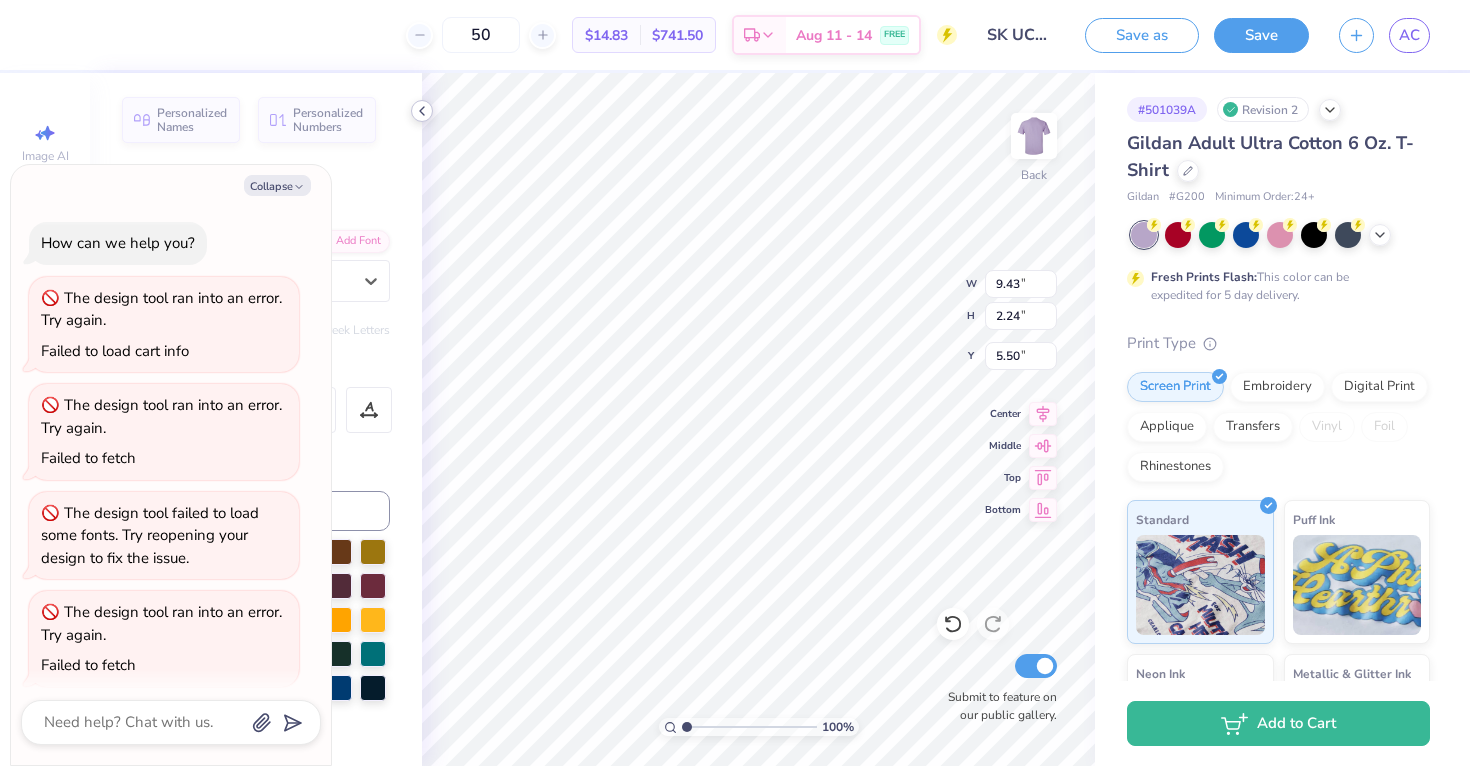 scroll, scrollTop: 0, scrollLeft: 0, axis: both 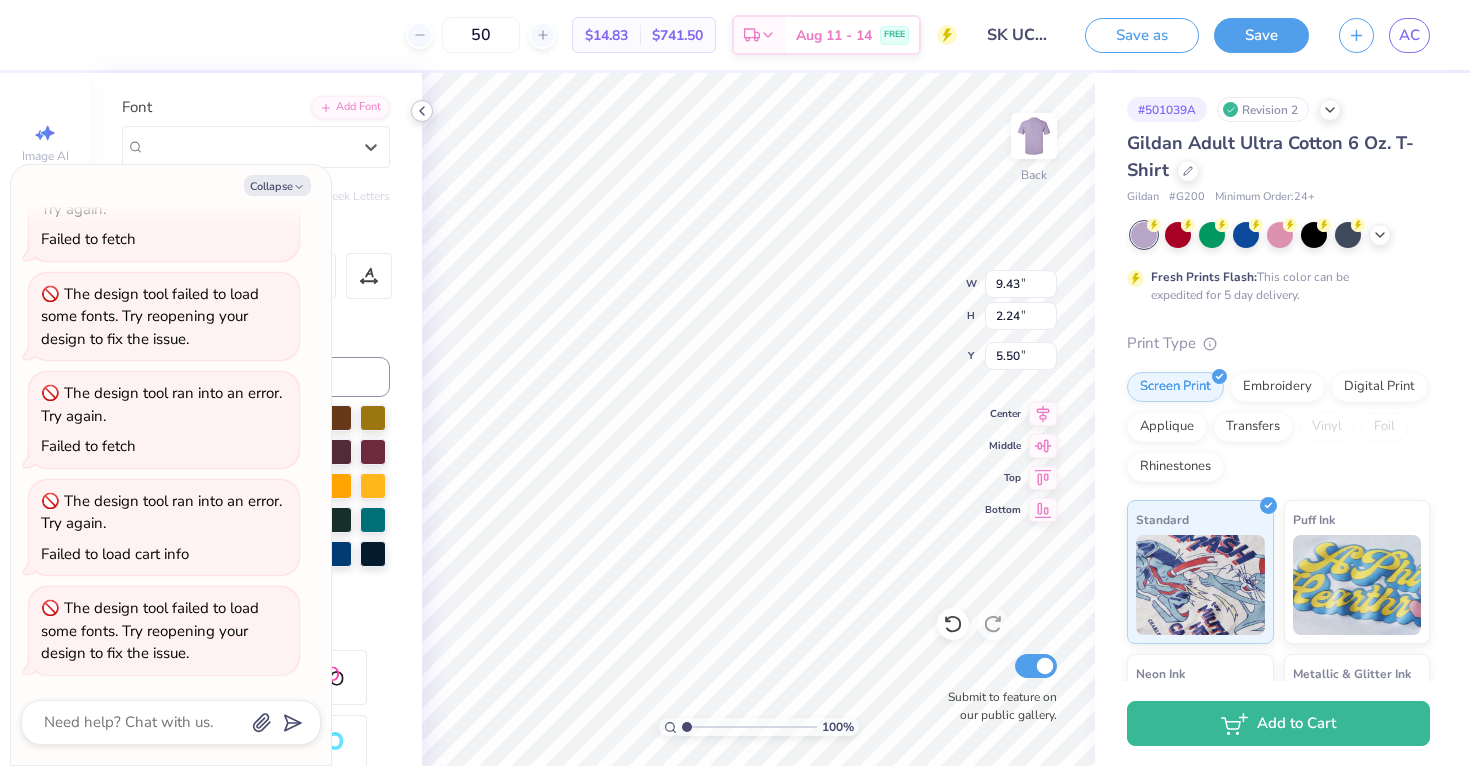 click at bounding box center [422, 111] 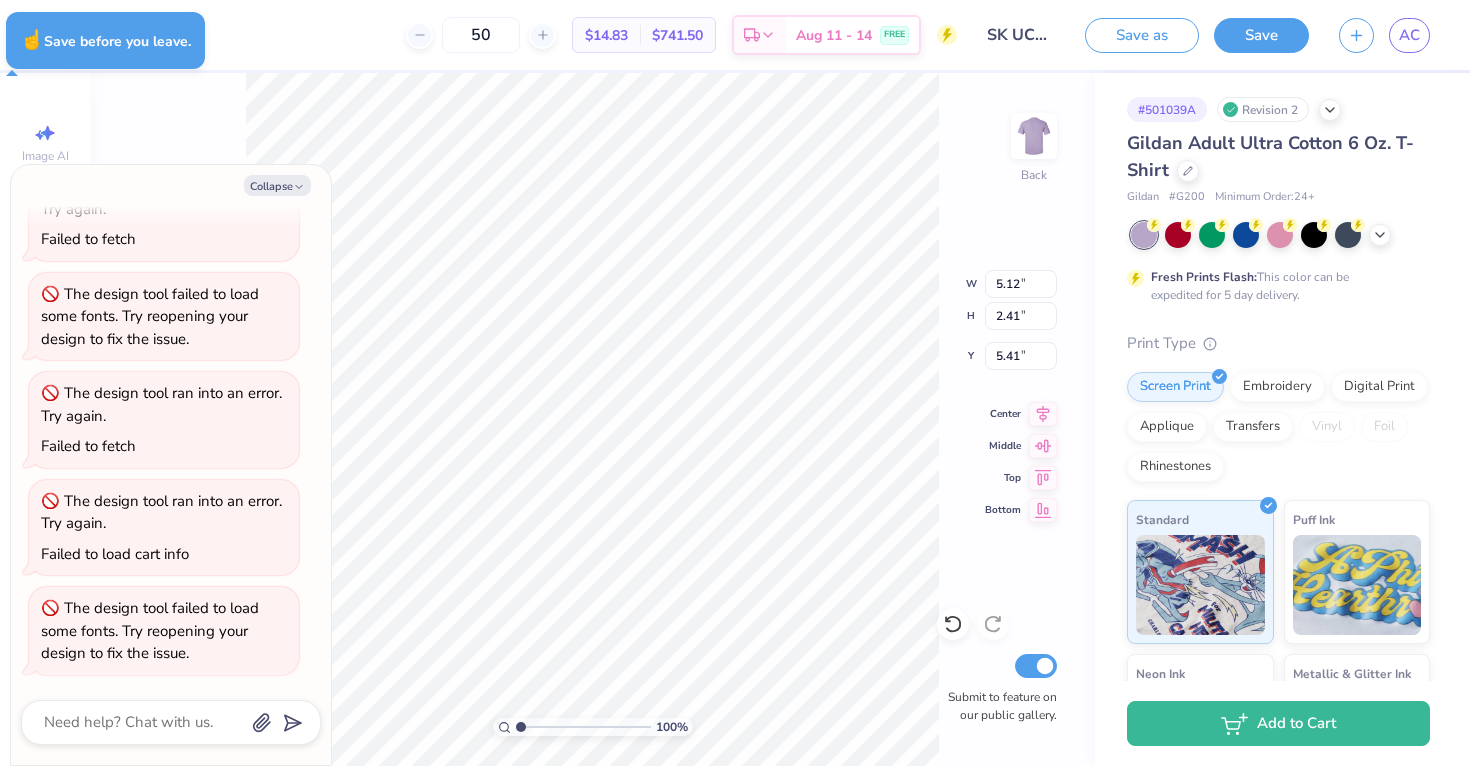 type on "x" 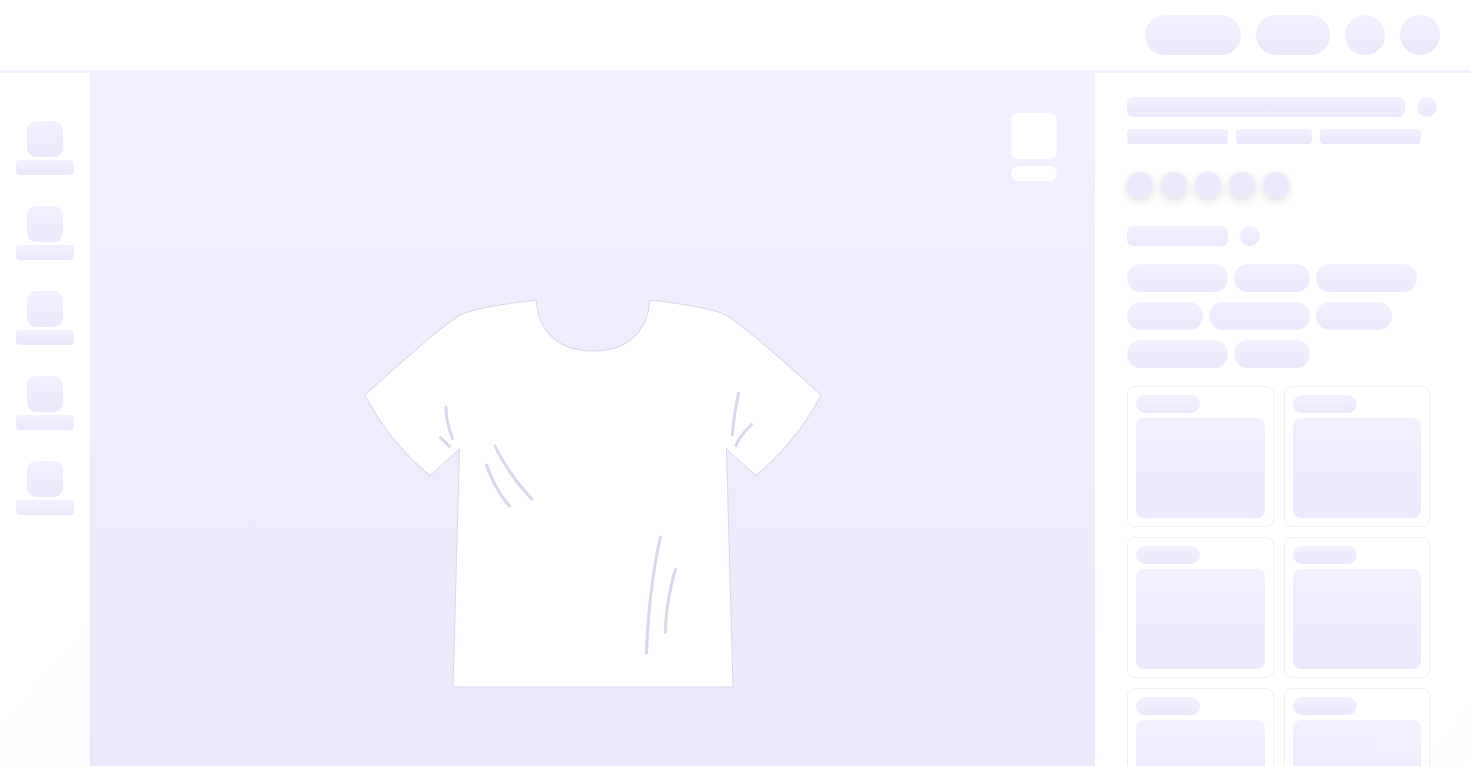 scroll, scrollTop: 0, scrollLeft: 0, axis: both 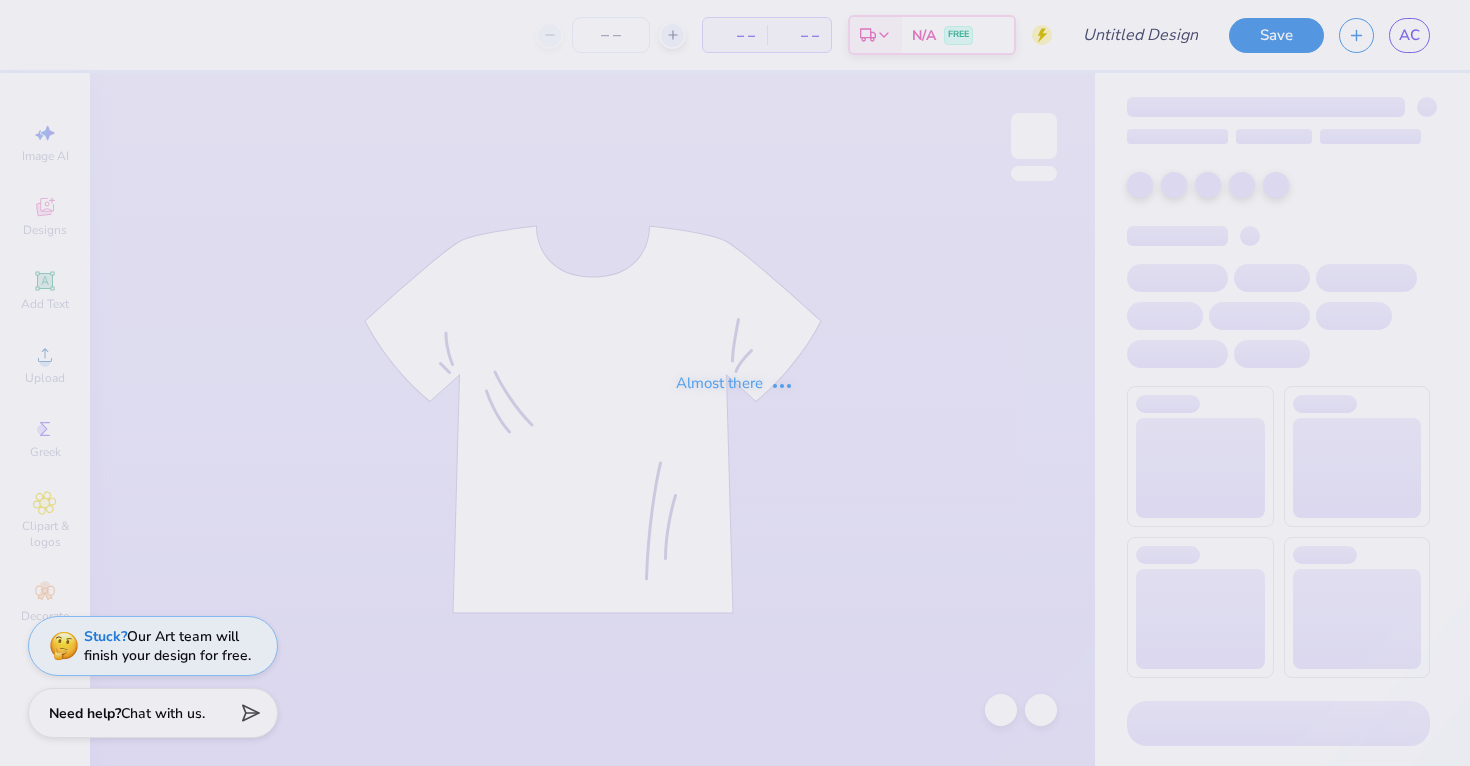 type on "SK UCO Values Day 2025" 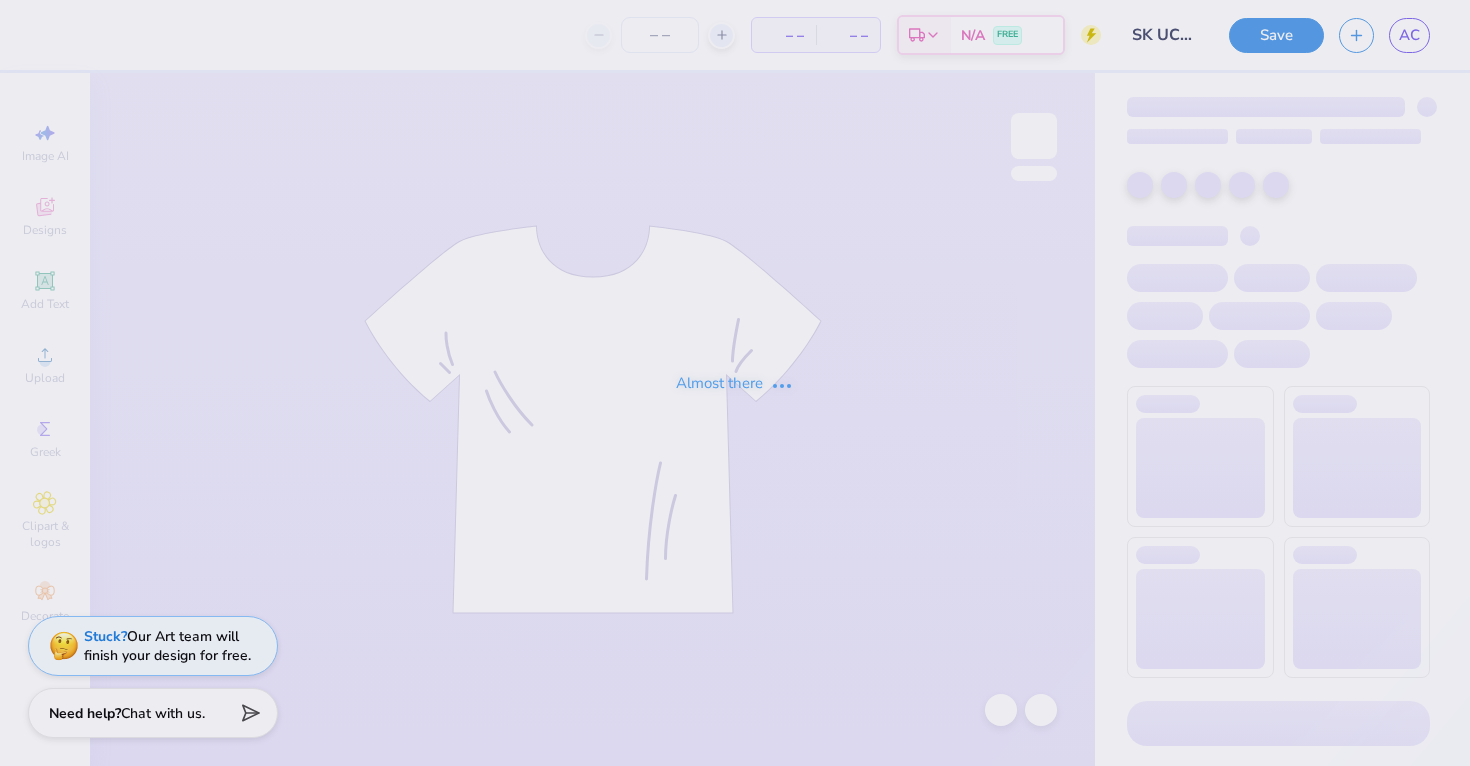 type on "50" 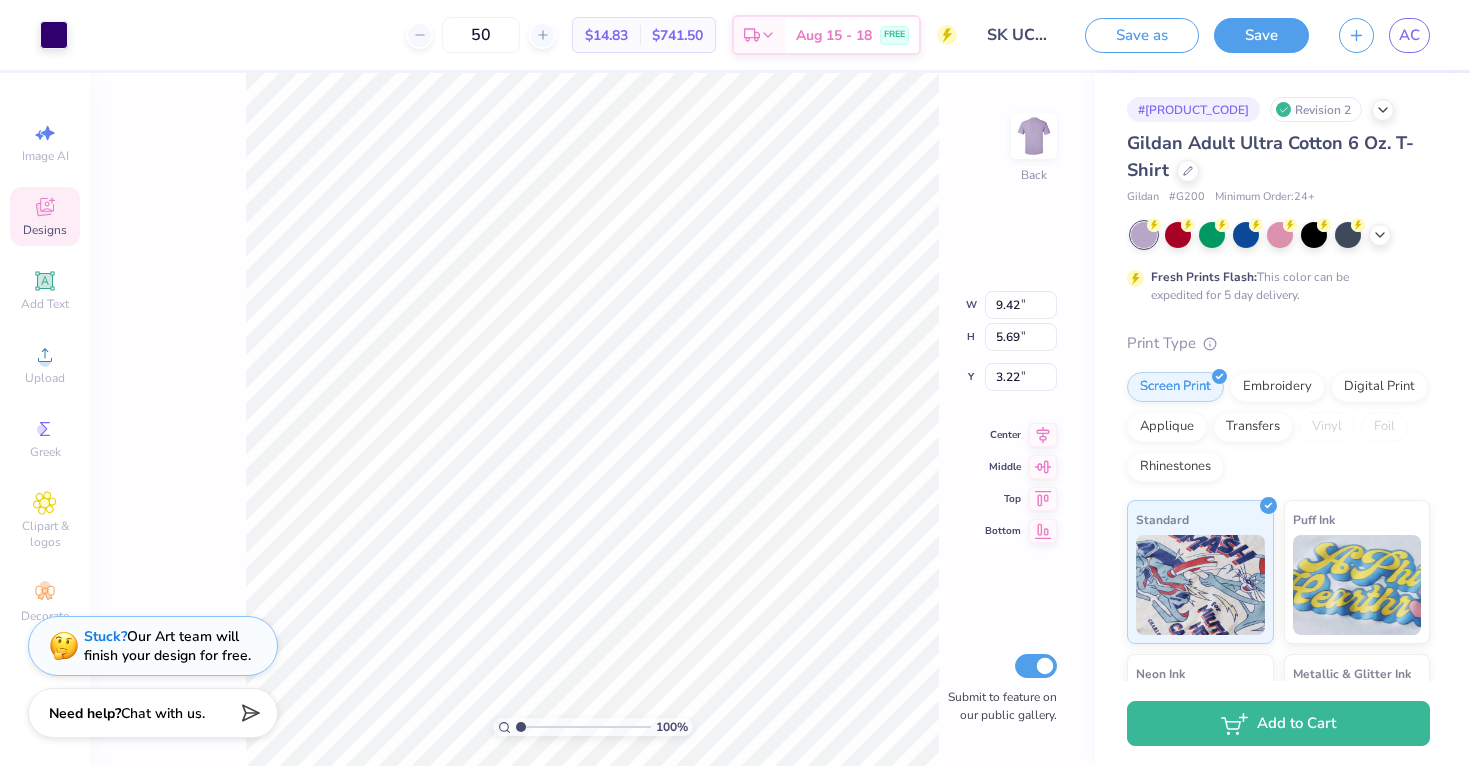 type on "3.00" 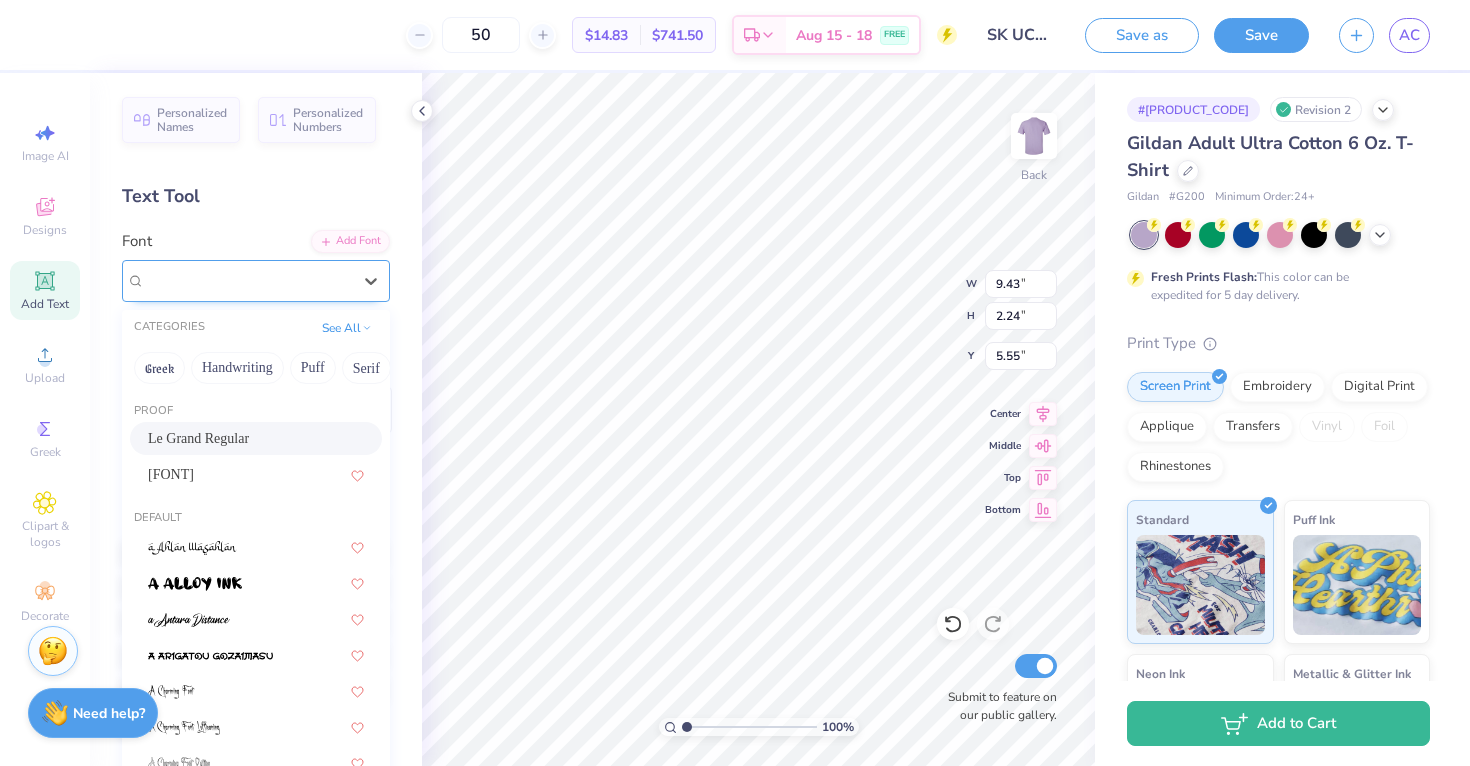 click on "Le Grand Regular" at bounding box center (248, 280) 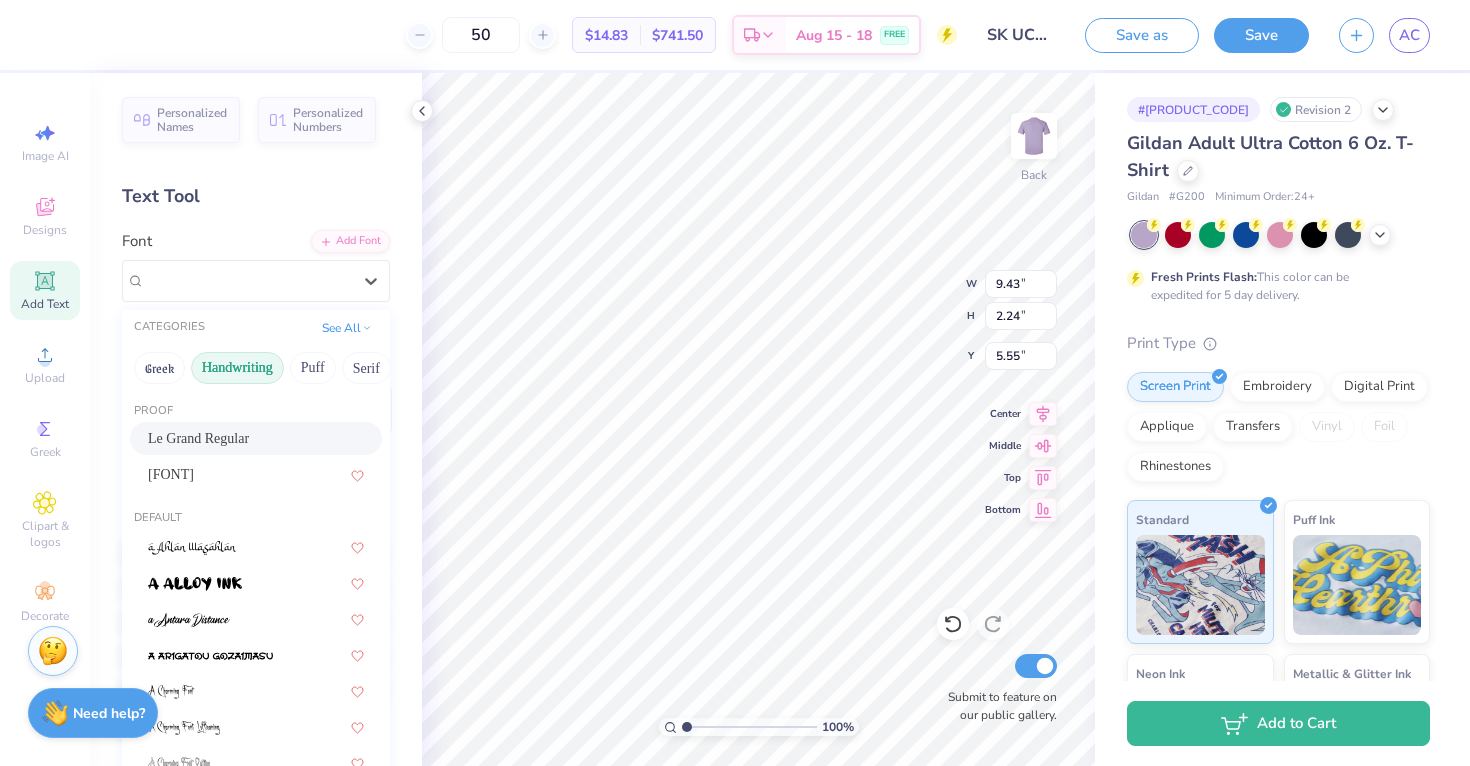 click on "Handwriting" at bounding box center (237, 368) 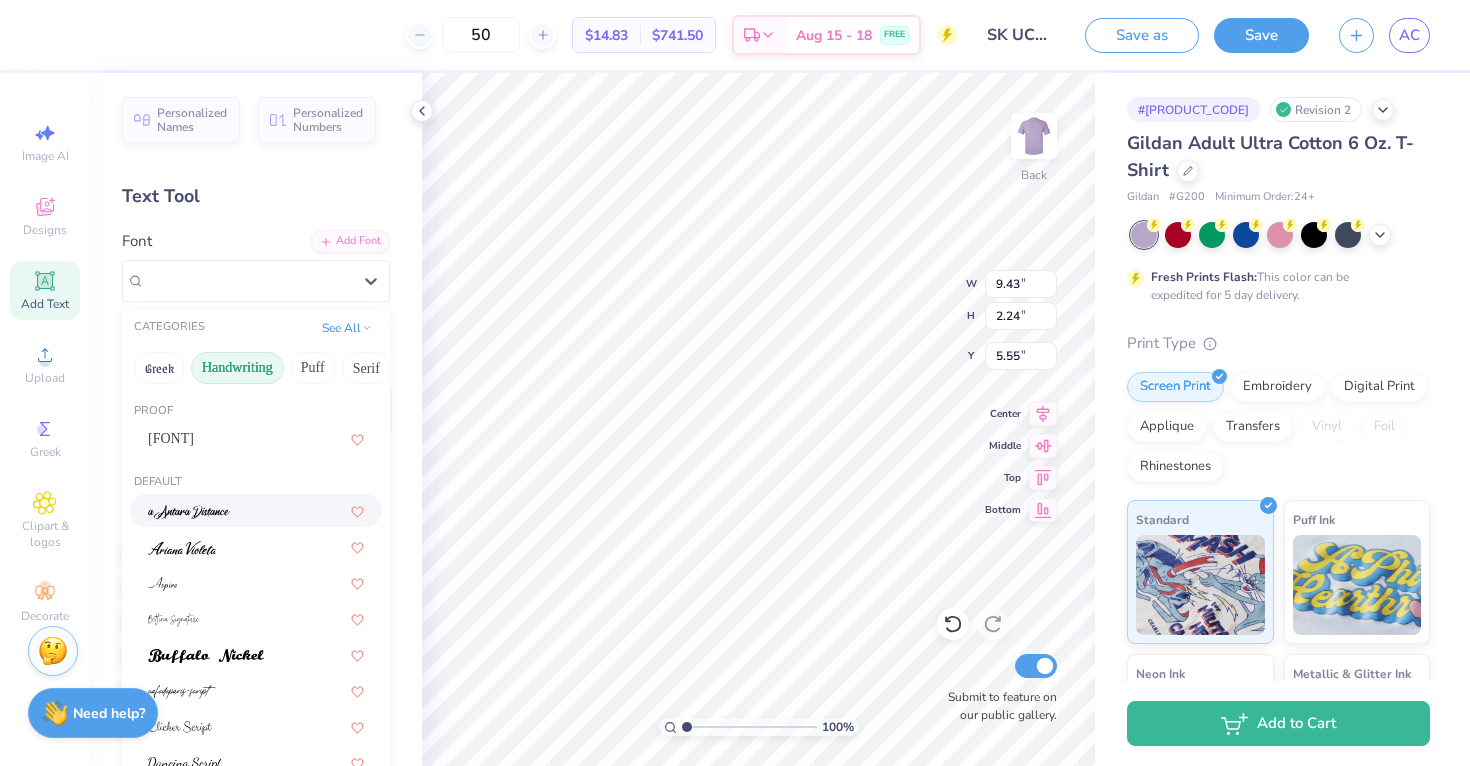 click at bounding box center (256, 510) 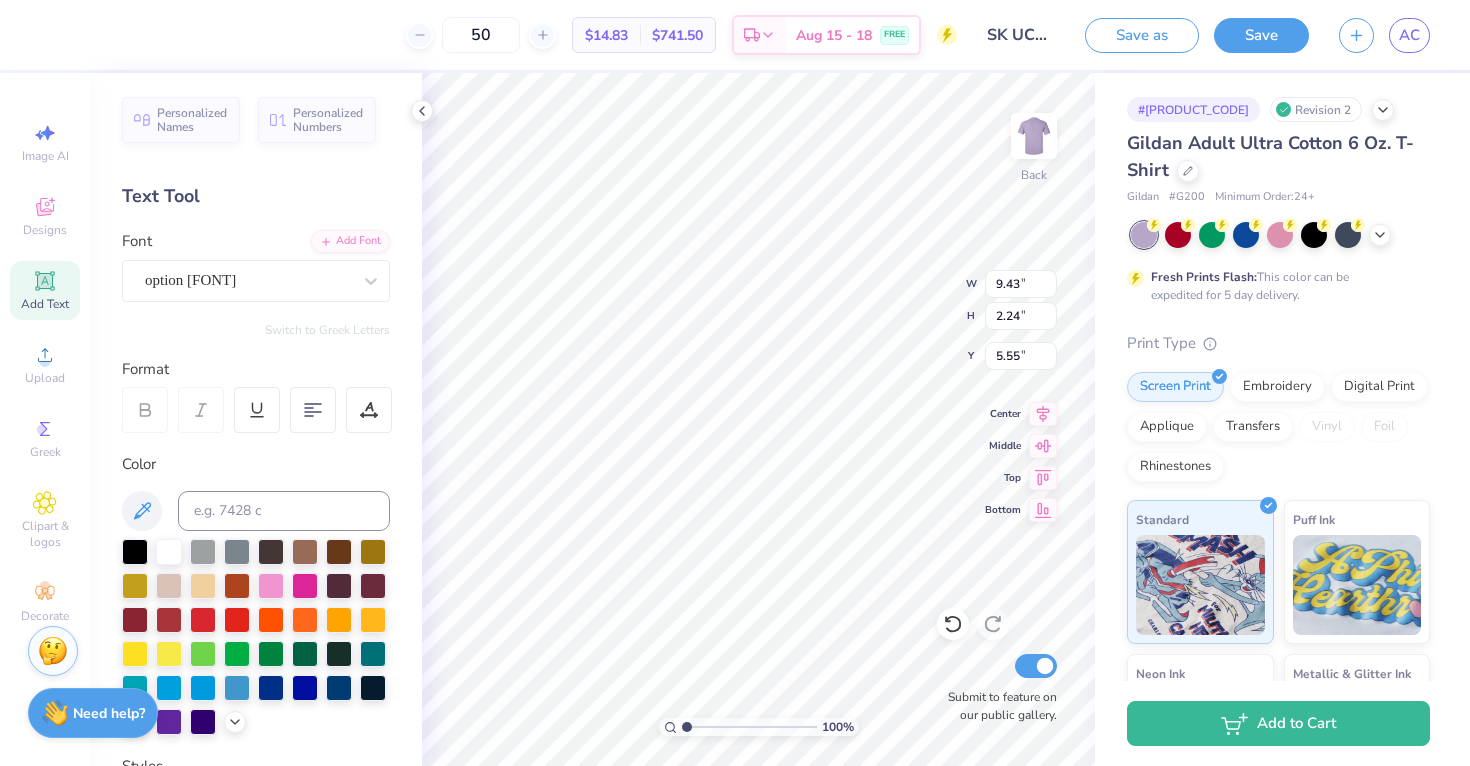 type on "11.88" 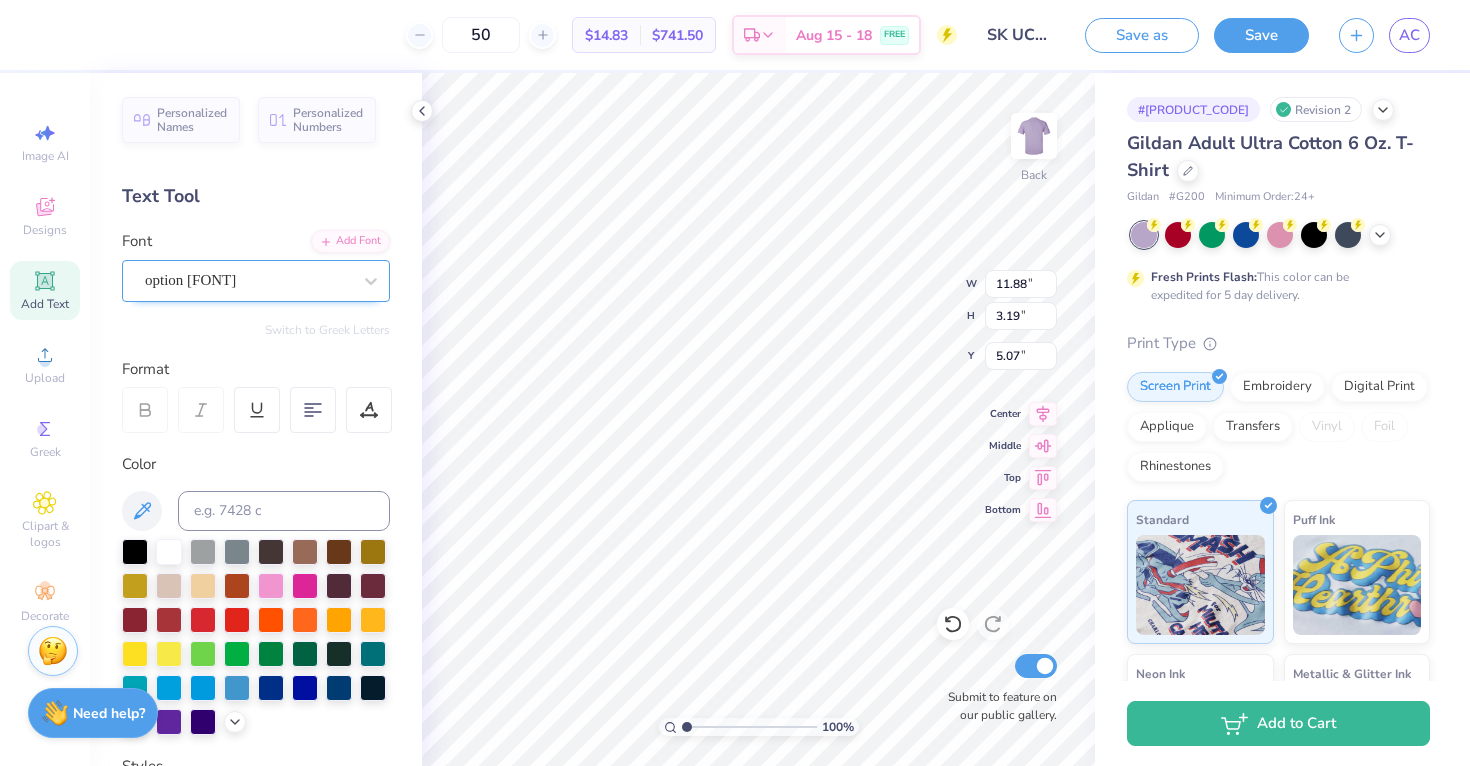 click on "option [FONT]" at bounding box center (248, 280) 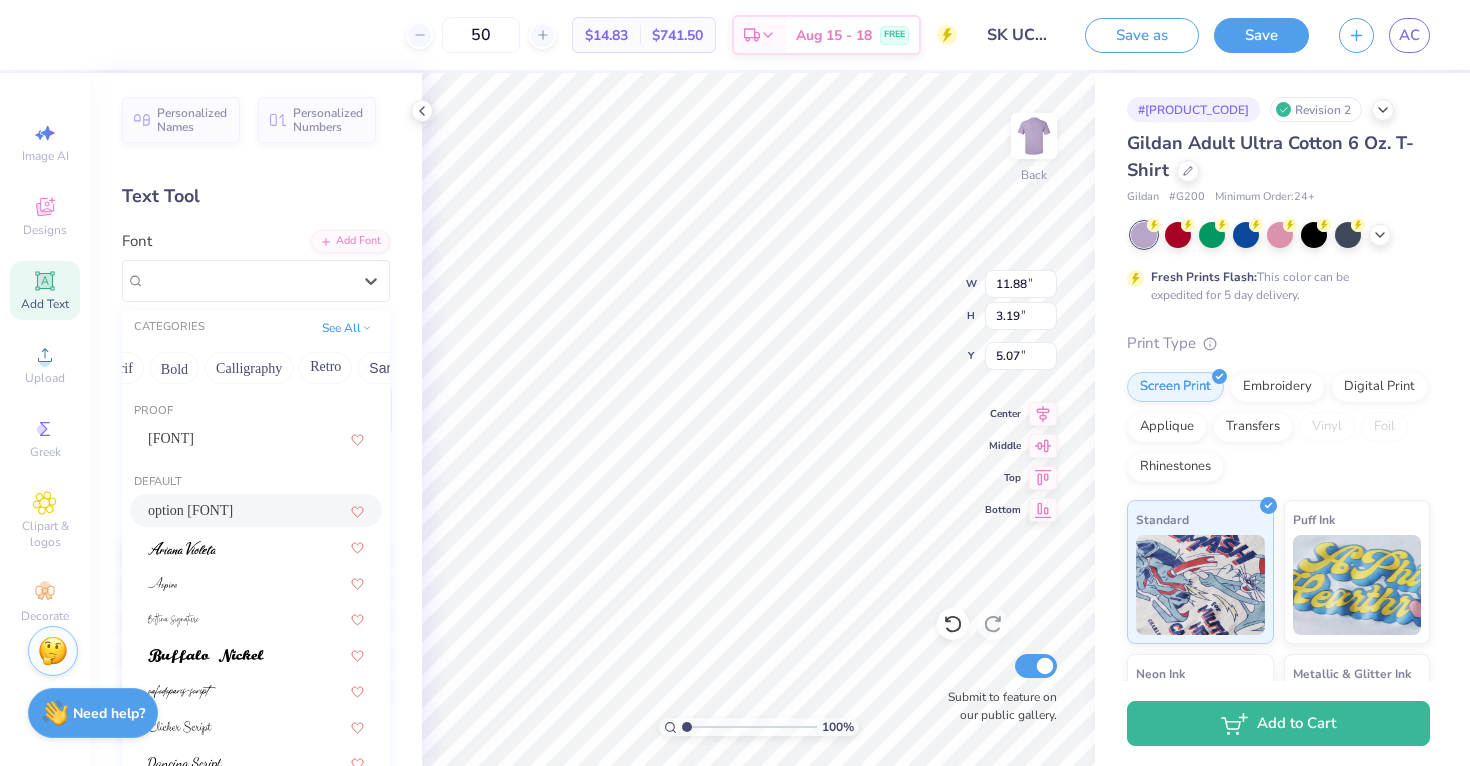scroll, scrollTop: 0, scrollLeft: 238, axis: horizontal 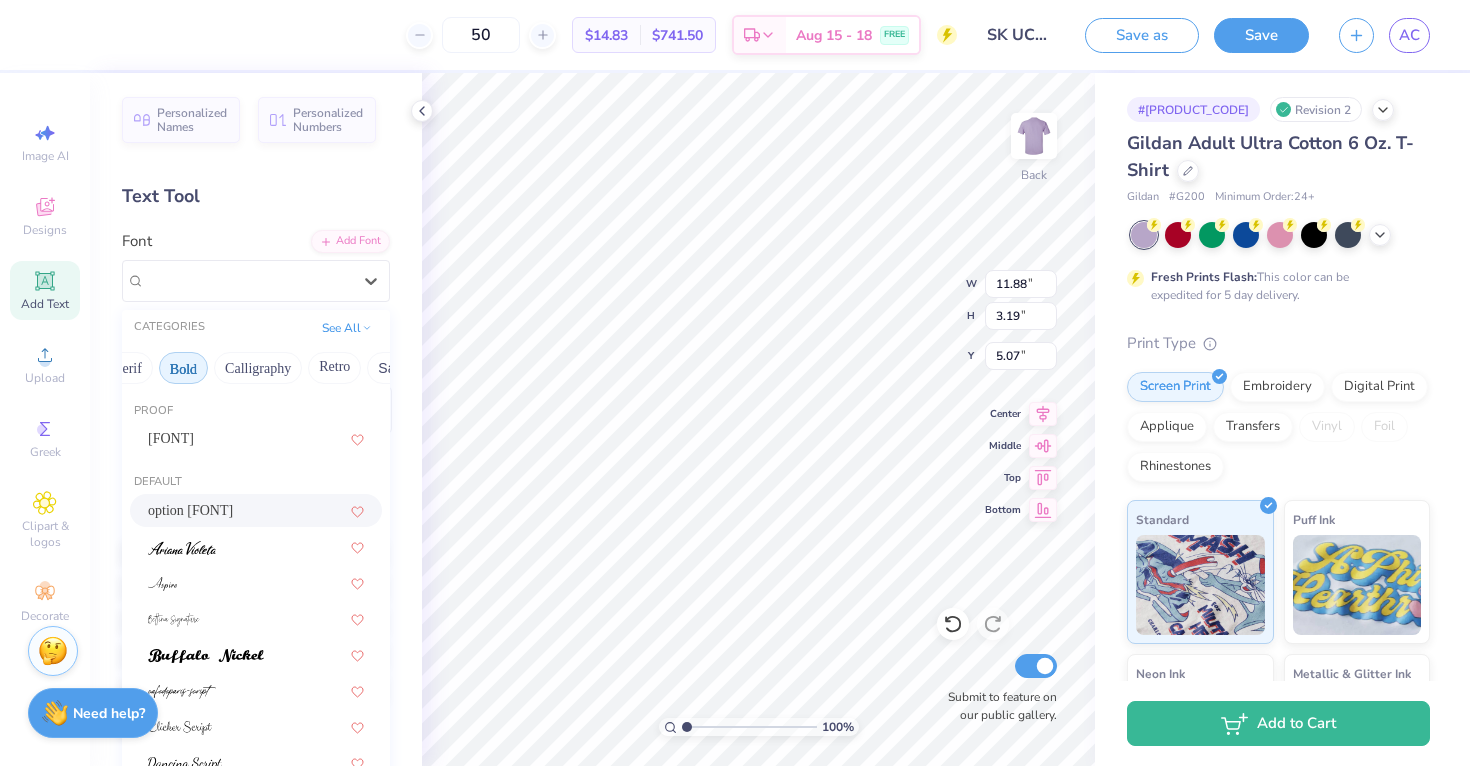 click on "Bold" at bounding box center (183, 368) 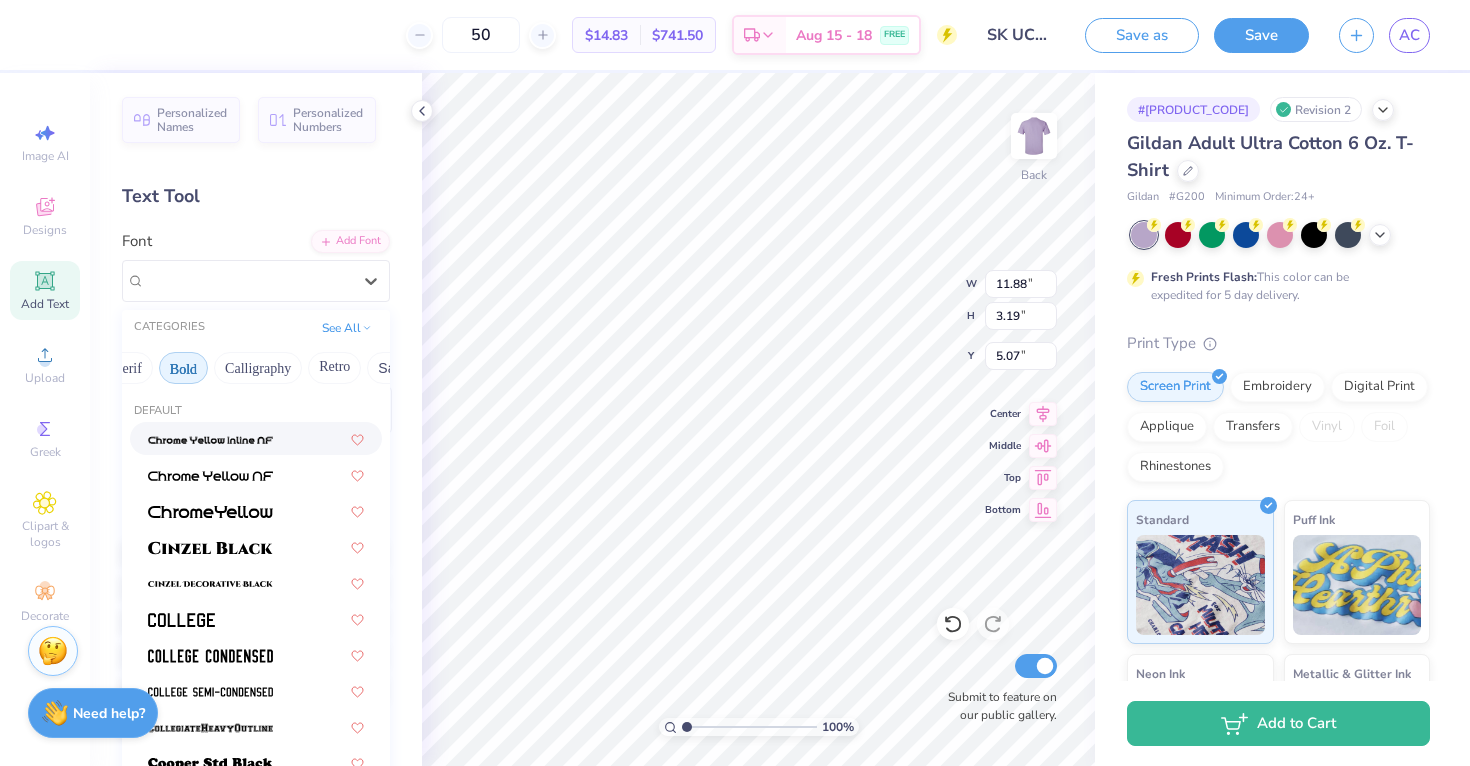 click at bounding box center (210, 438) 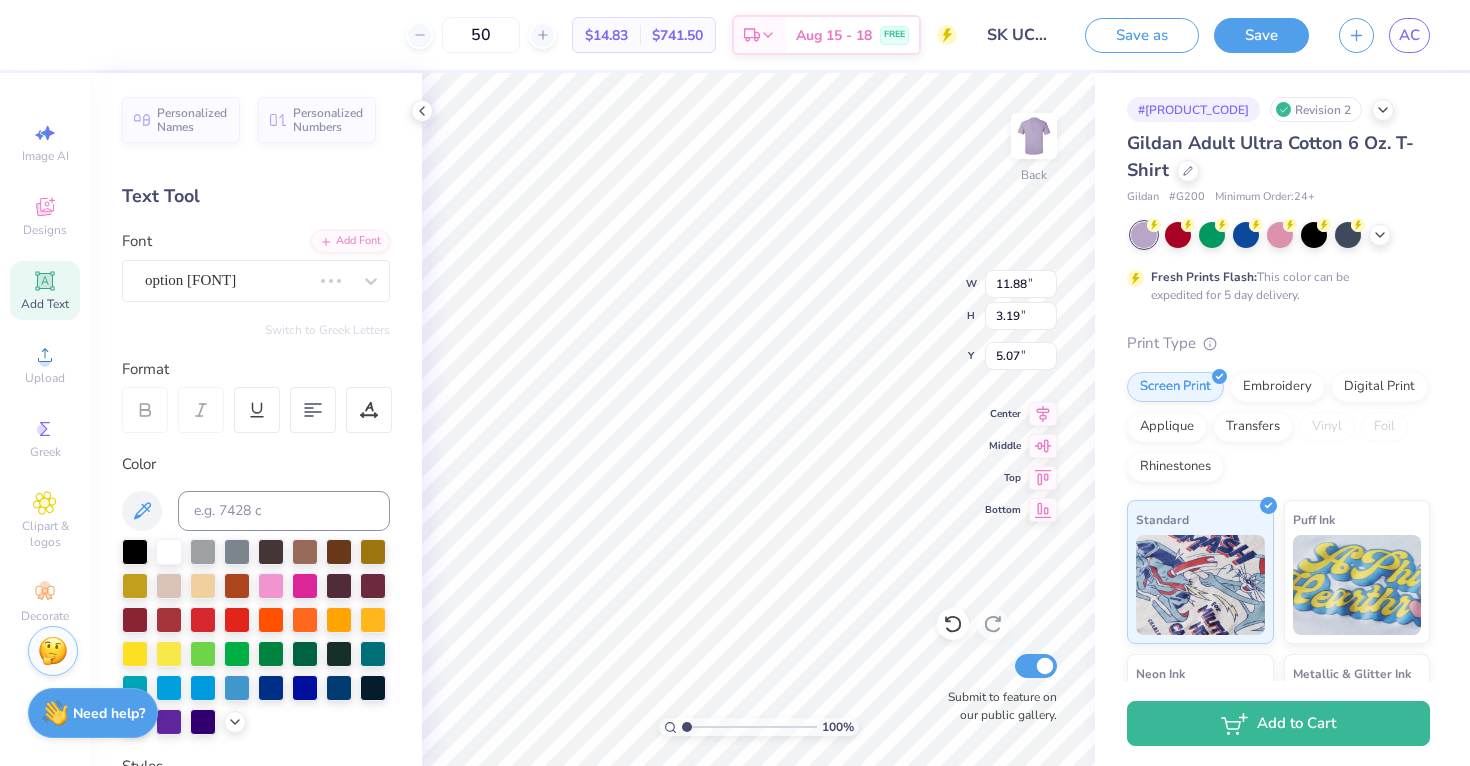 type on "12.16" 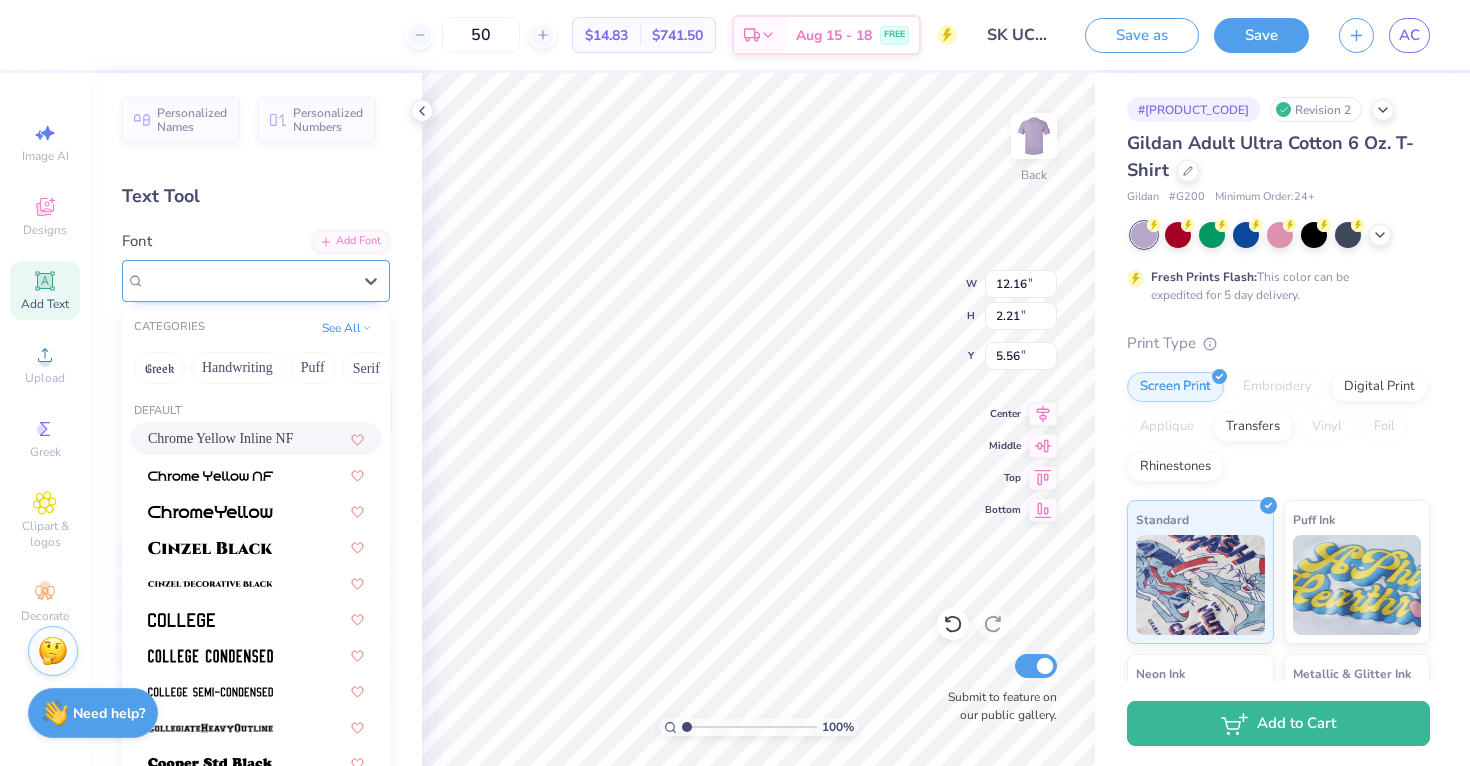 click on "Chrome Yellow Inline NF" at bounding box center [248, 280] 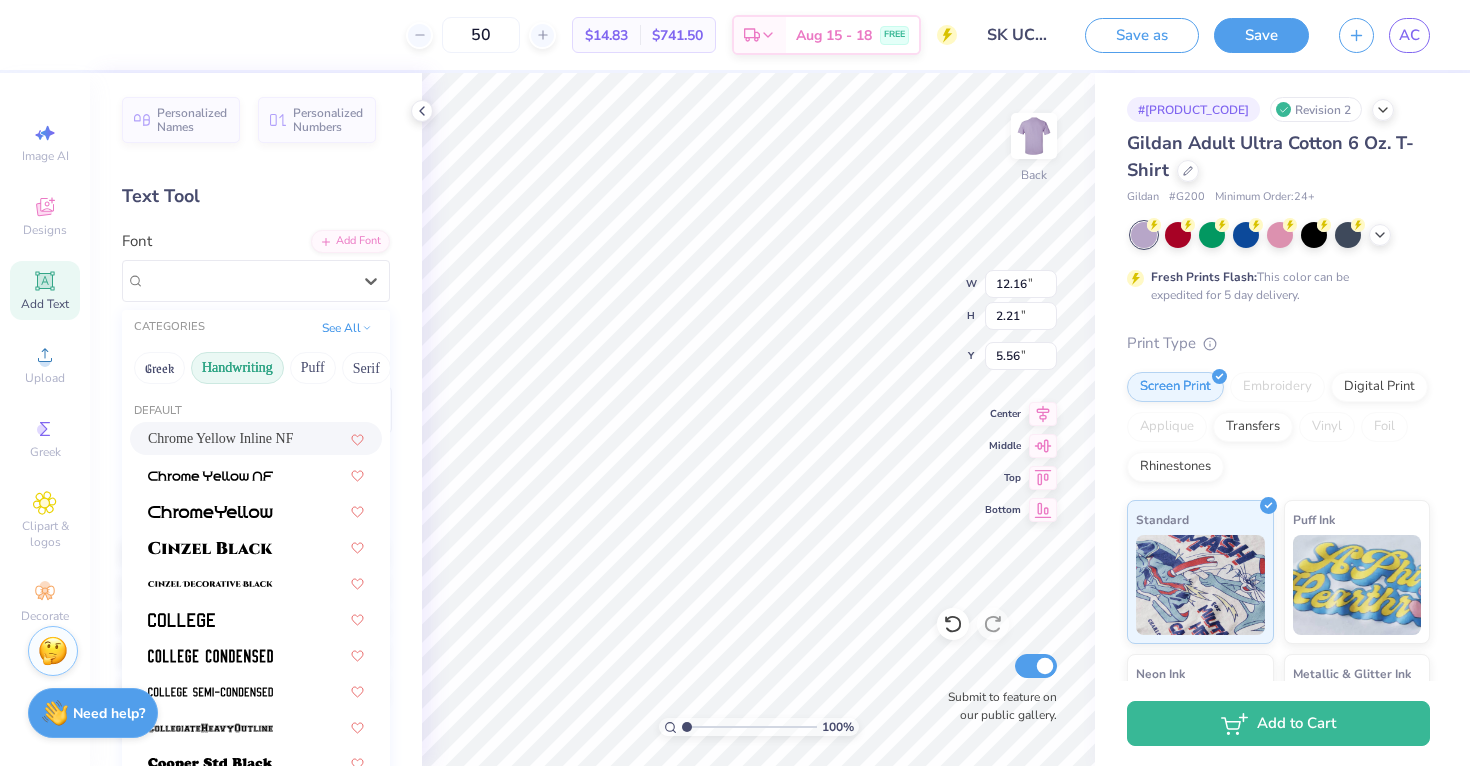click on "Handwriting" at bounding box center [237, 368] 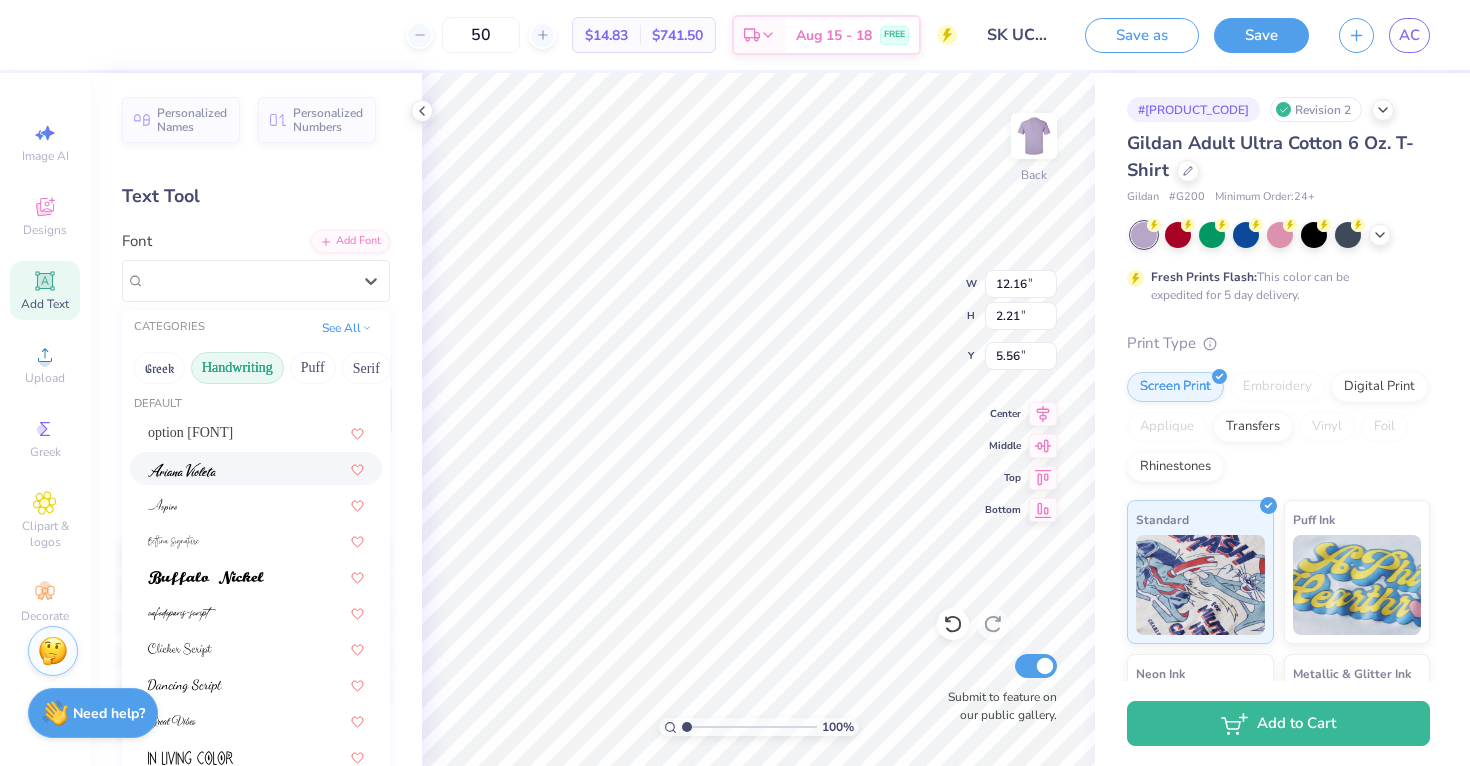 scroll, scrollTop: 105, scrollLeft: 0, axis: vertical 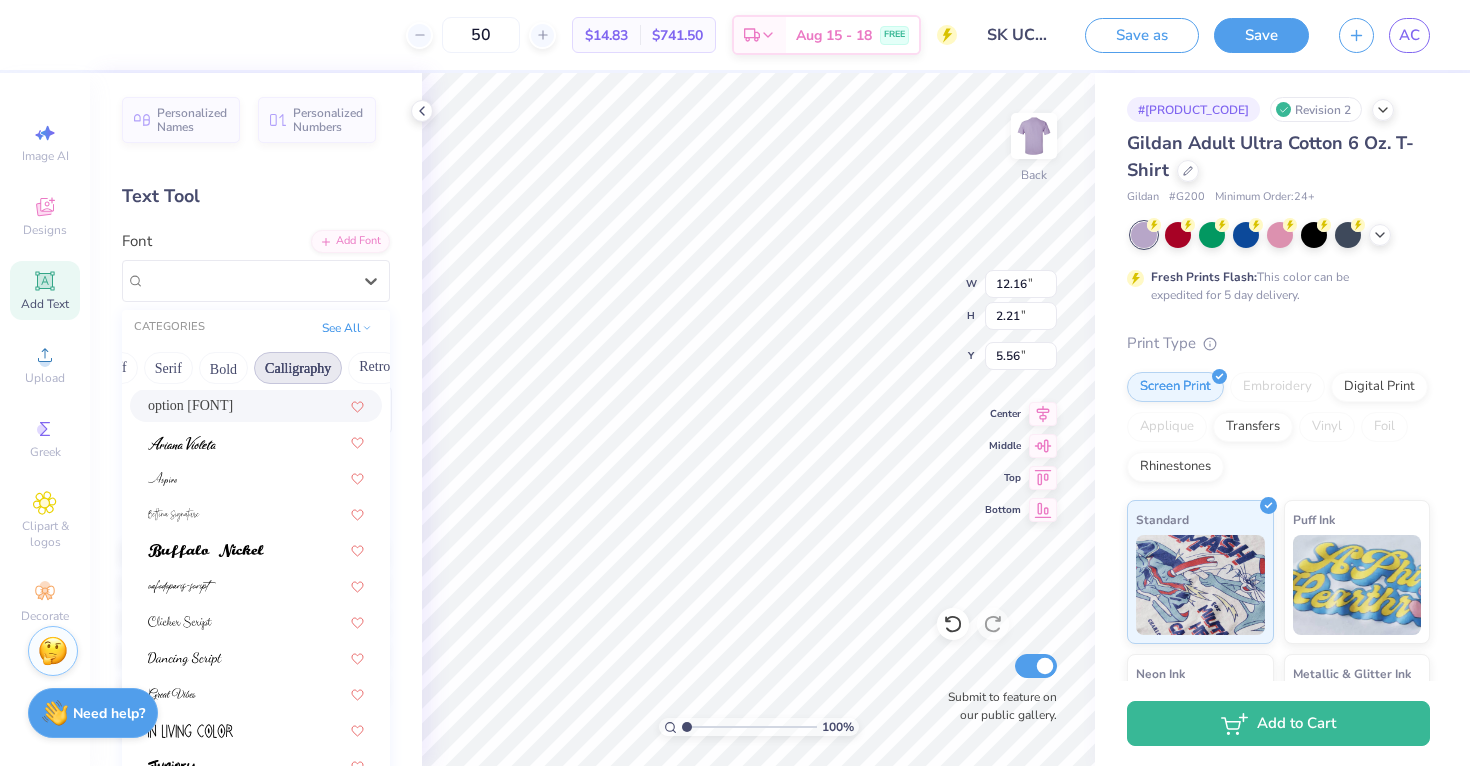click on "Calligraphy" at bounding box center [298, 368] 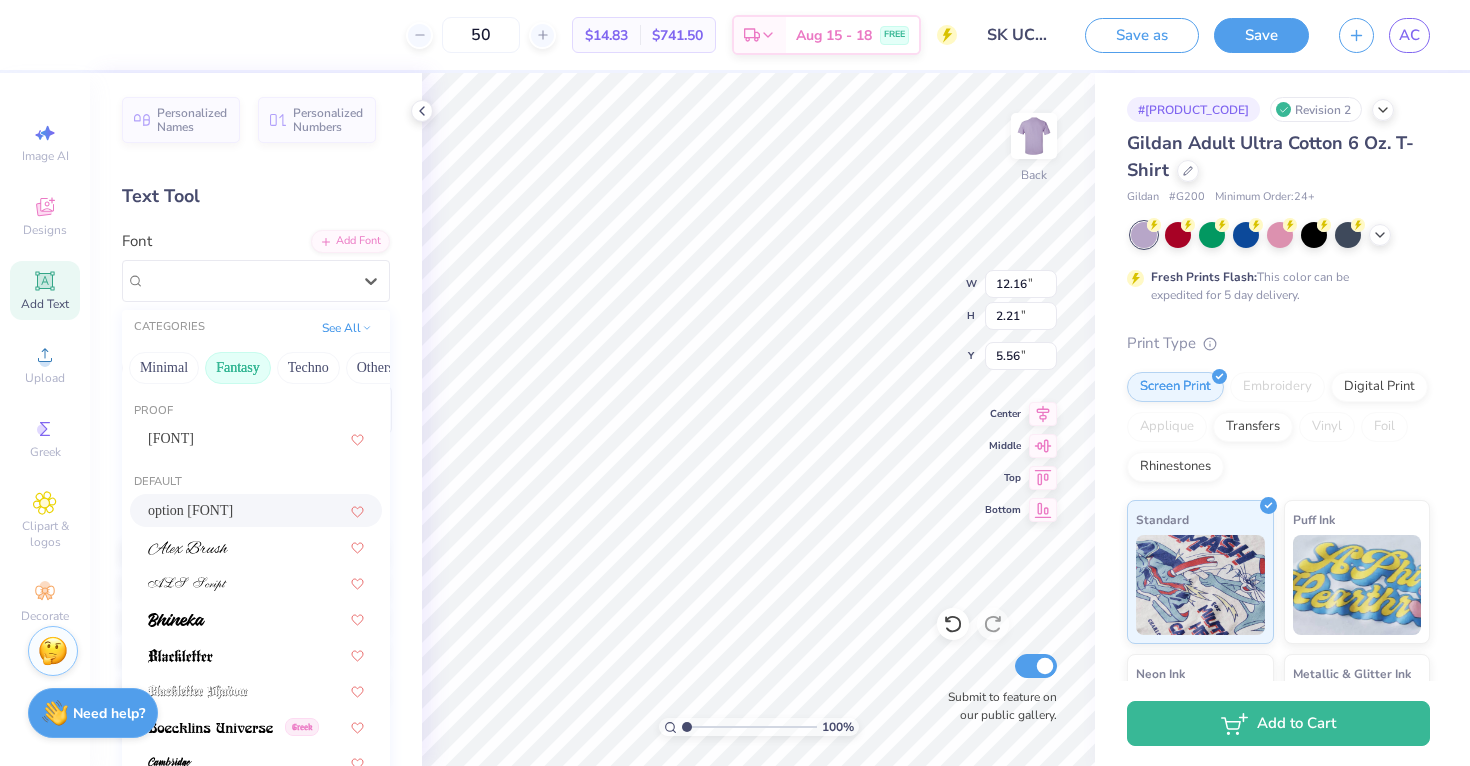 scroll, scrollTop: 0, scrollLeft: 588, axis: horizontal 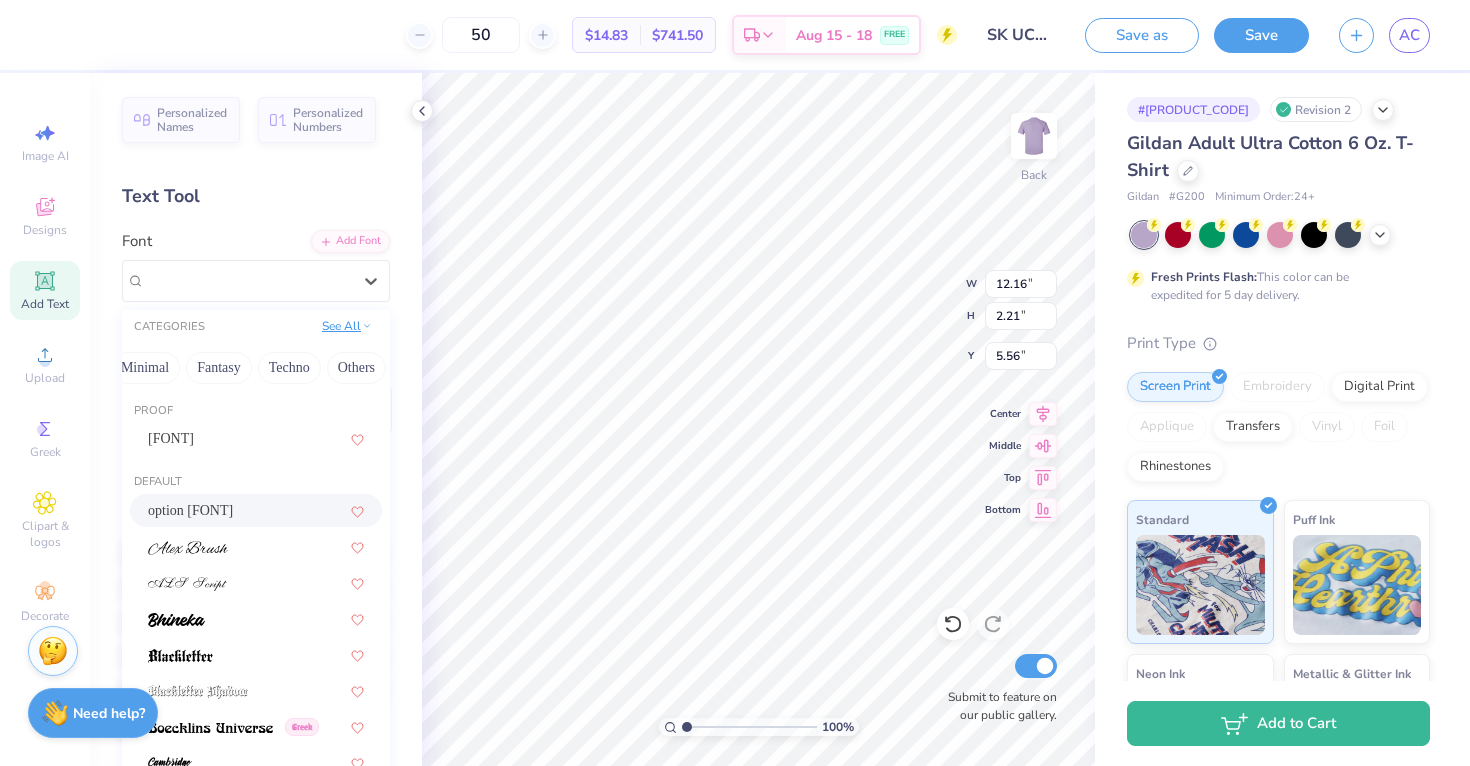 click on "See All" at bounding box center (347, 326) 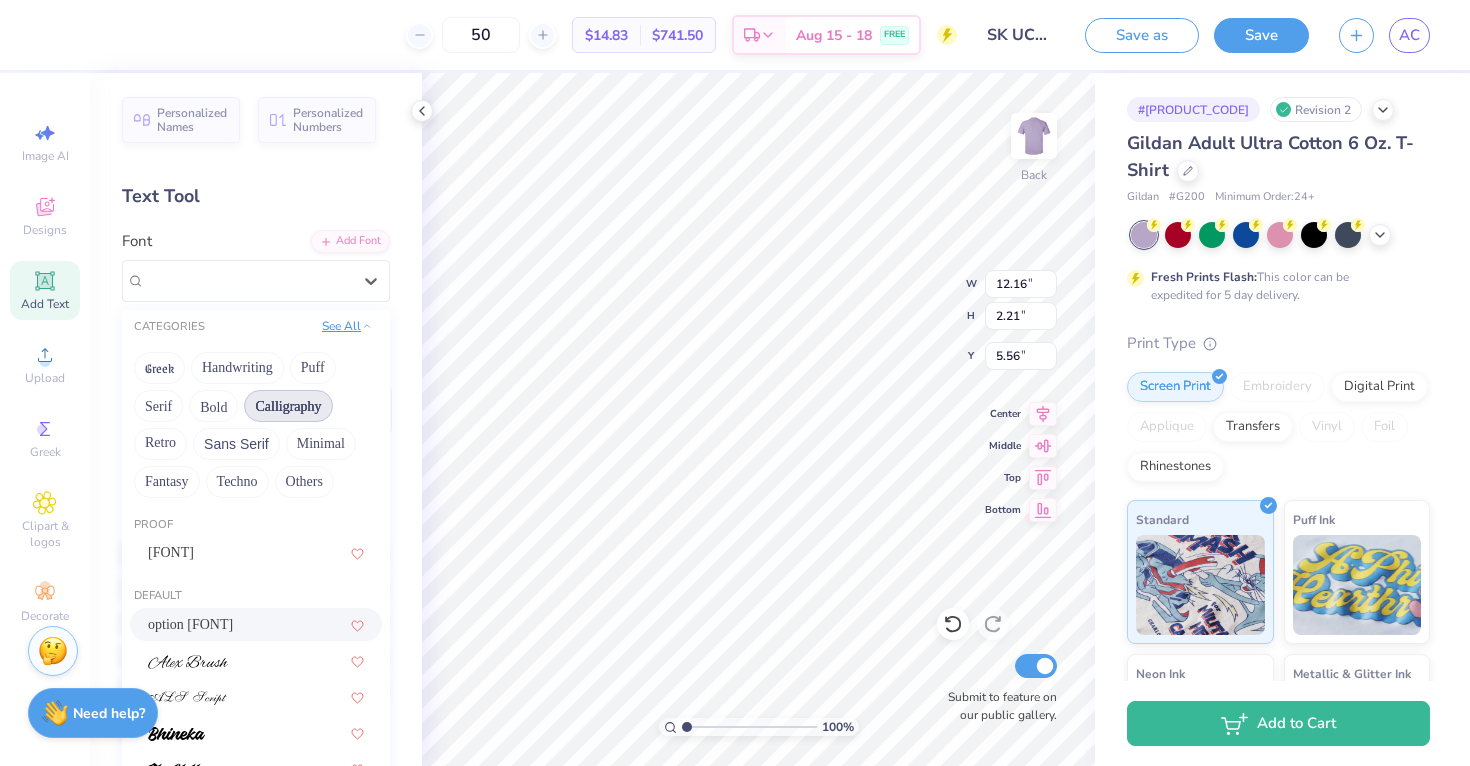 scroll, scrollTop: 0, scrollLeft: 0, axis: both 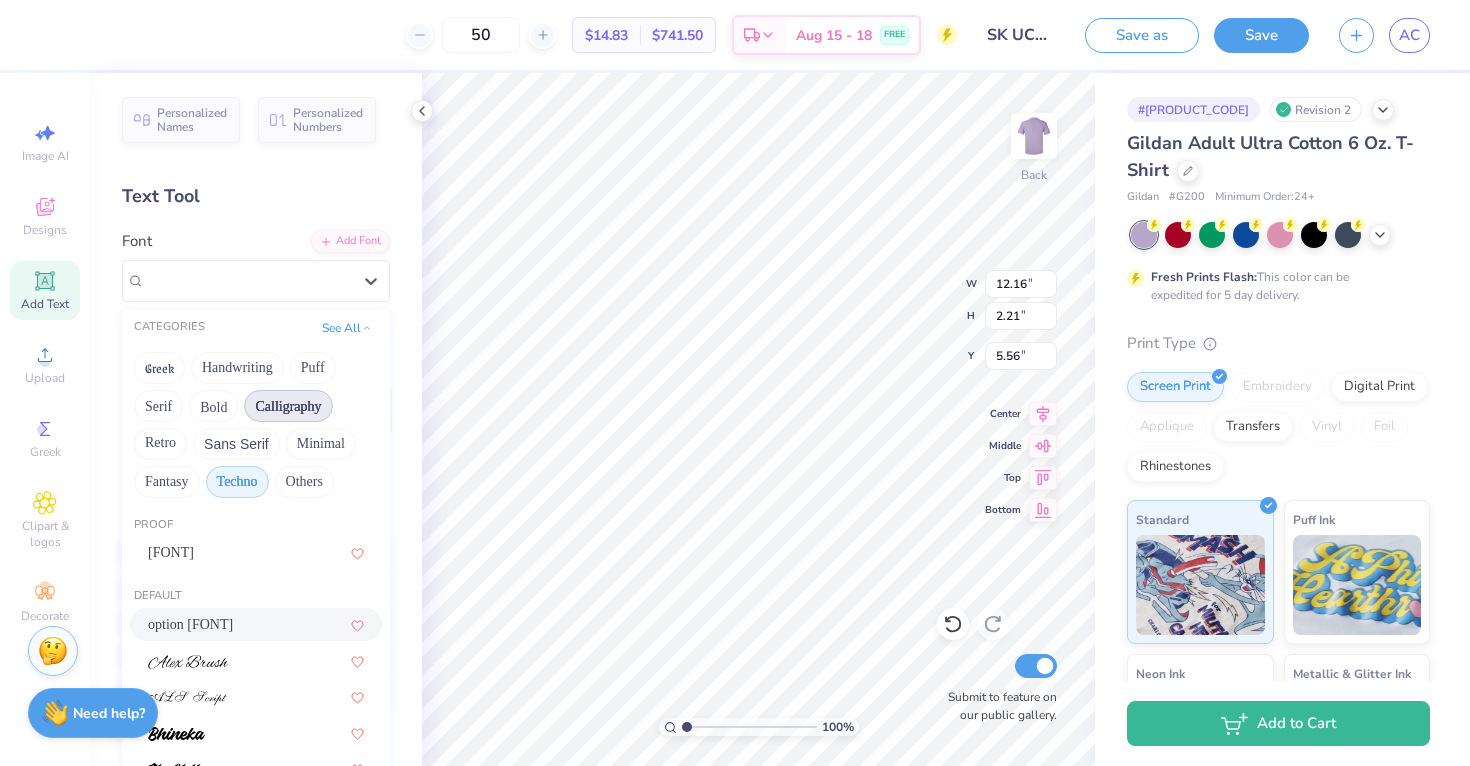 click on "Techno" at bounding box center [237, 482] 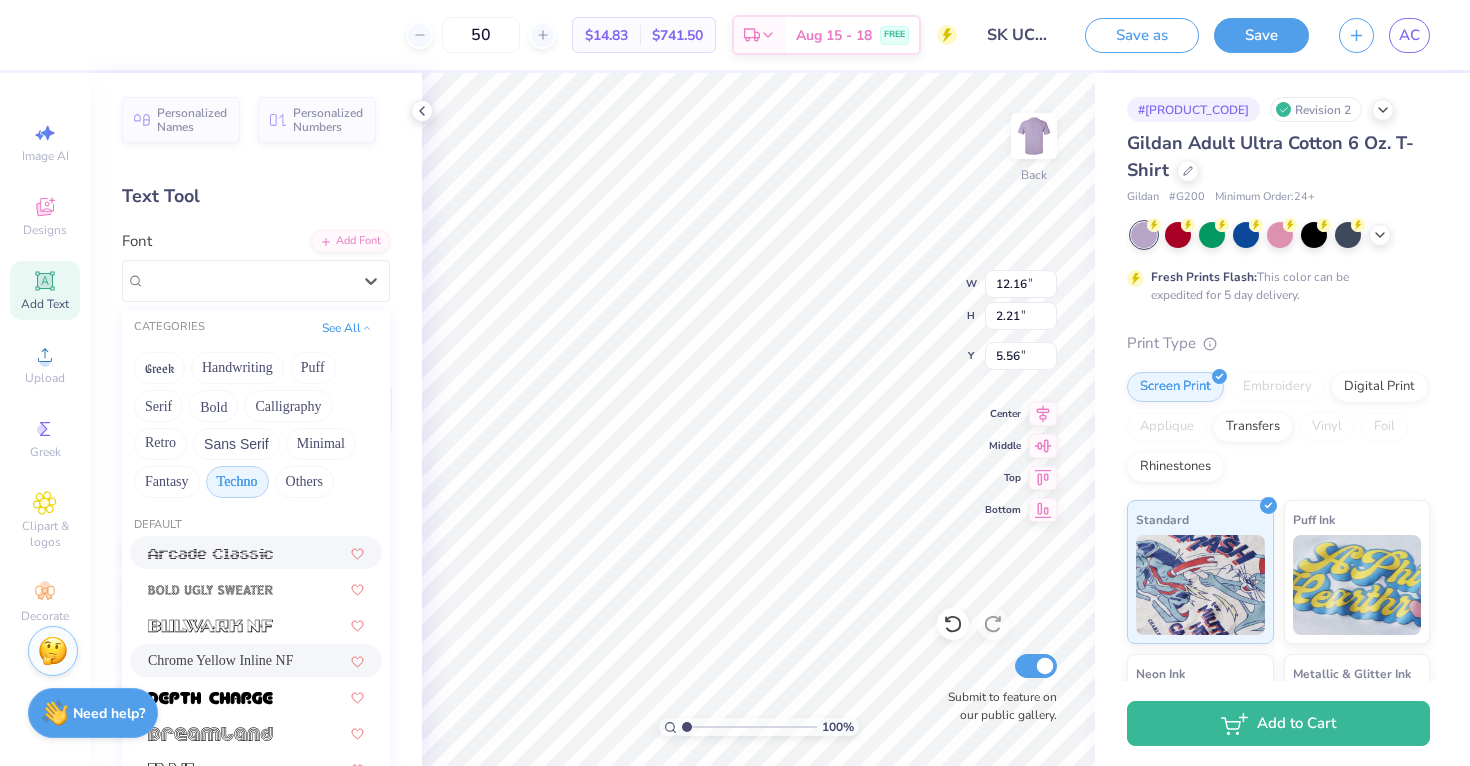 click at bounding box center [256, 552] 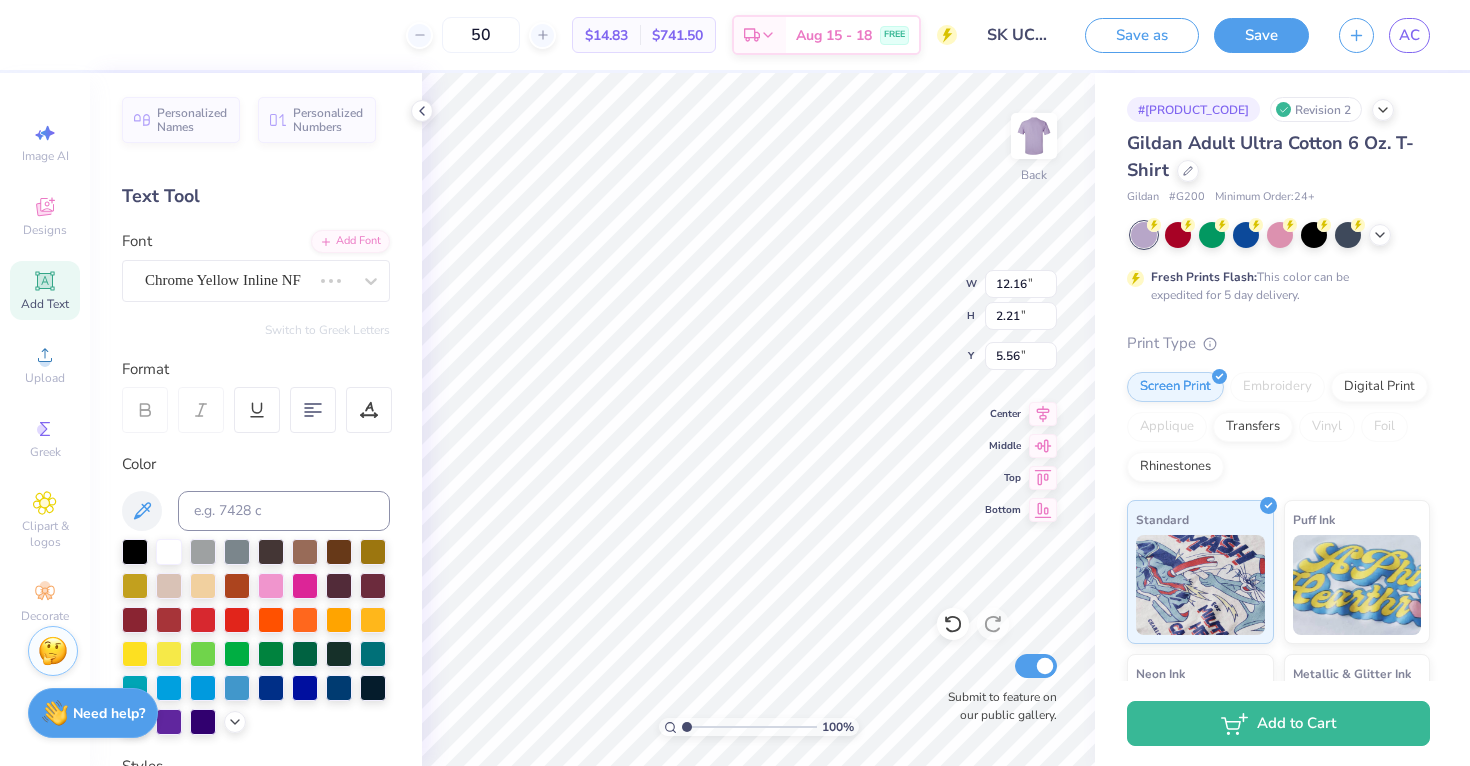 type on "13.48" 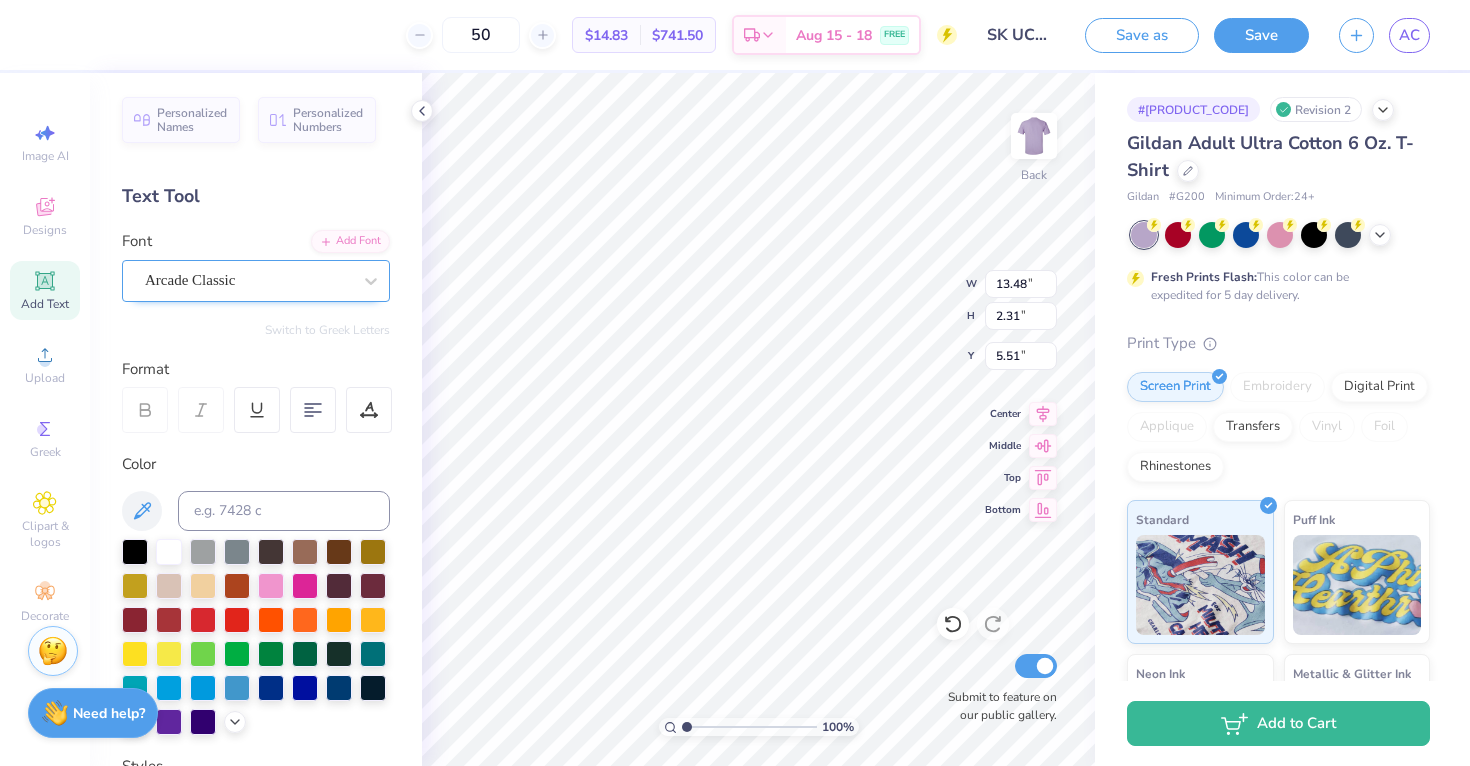 click on "Arcade Classic" at bounding box center [248, 280] 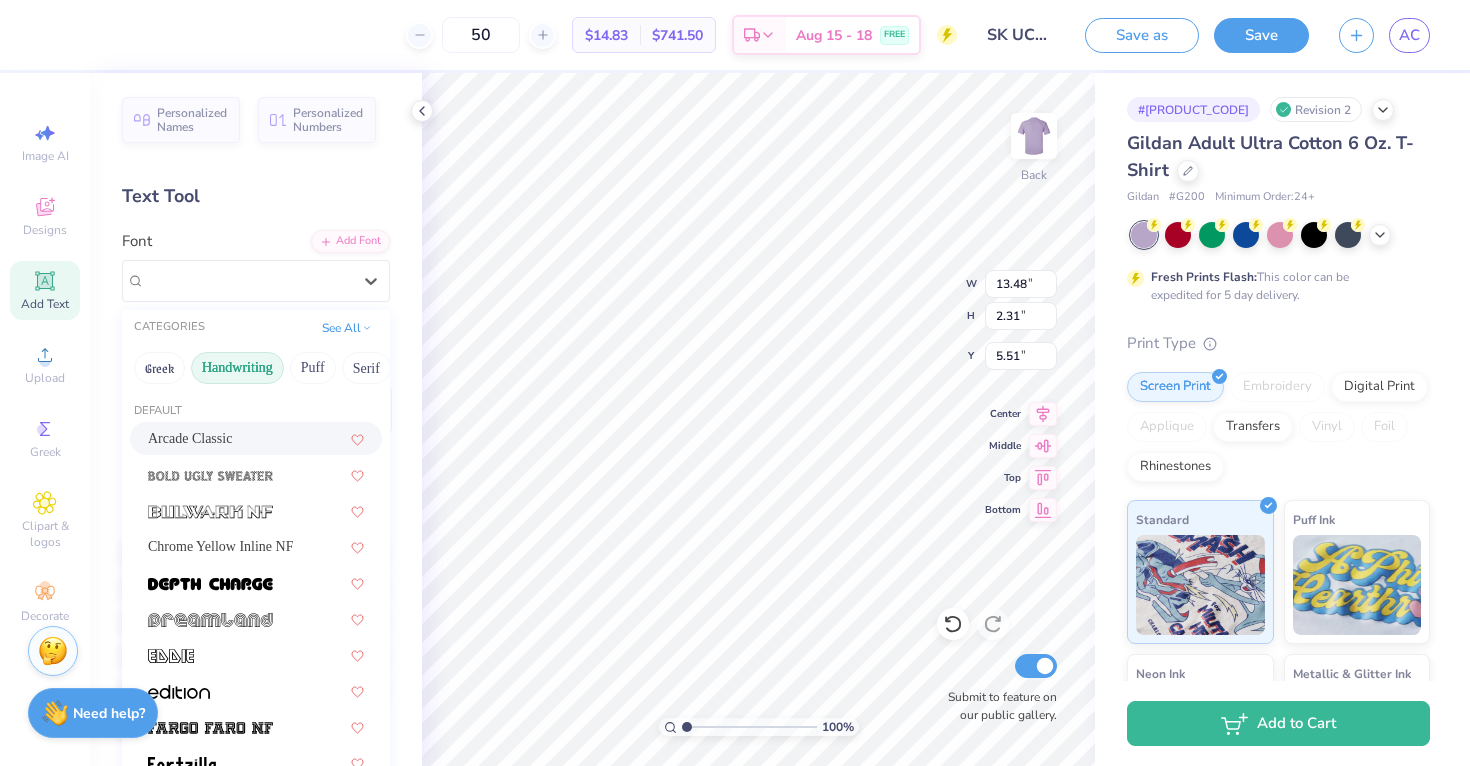 click on "Handwriting" at bounding box center [237, 368] 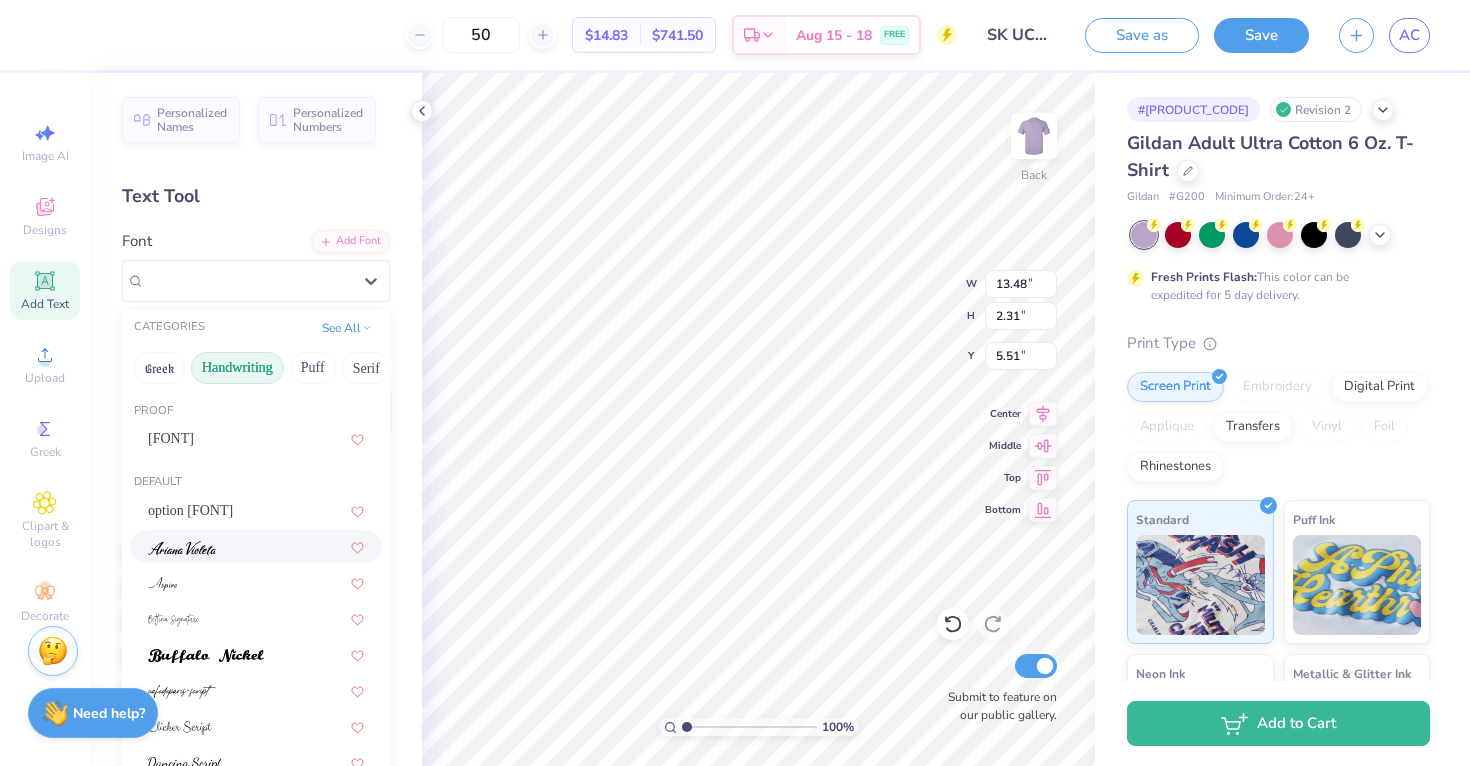 scroll, scrollTop: 490, scrollLeft: 0, axis: vertical 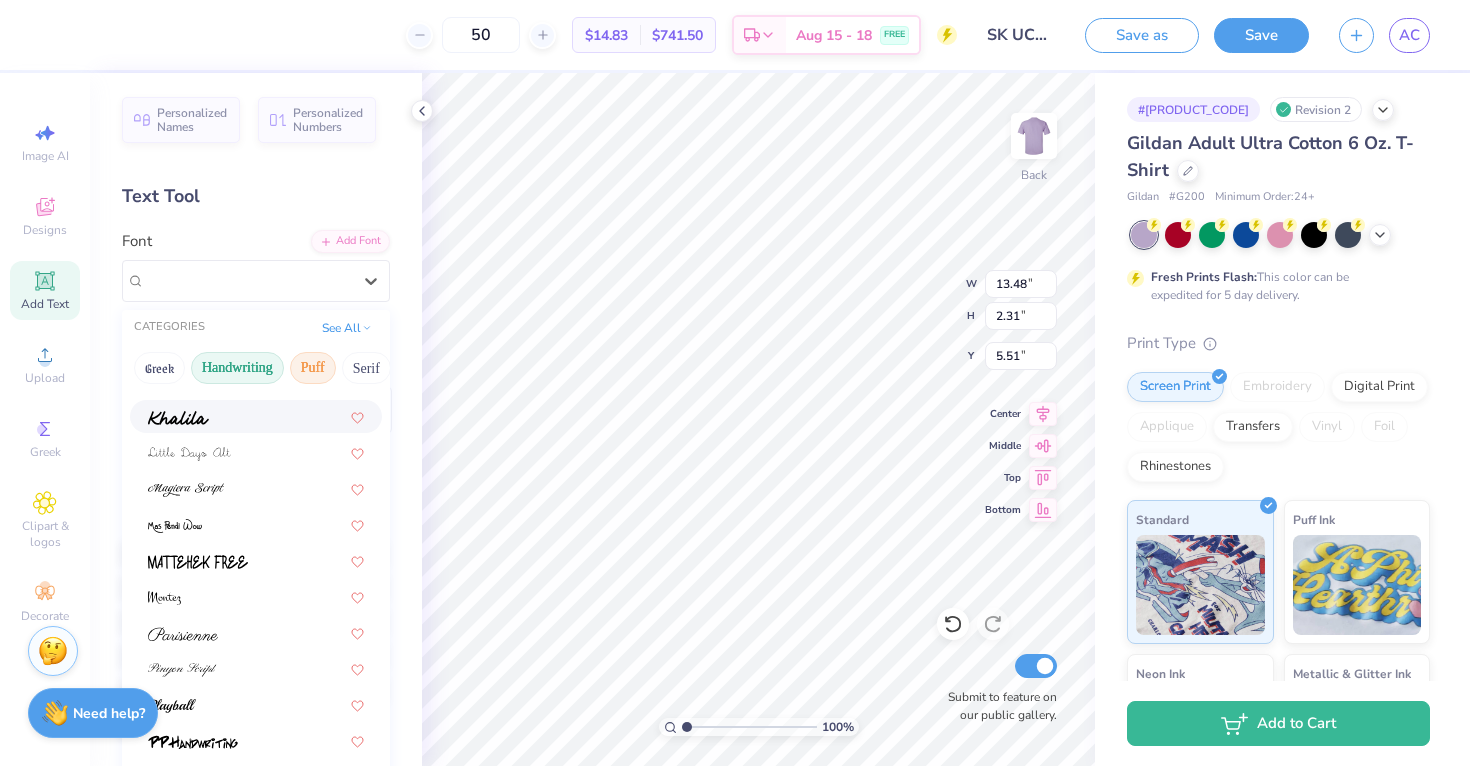 click on "Puff" at bounding box center [313, 368] 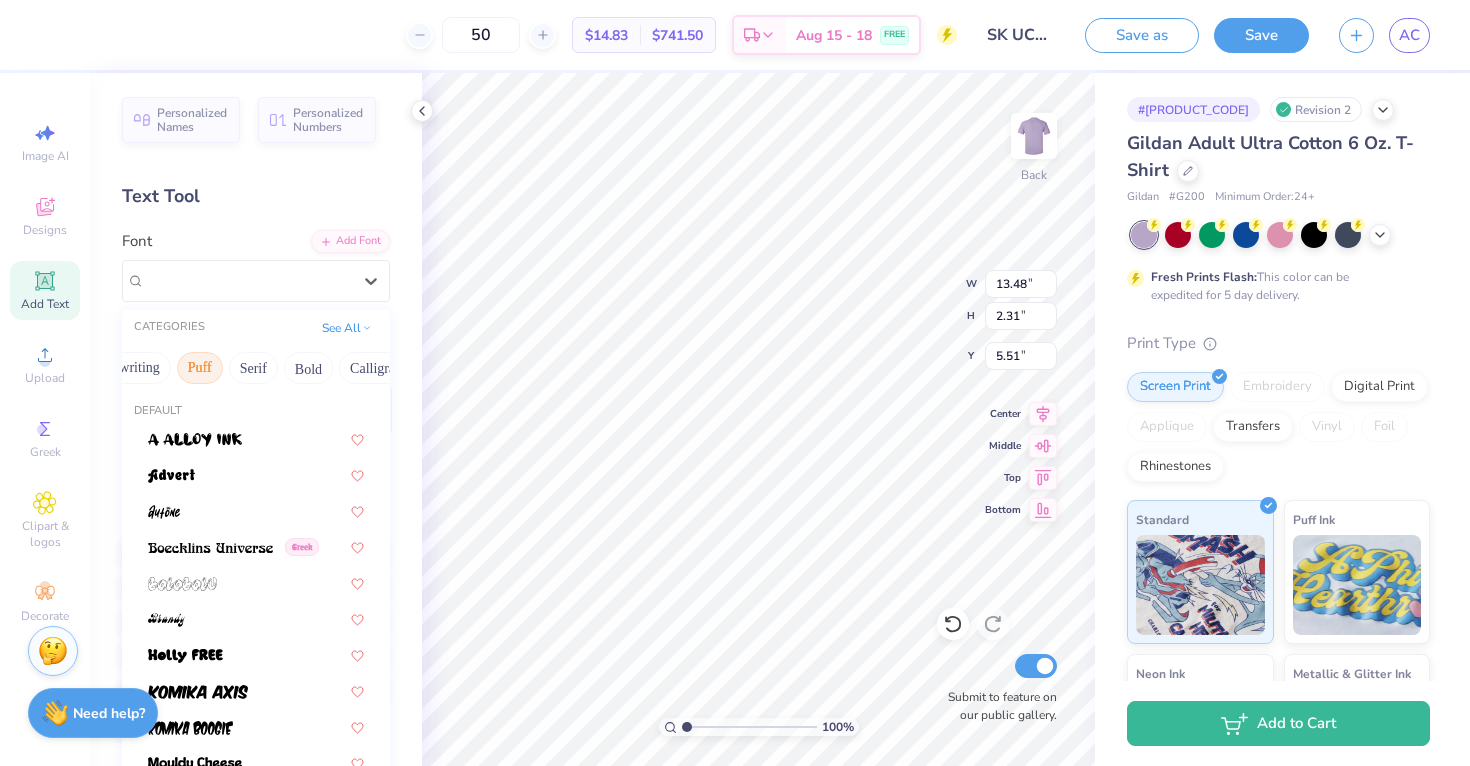 scroll, scrollTop: 0, scrollLeft: 137, axis: horizontal 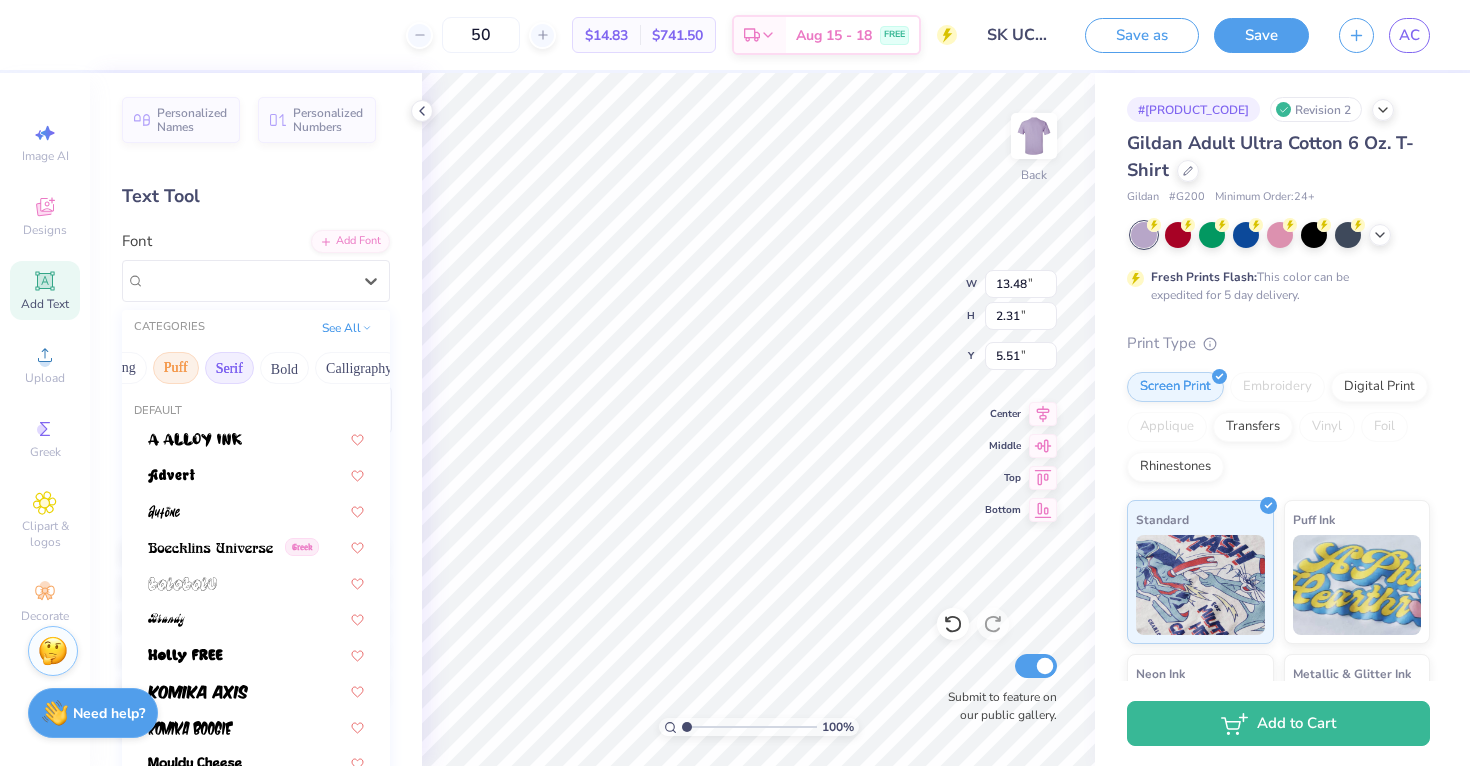 click on "Serif" at bounding box center (229, 368) 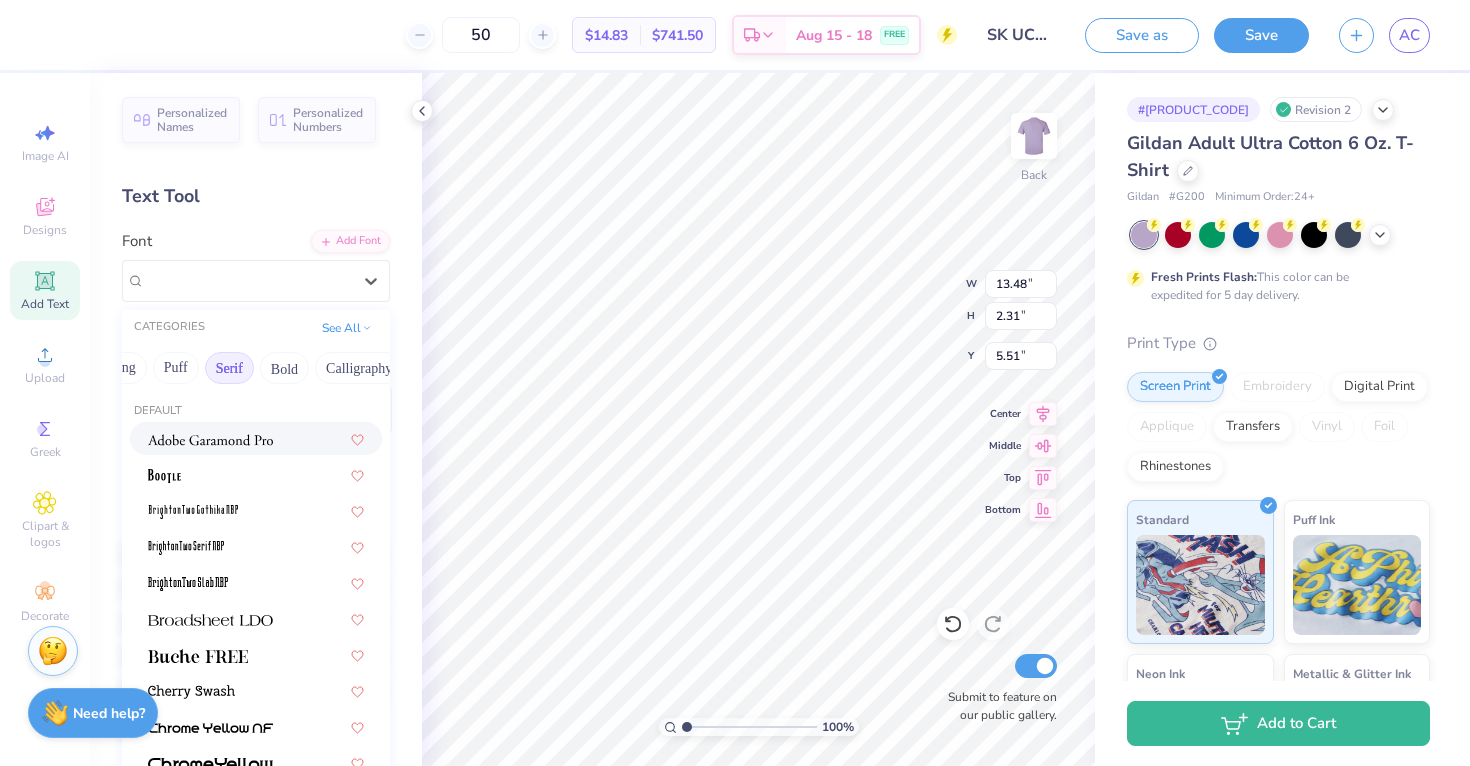 click at bounding box center [210, 440] 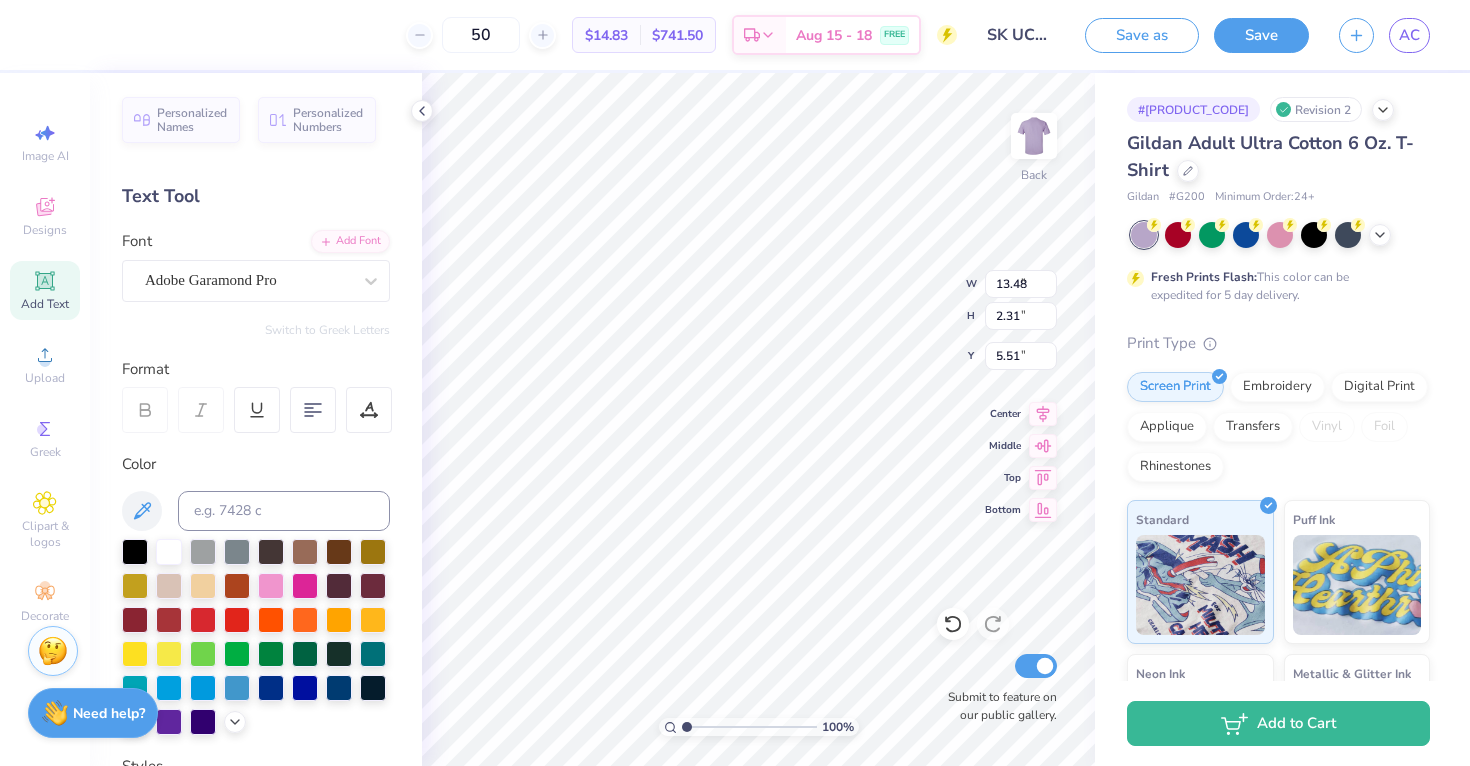 type on "9.85" 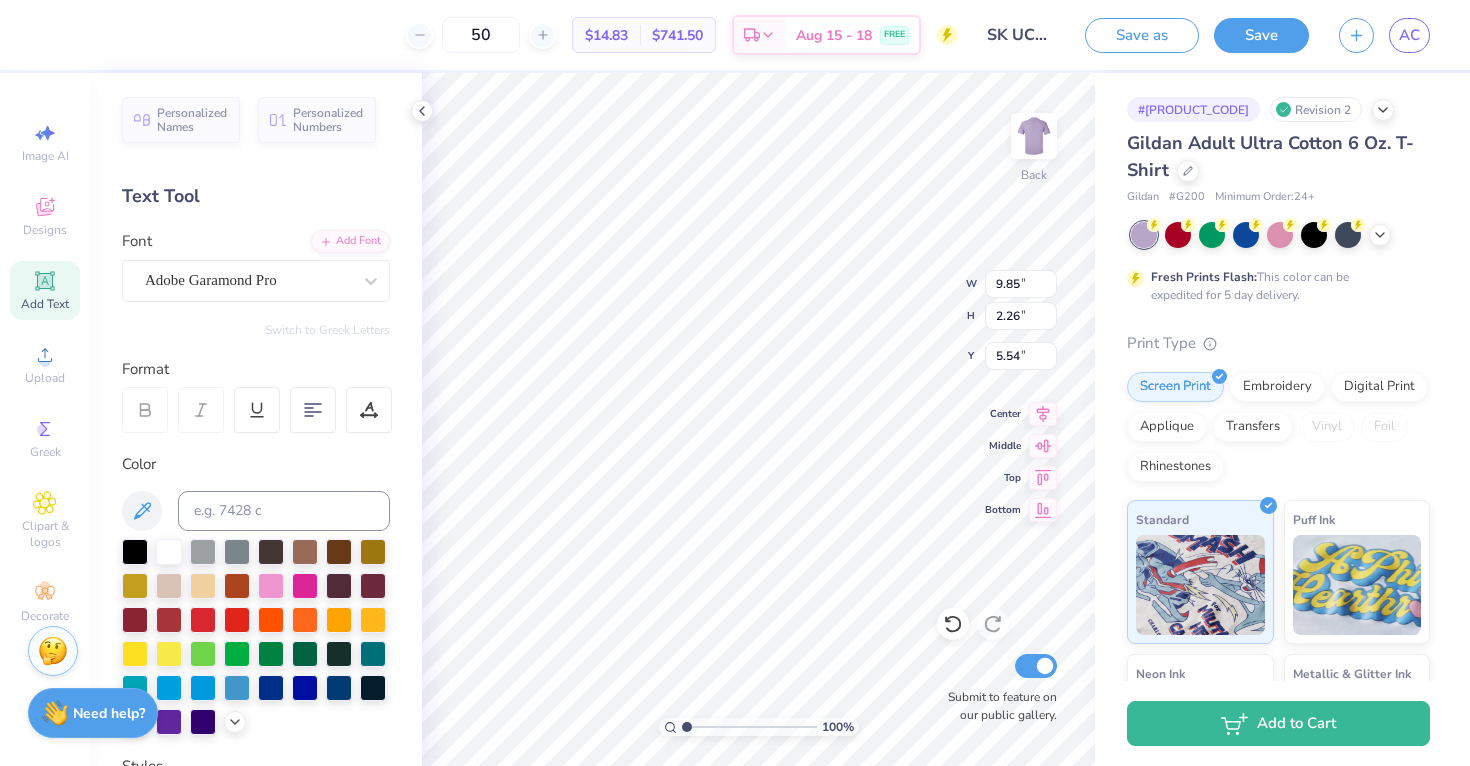 click 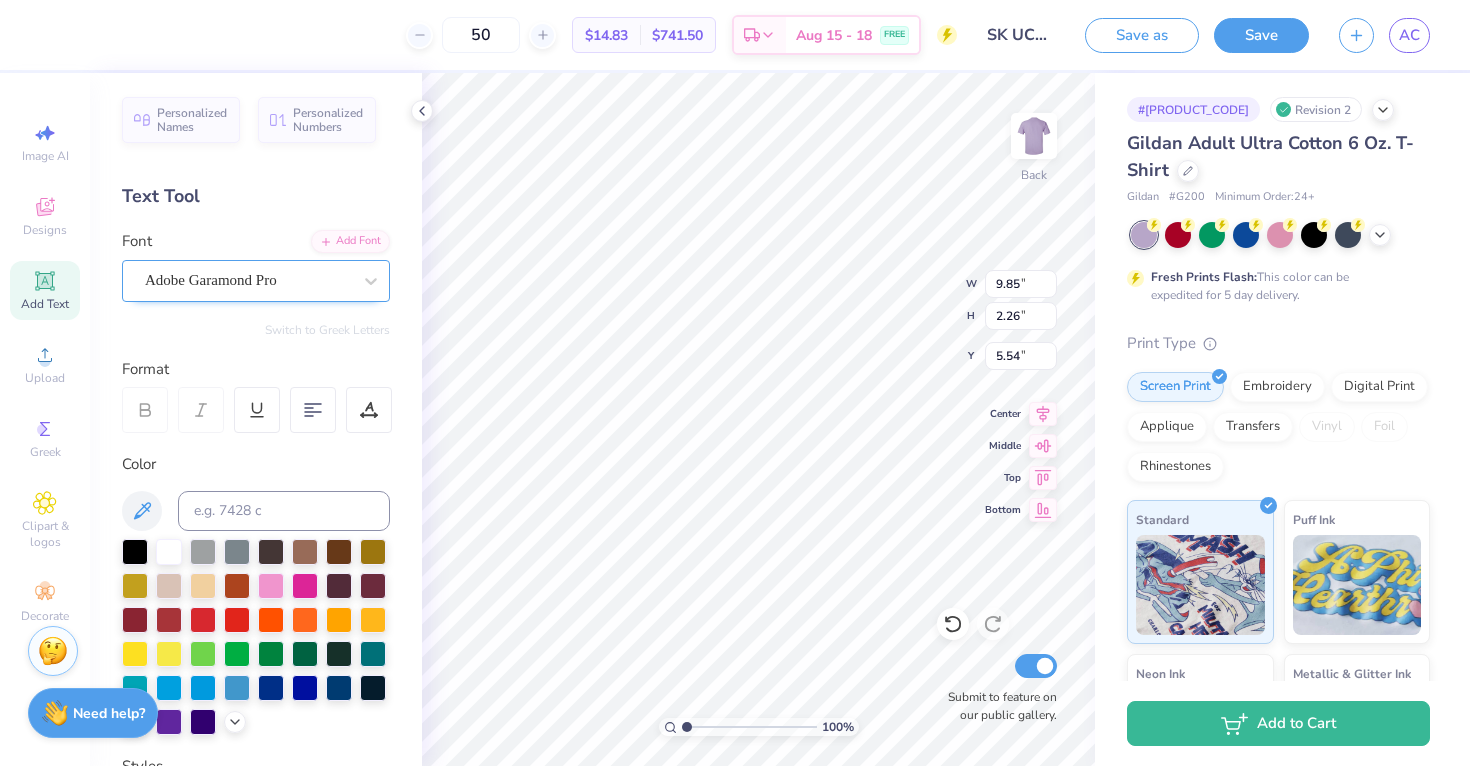 click on "Adobe Garamond Pro" at bounding box center (248, 280) 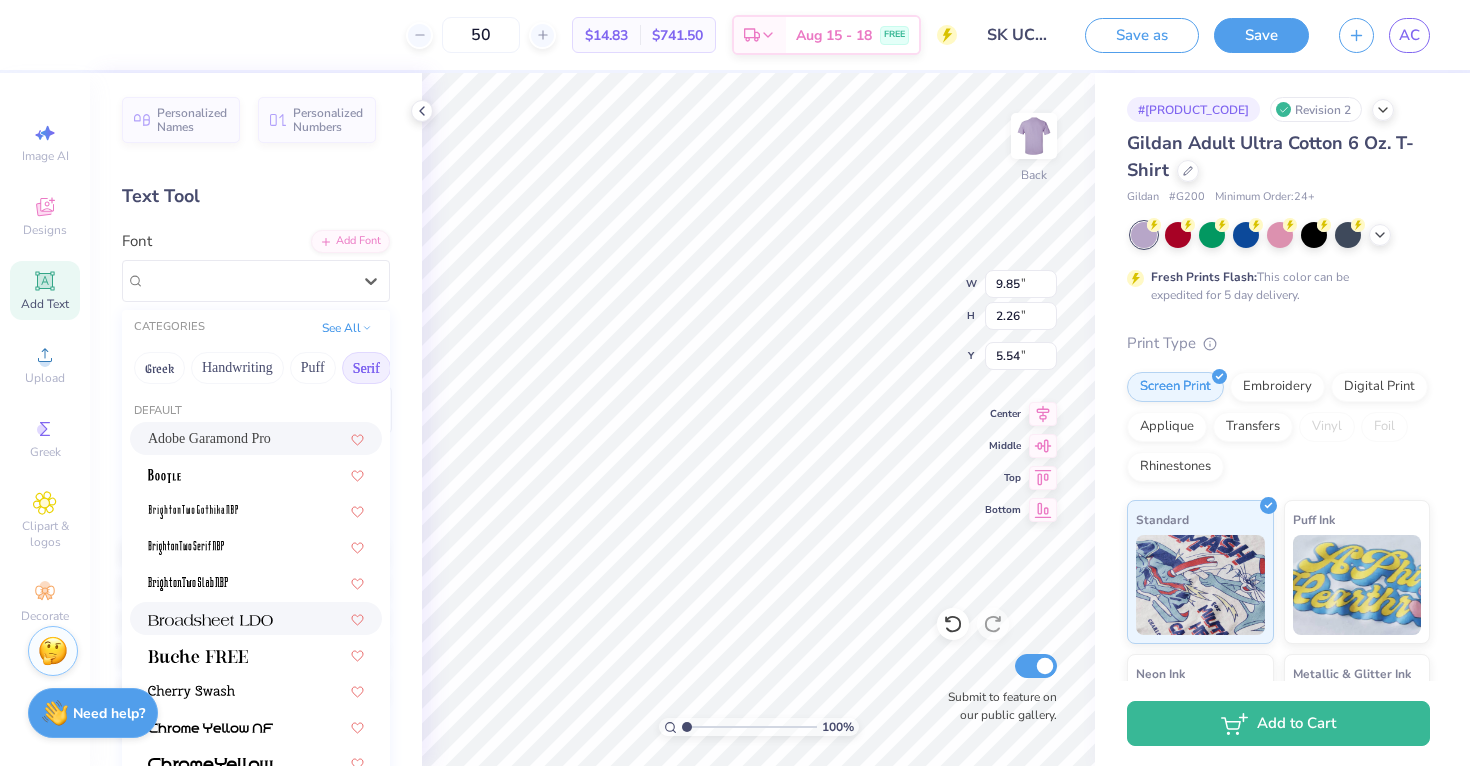 click at bounding box center (256, 618) 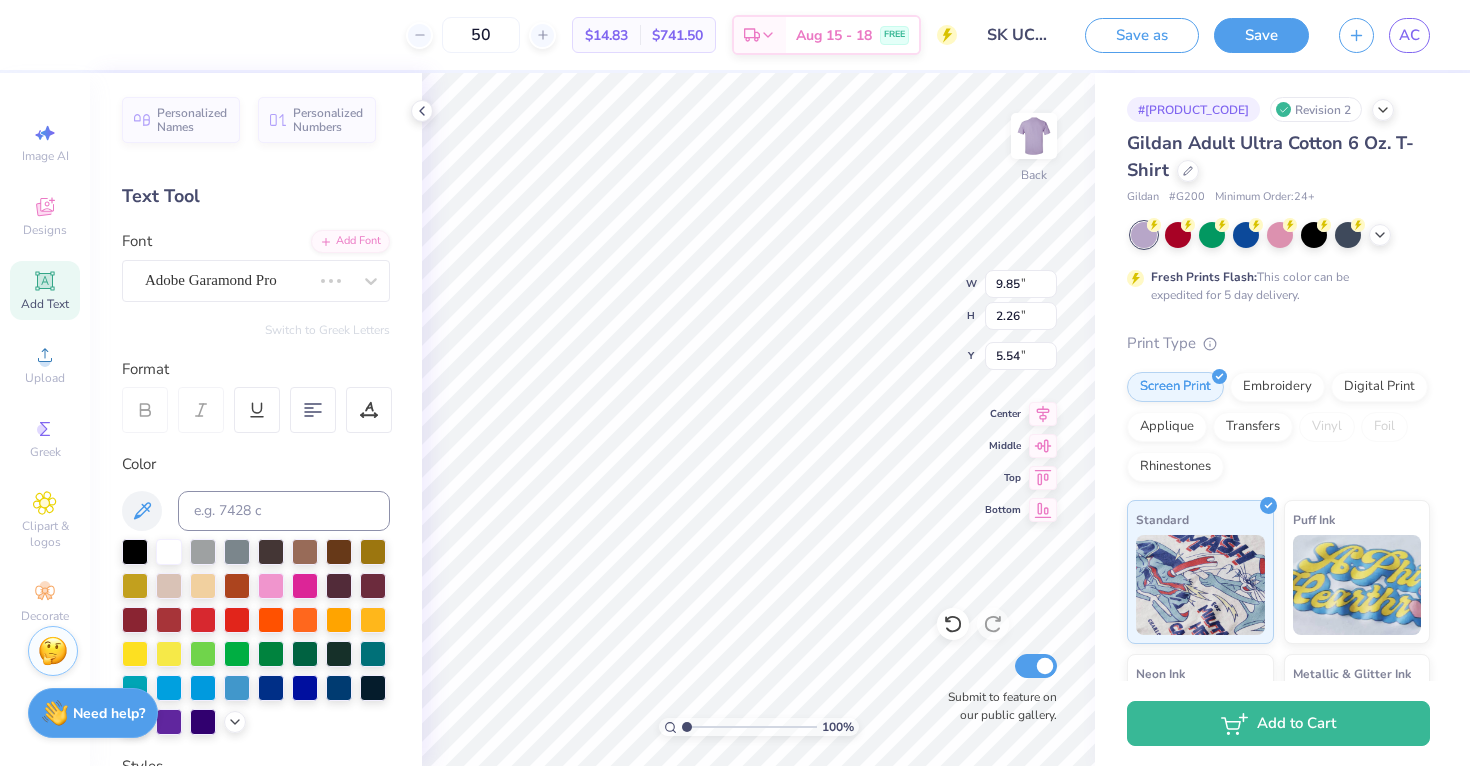 type on "11.55" 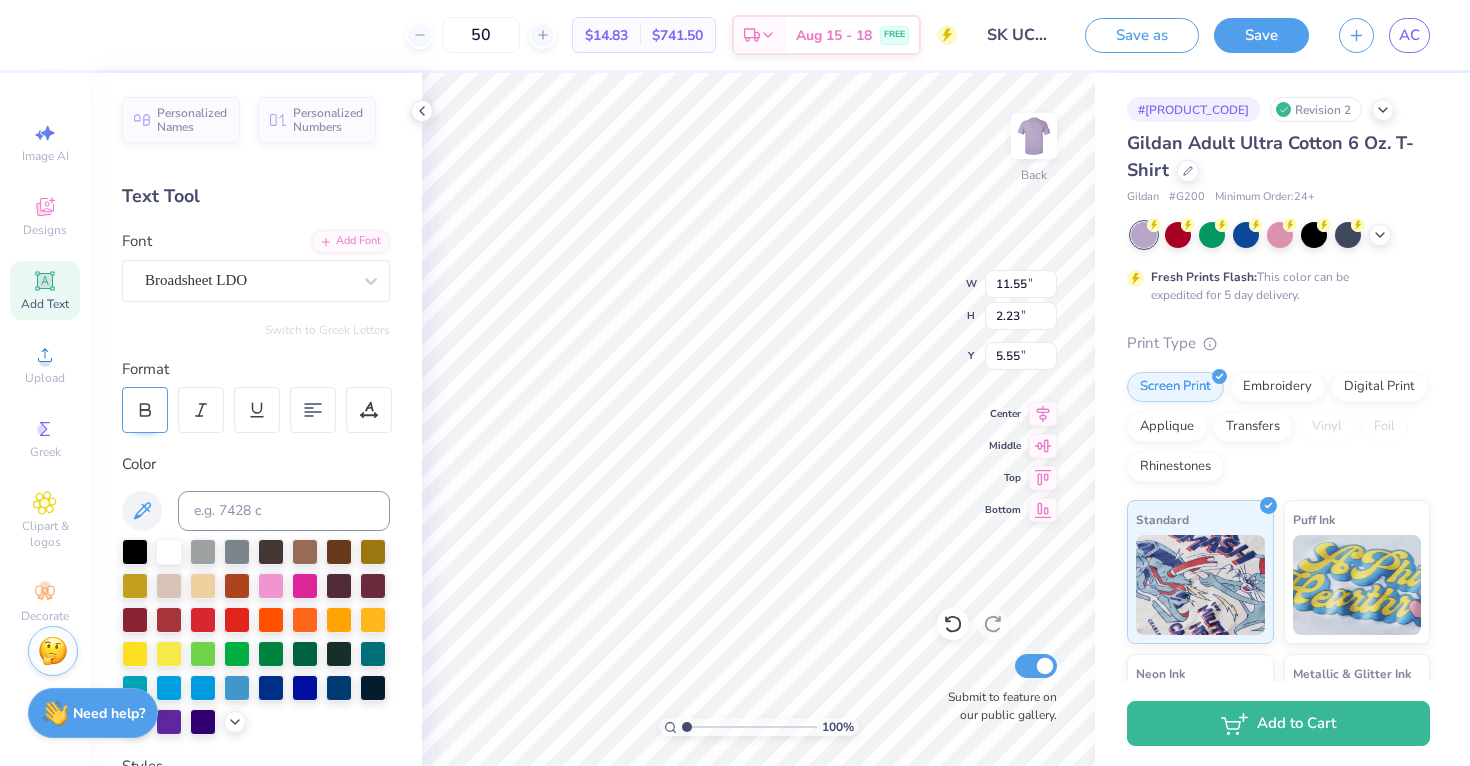 click 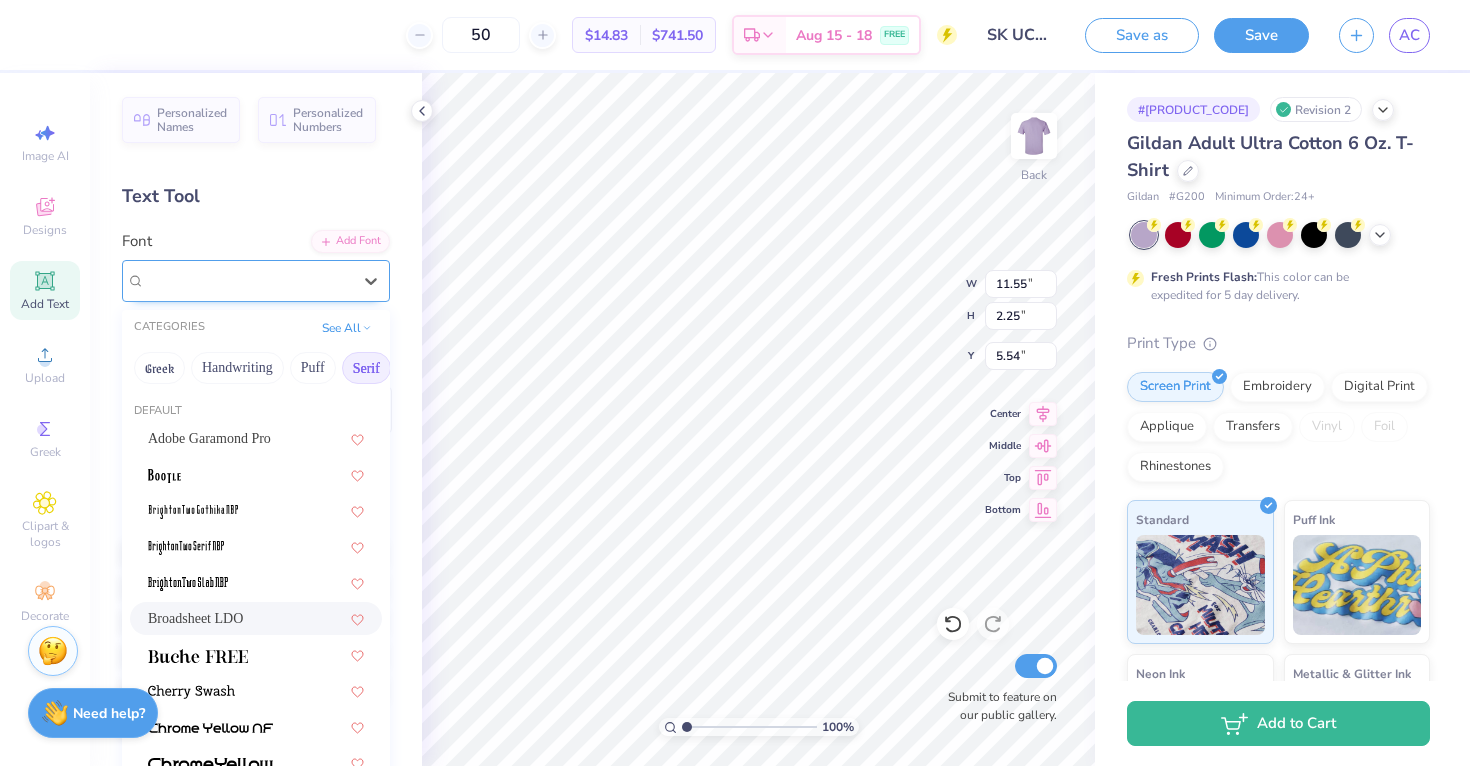 click on "Broadsheet LDO" at bounding box center (248, 280) 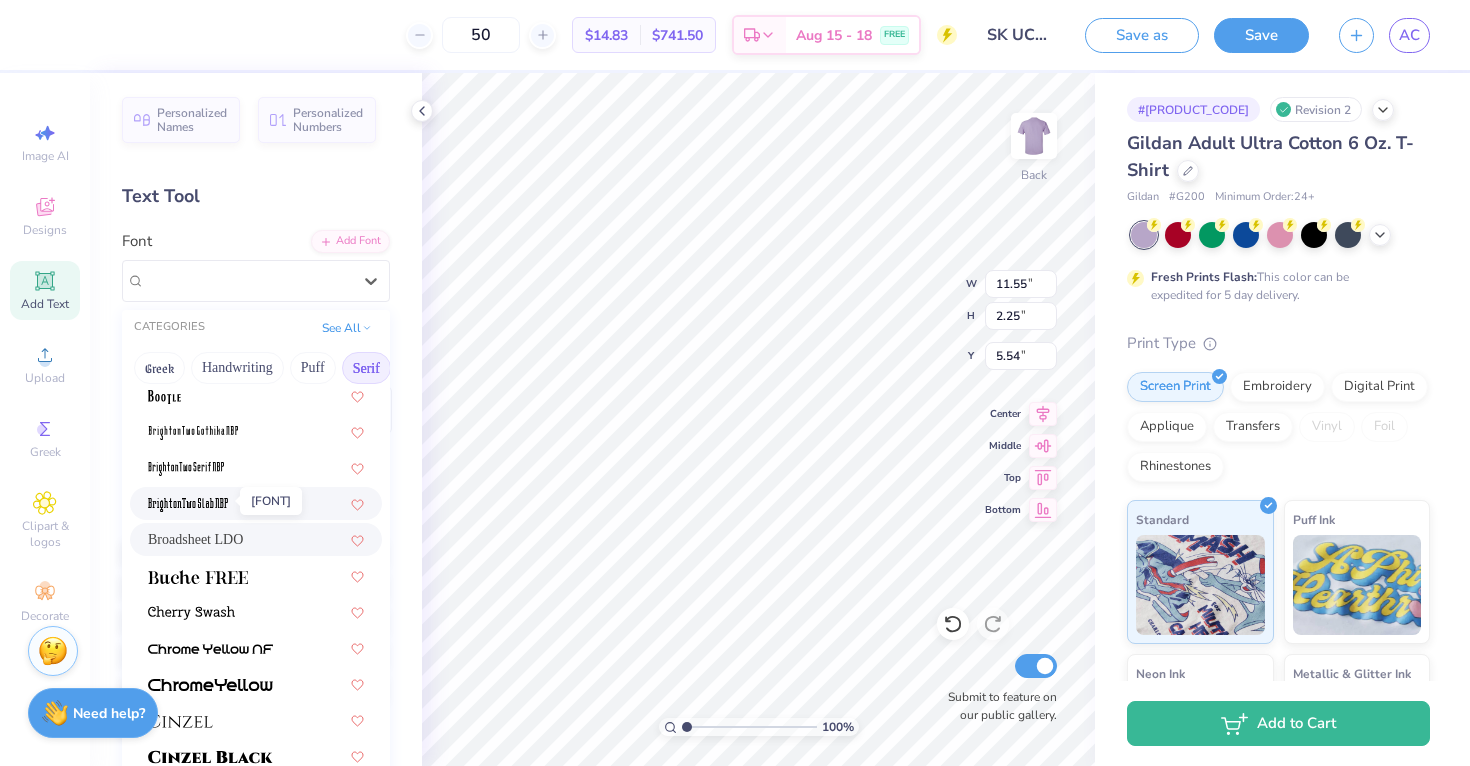 scroll, scrollTop: 82, scrollLeft: 0, axis: vertical 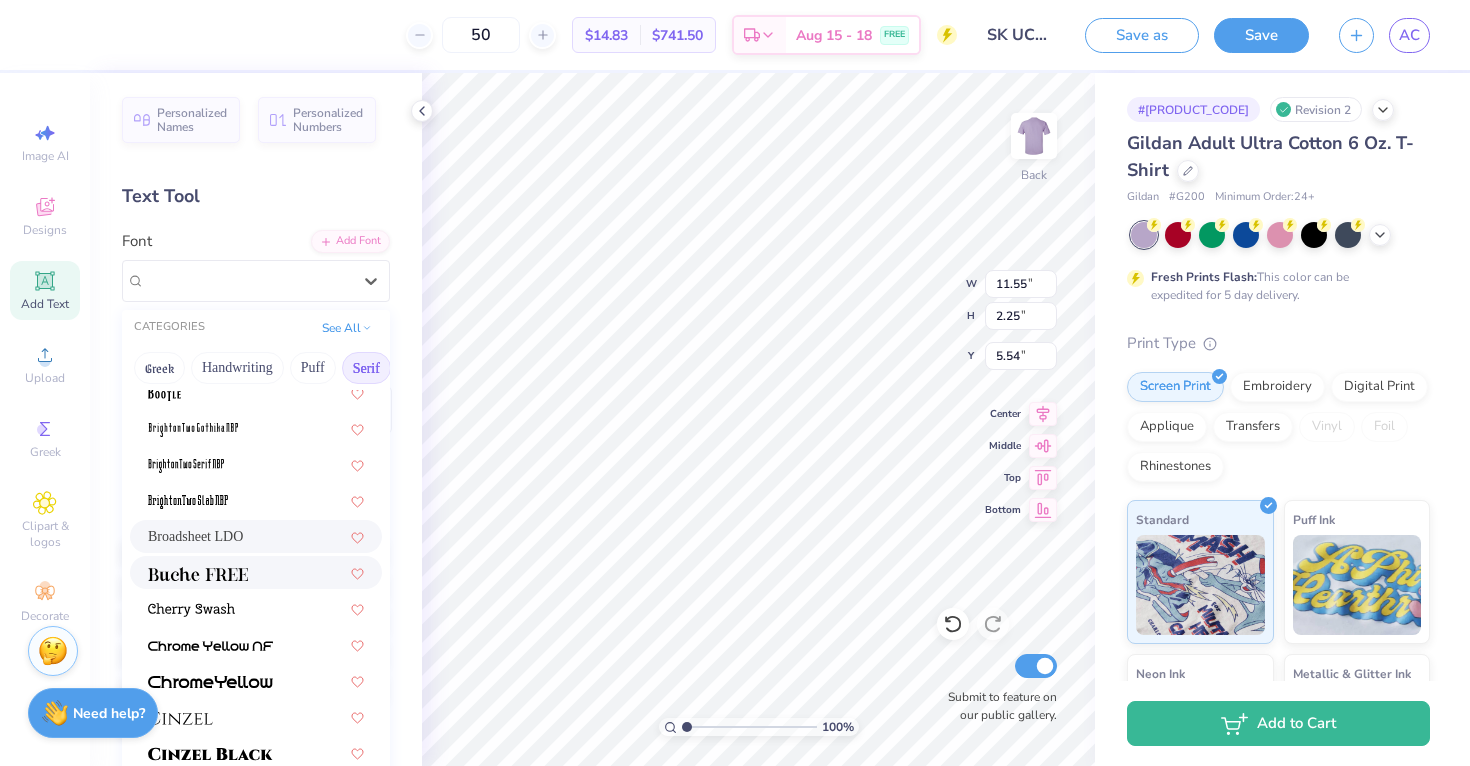 click at bounding box center (198, 574) 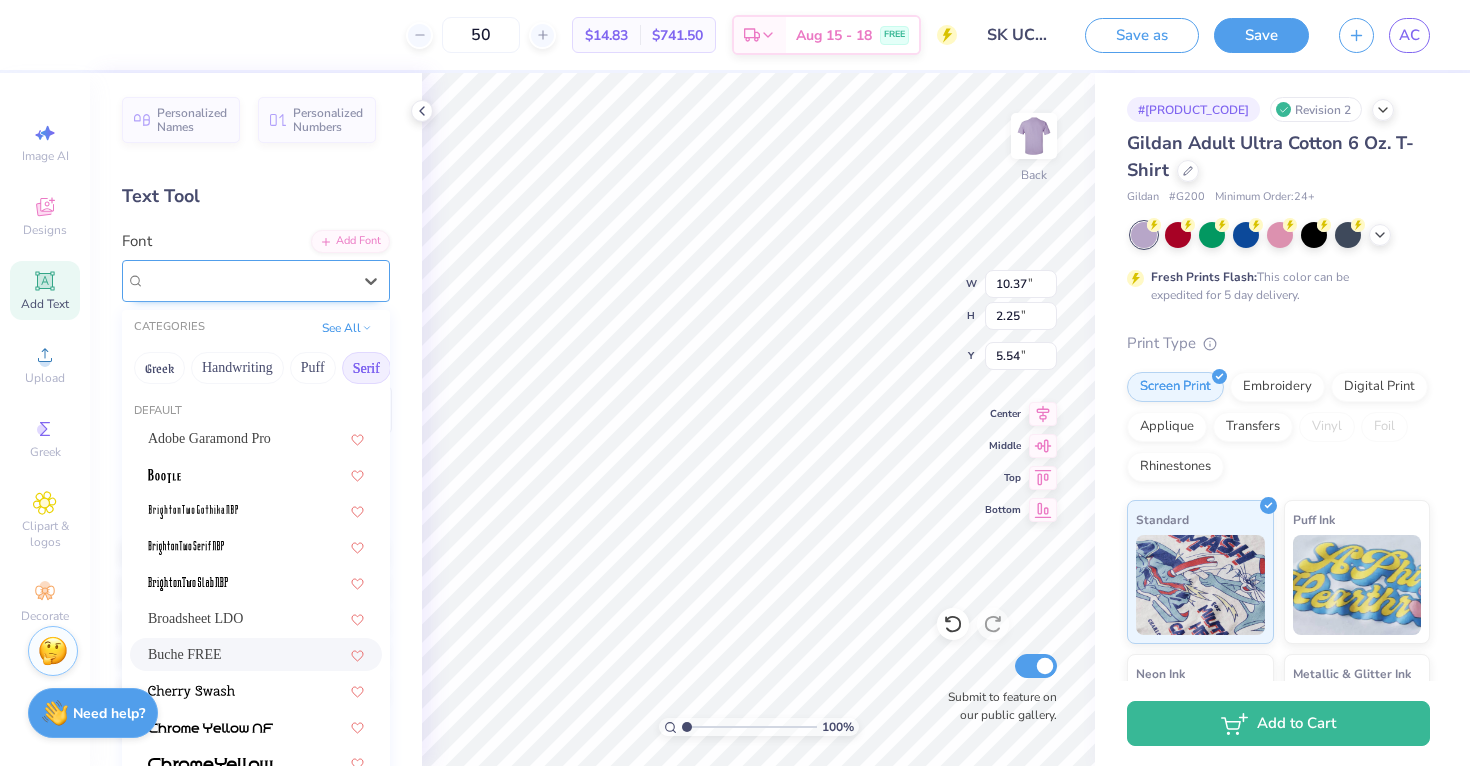 click on "Buche FREE" at bounding box center [248, 280] 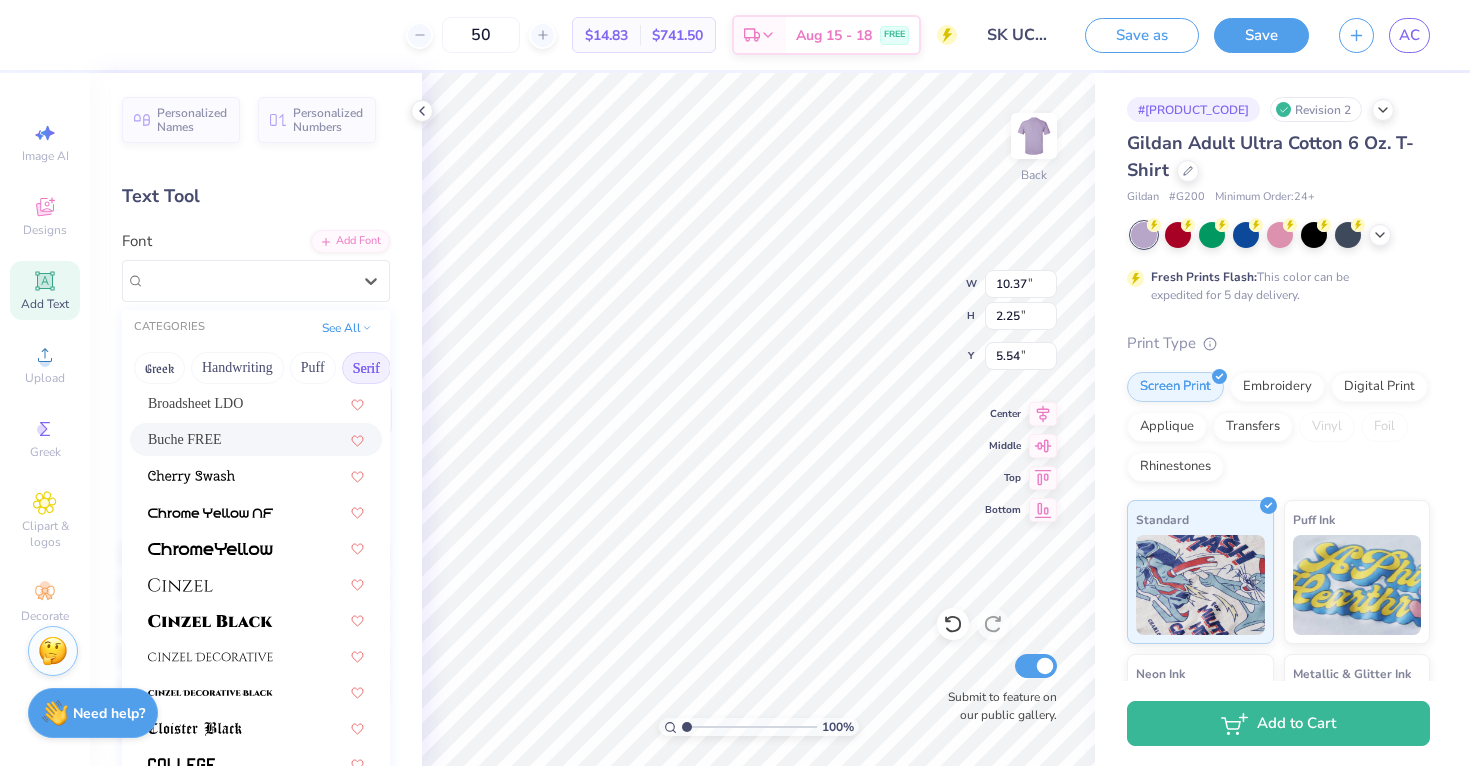 scroll, scrollTop: 217, scrollLeft: 0, axis: vertical 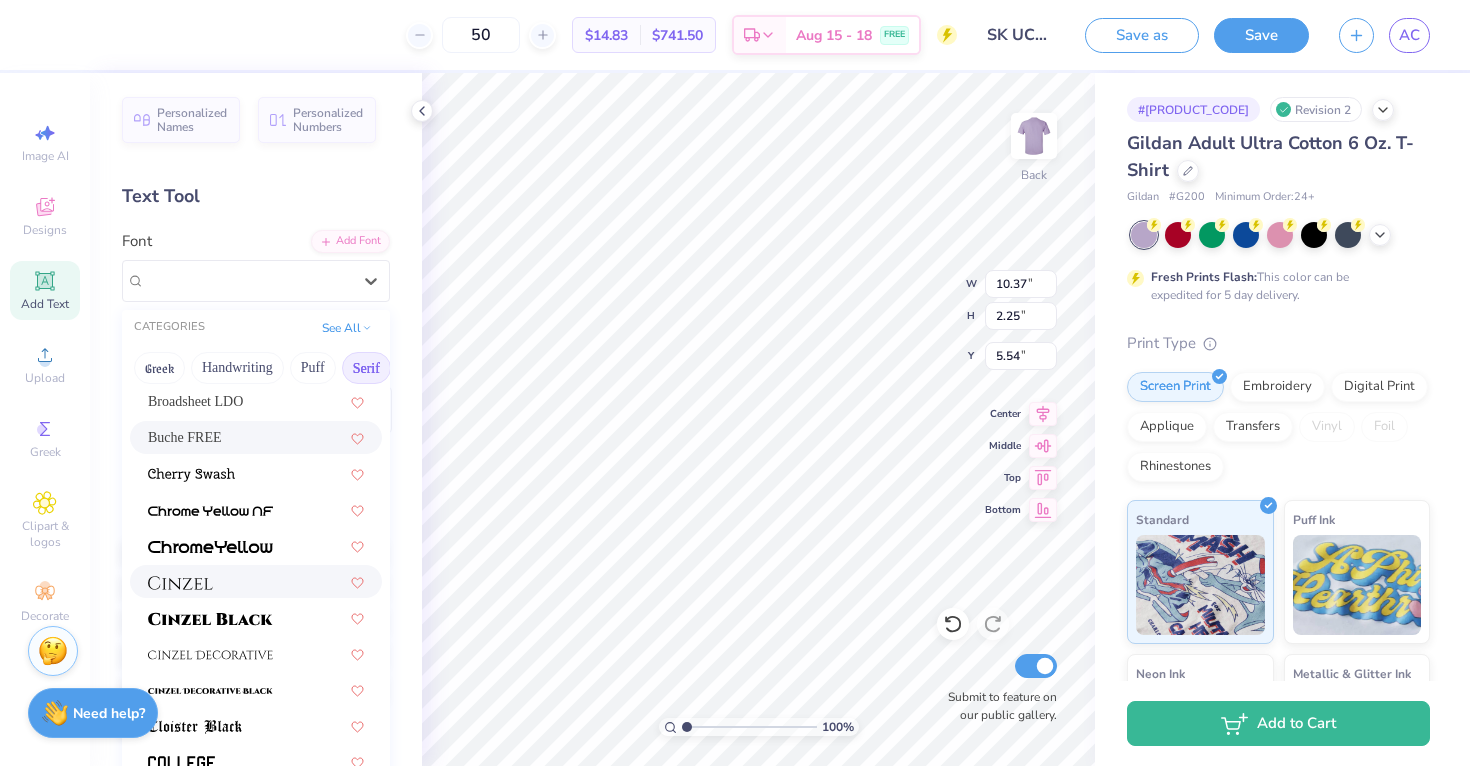 click at bounding box center (256, 581) 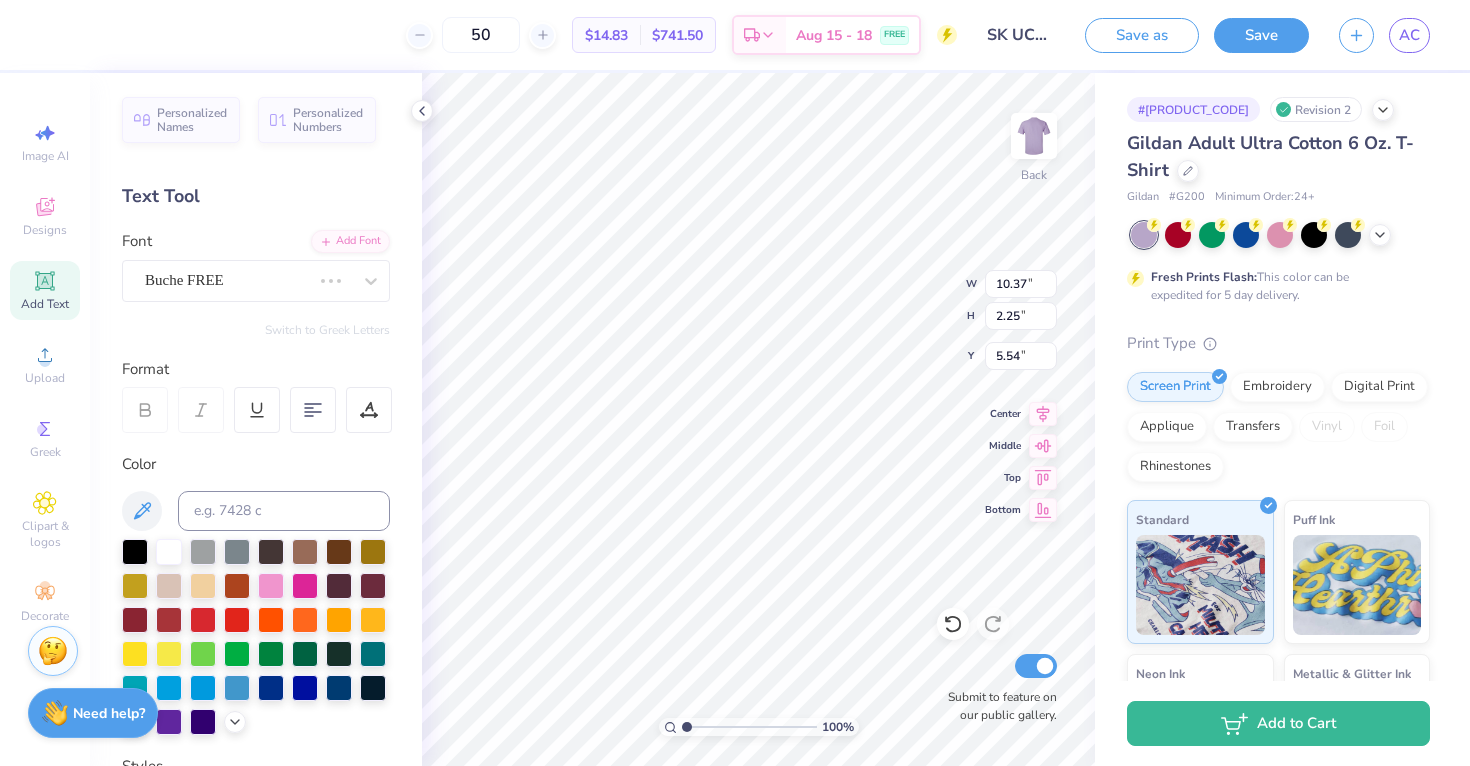 type on "10.36" 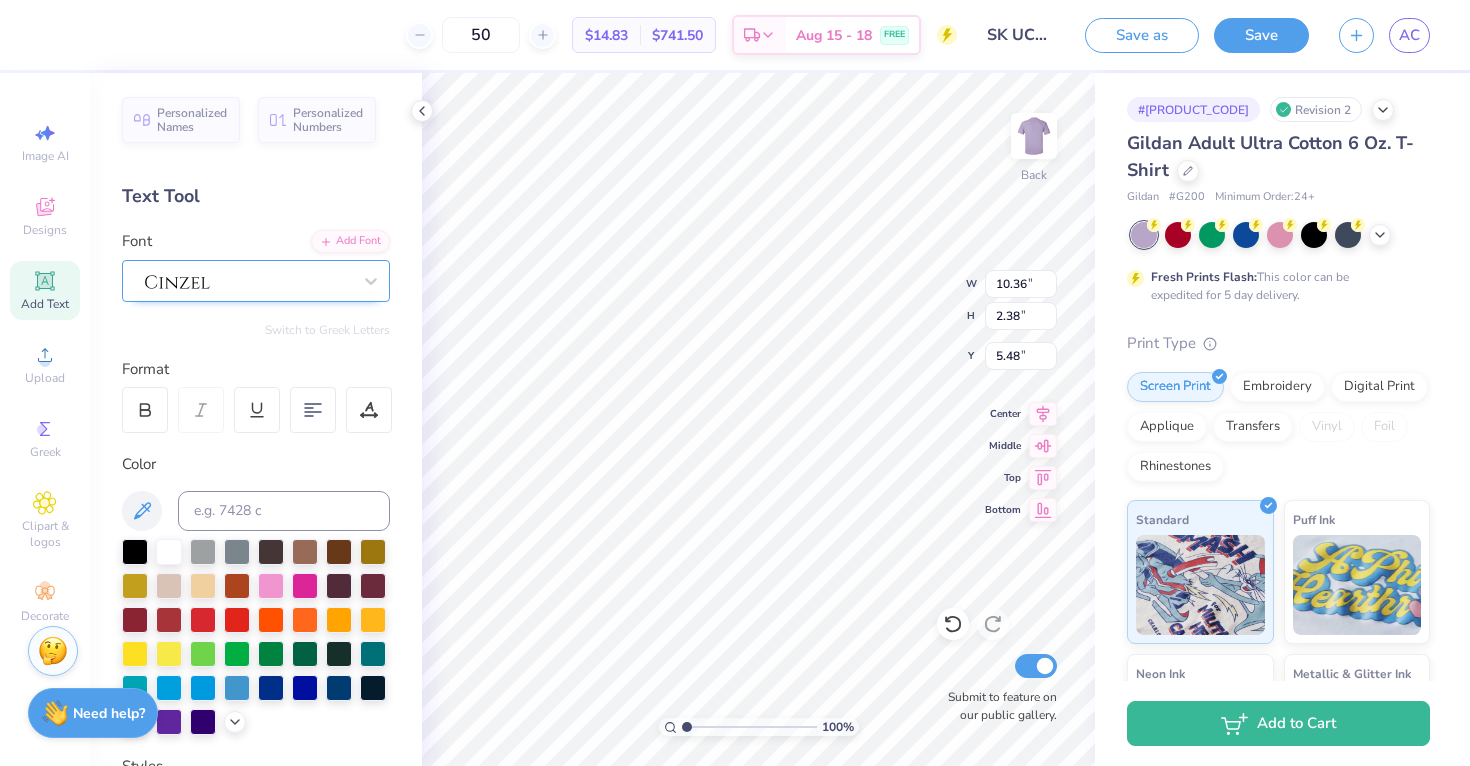 click at bounding box center [248, 280] 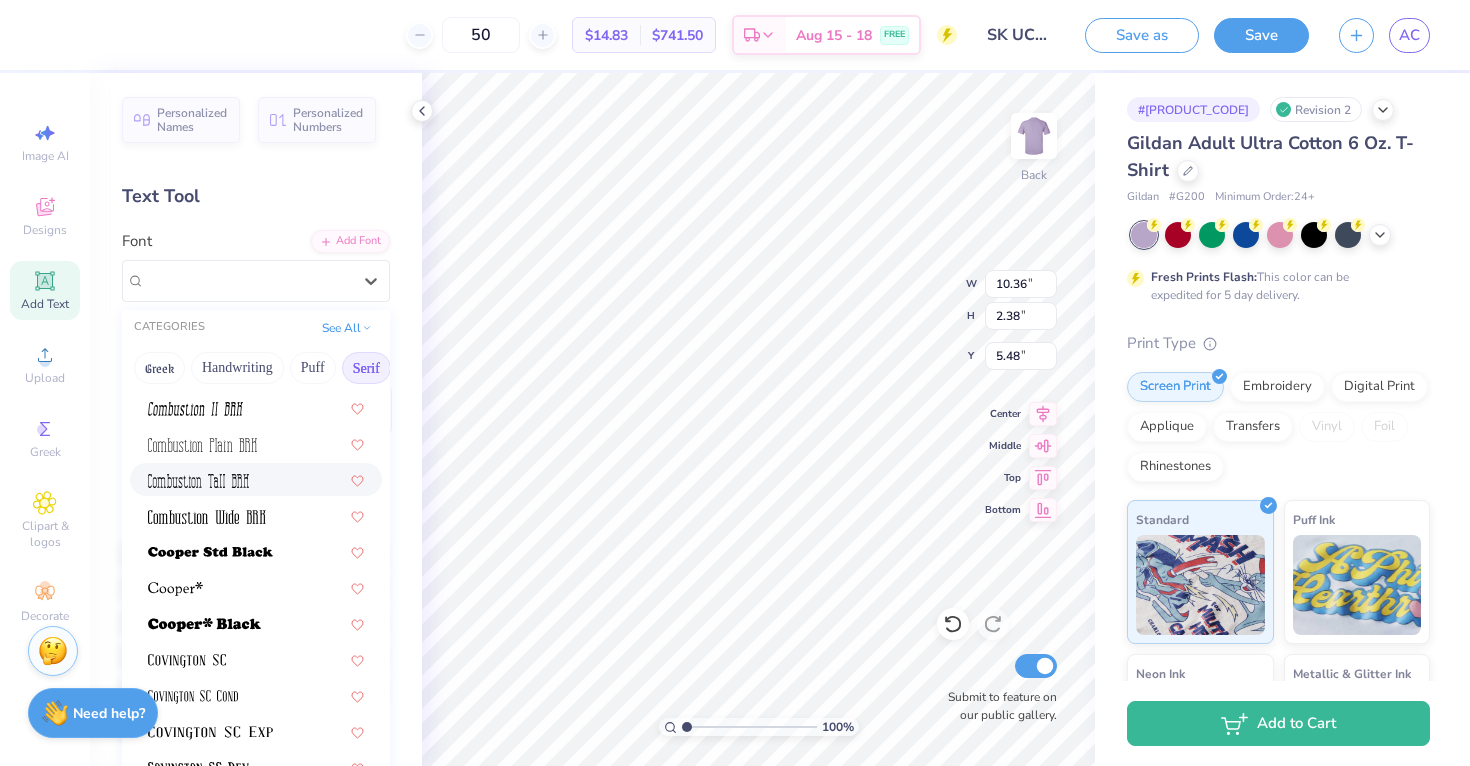 scroll, scrollTop: 783, scrollLeft: 0, axis: vertical 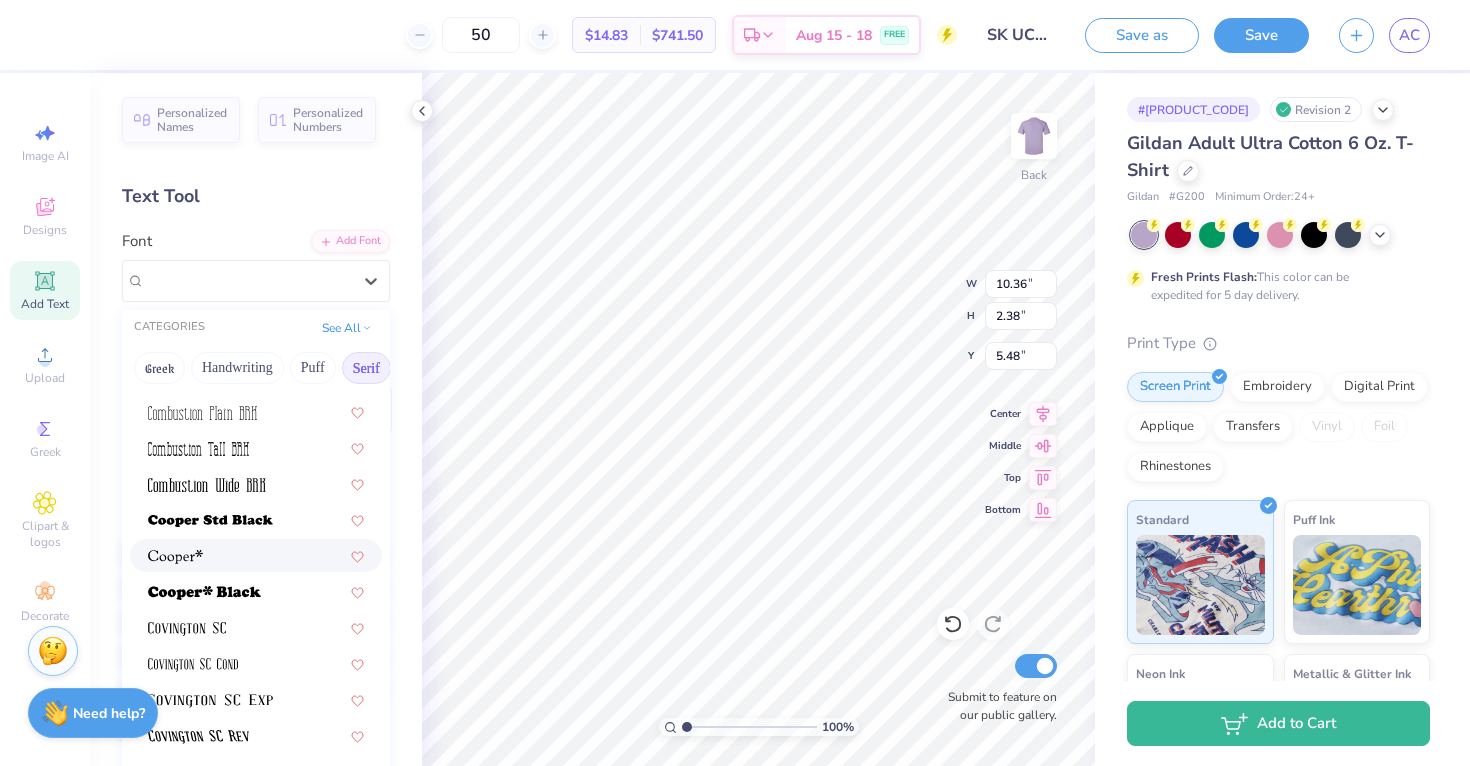 click at bounding box center (256, 555) 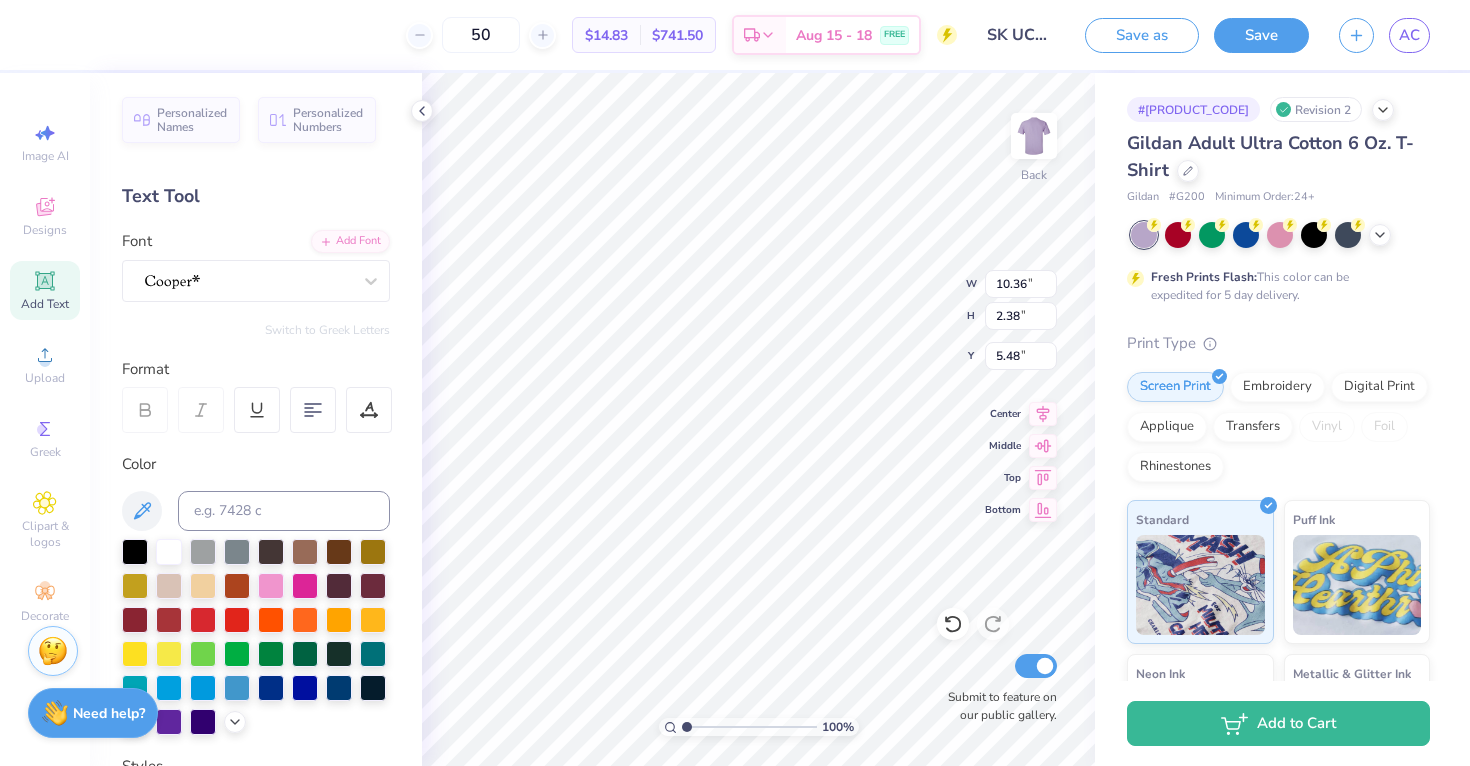 type on "11.58" 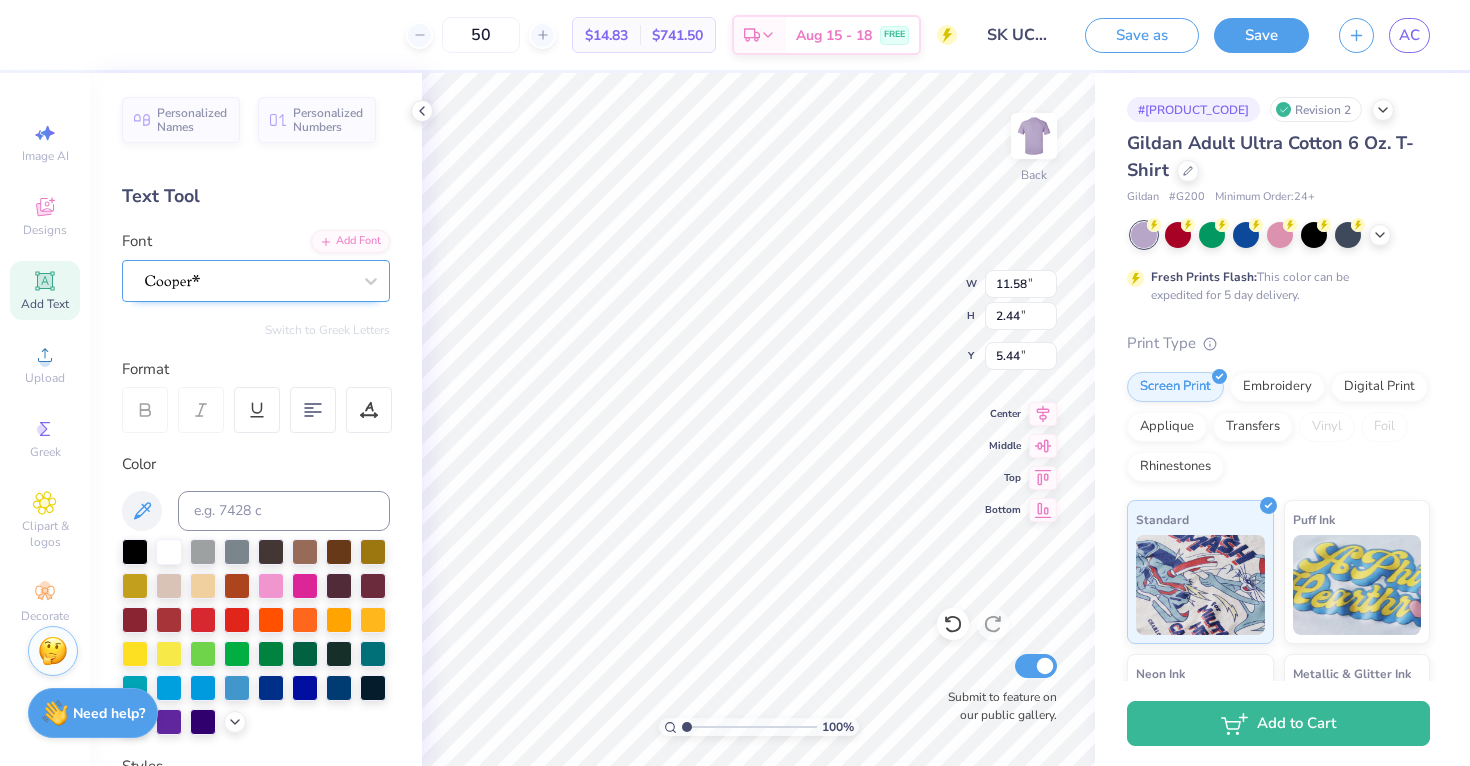 click at bounding box center (248, 280) 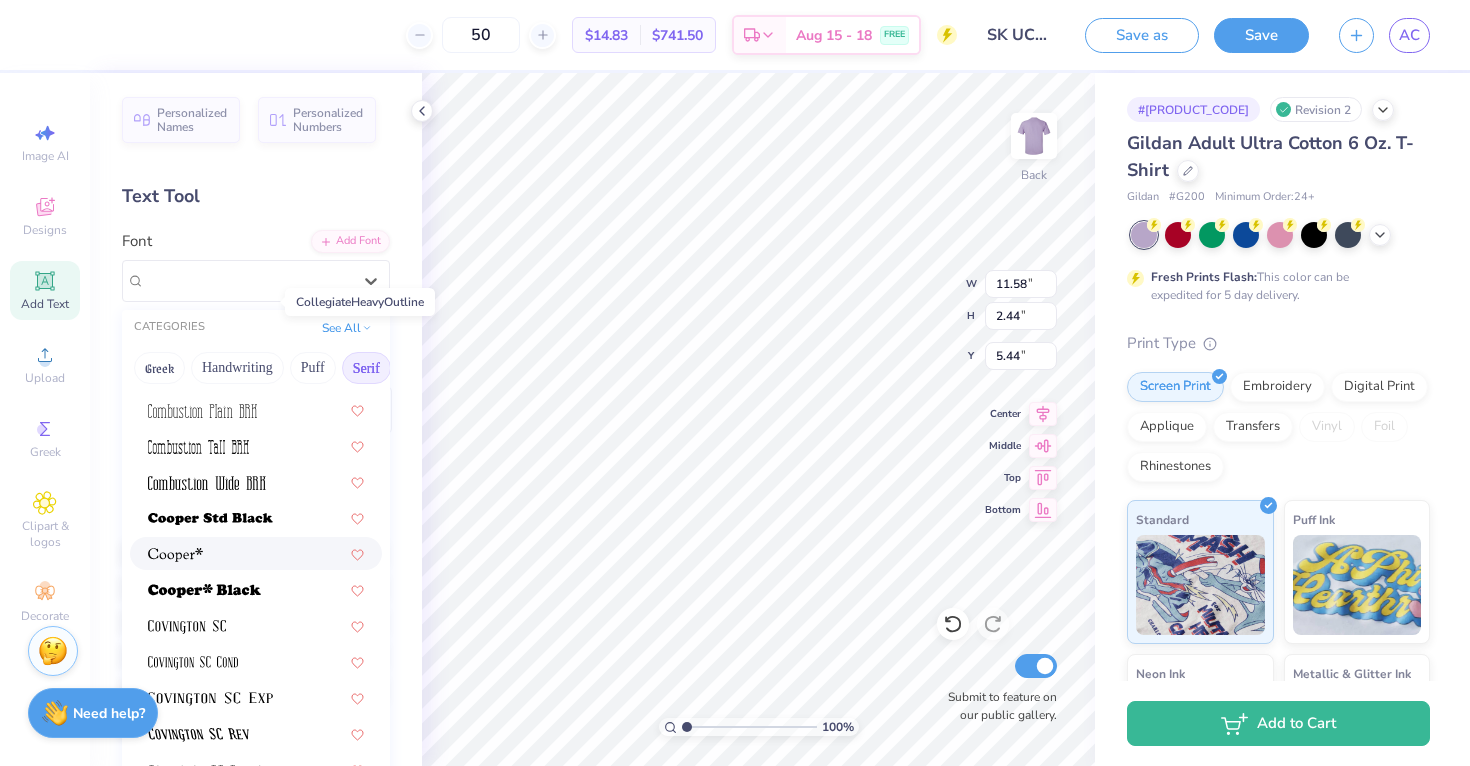 scroll, scrollTop: 798, scrollLeft: 0, axis: vertical 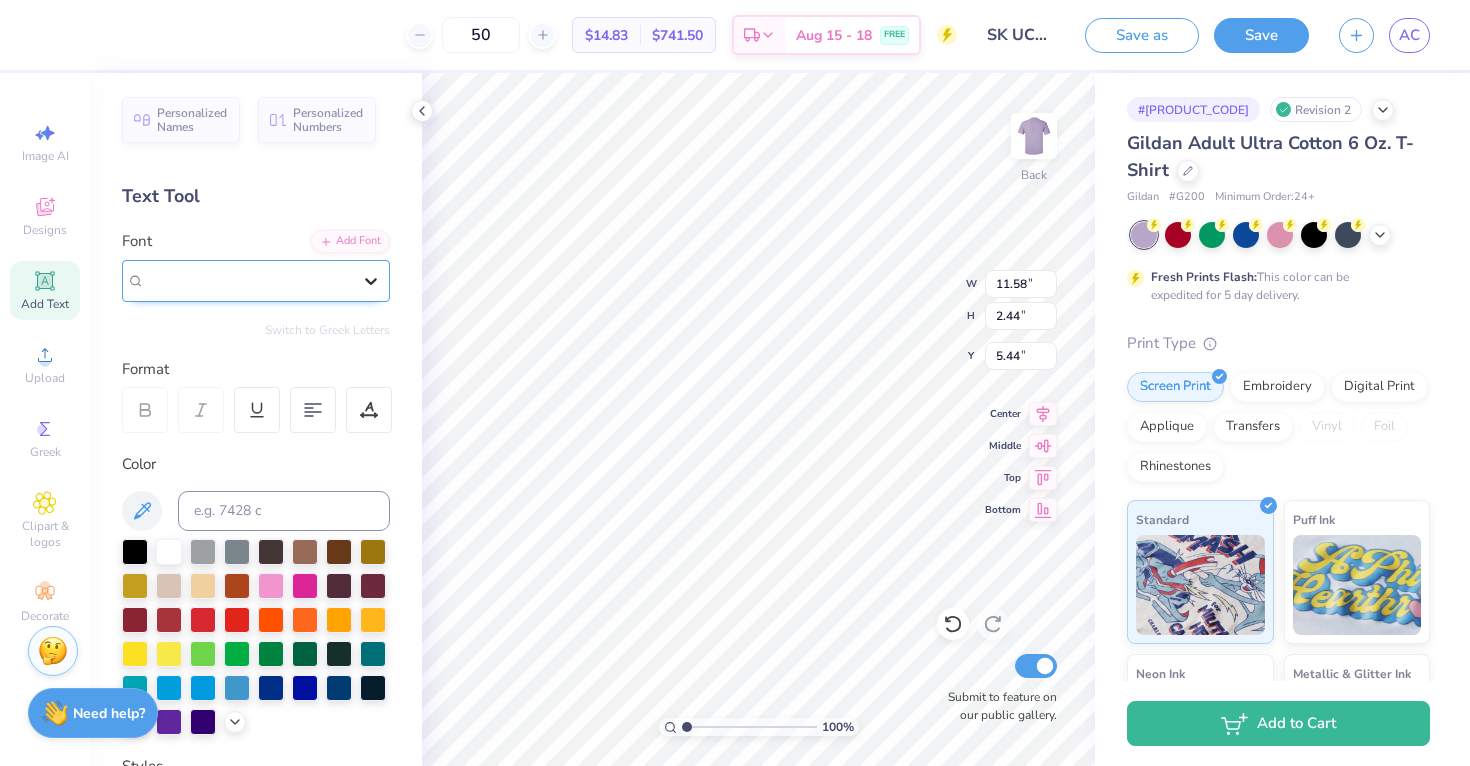 click 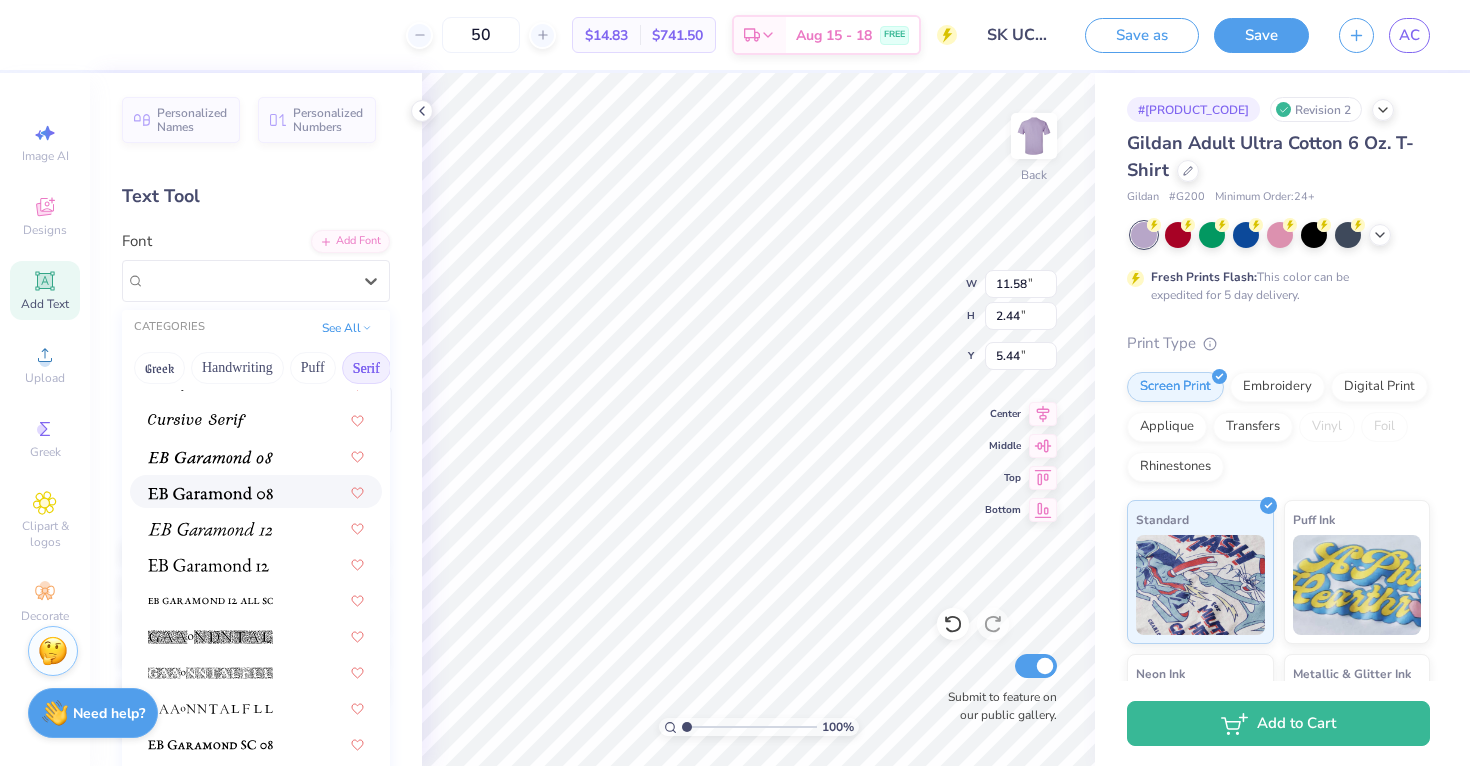 scroll, scrollTop: 1188, scrollLeft: 0, axis: vertical 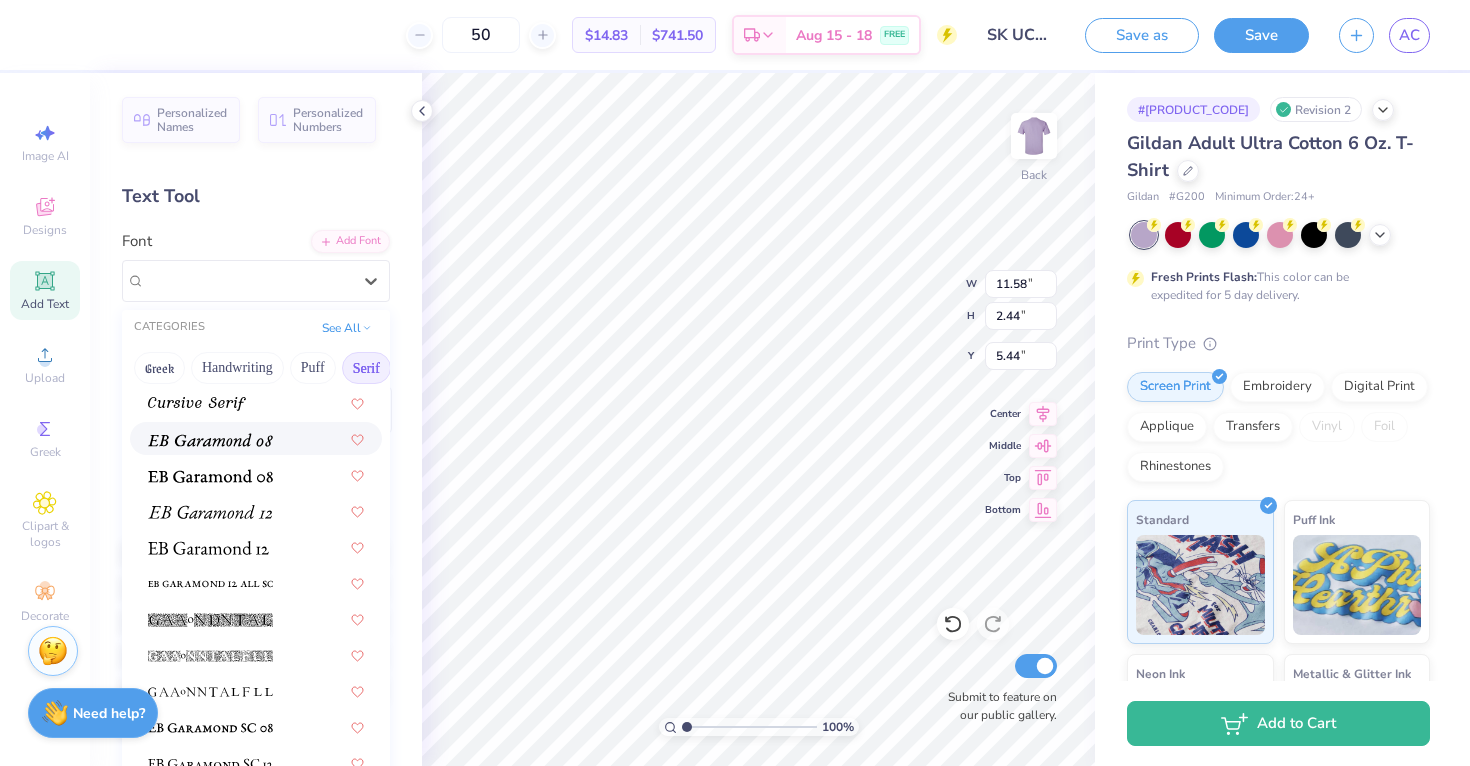 click at bounding box center [256, 438] 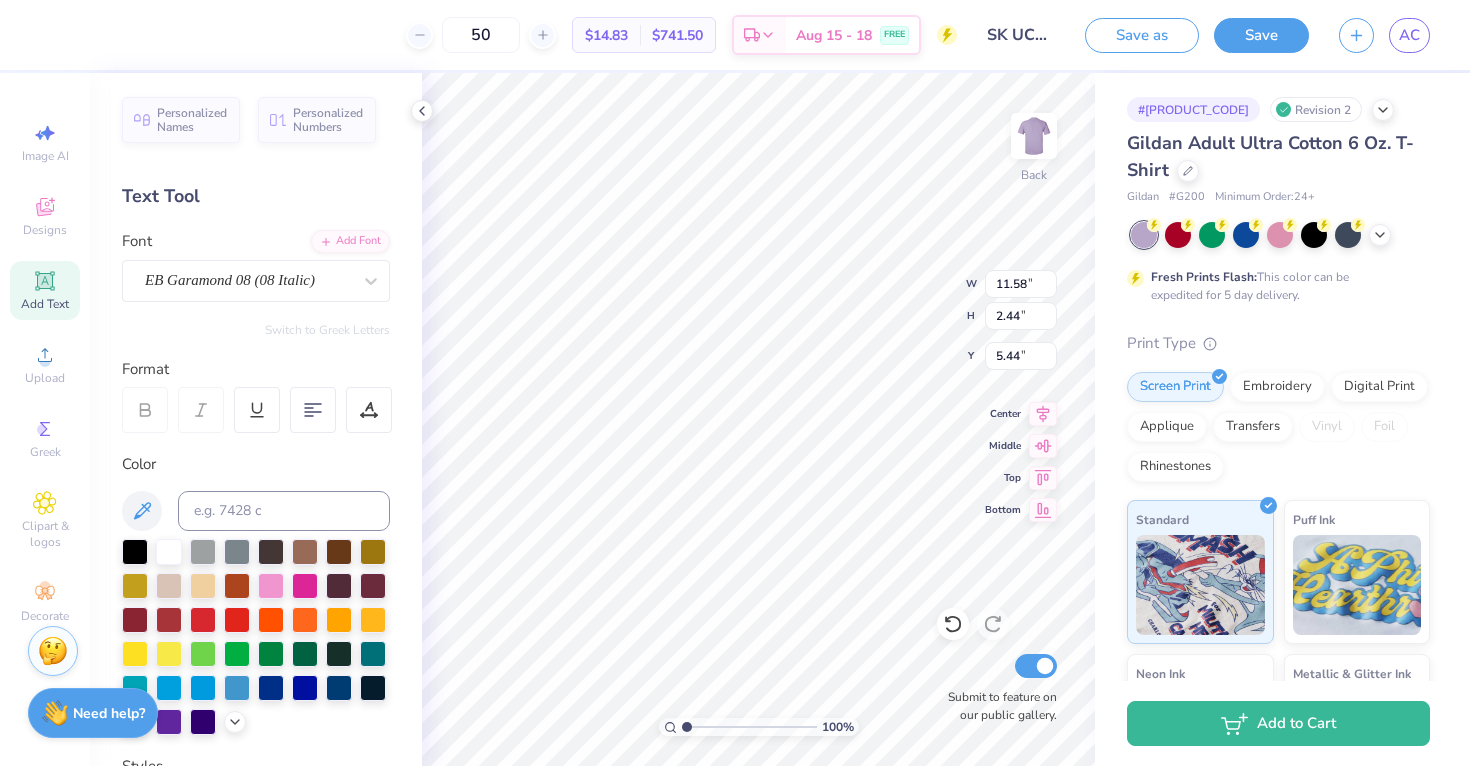 type on "10.01" 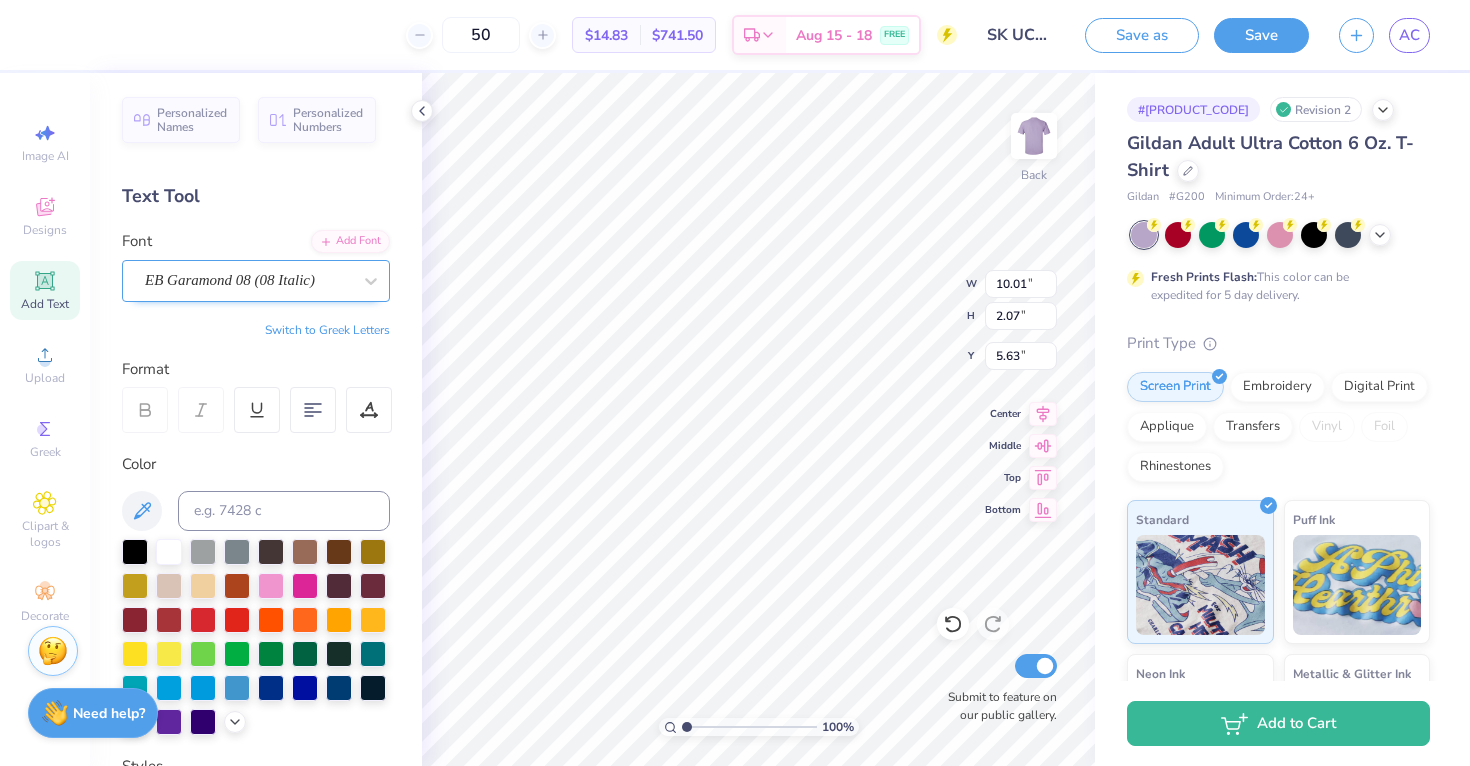 click at bounding box center (248, 280) 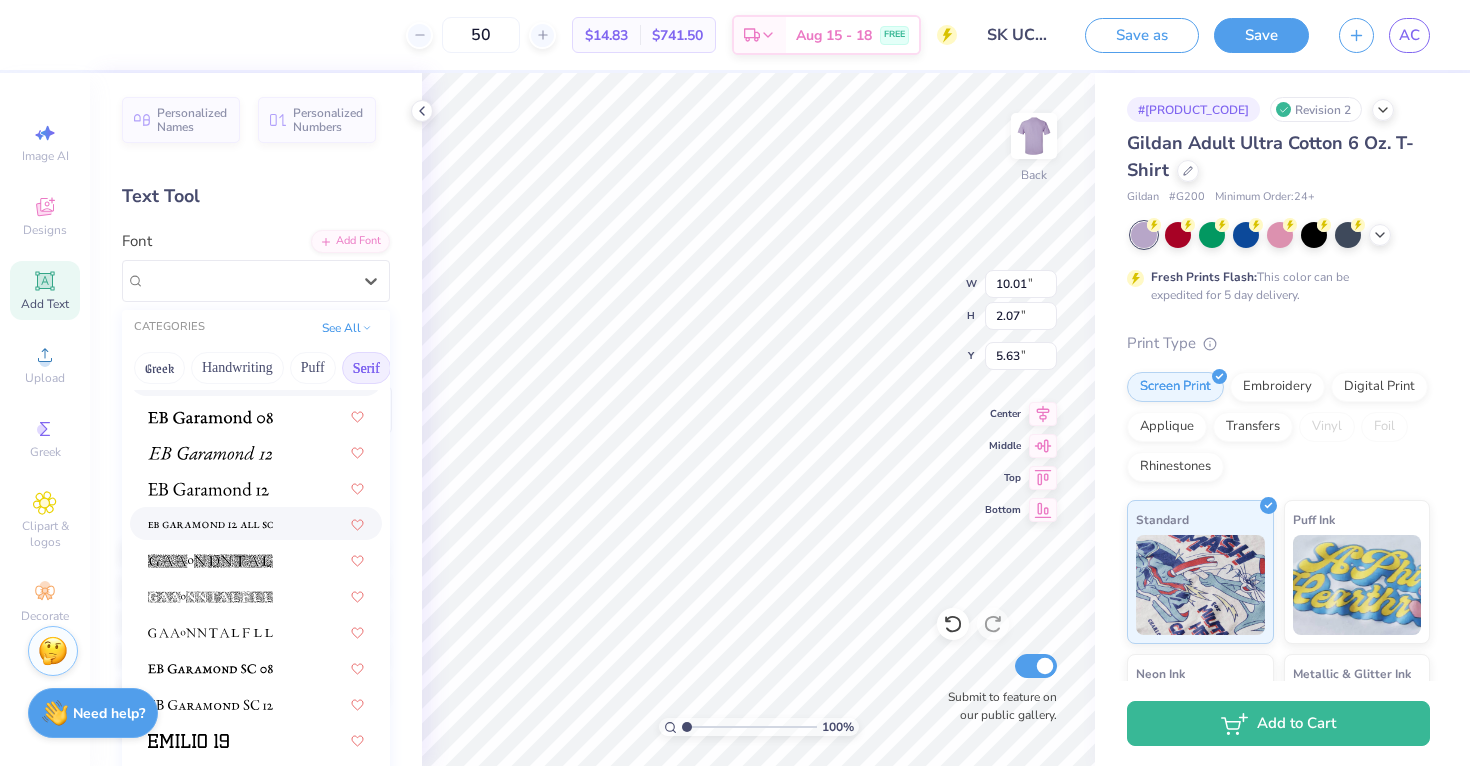 scroll, scrollTop: 1250, scrollLeft: 0, axis: vertical 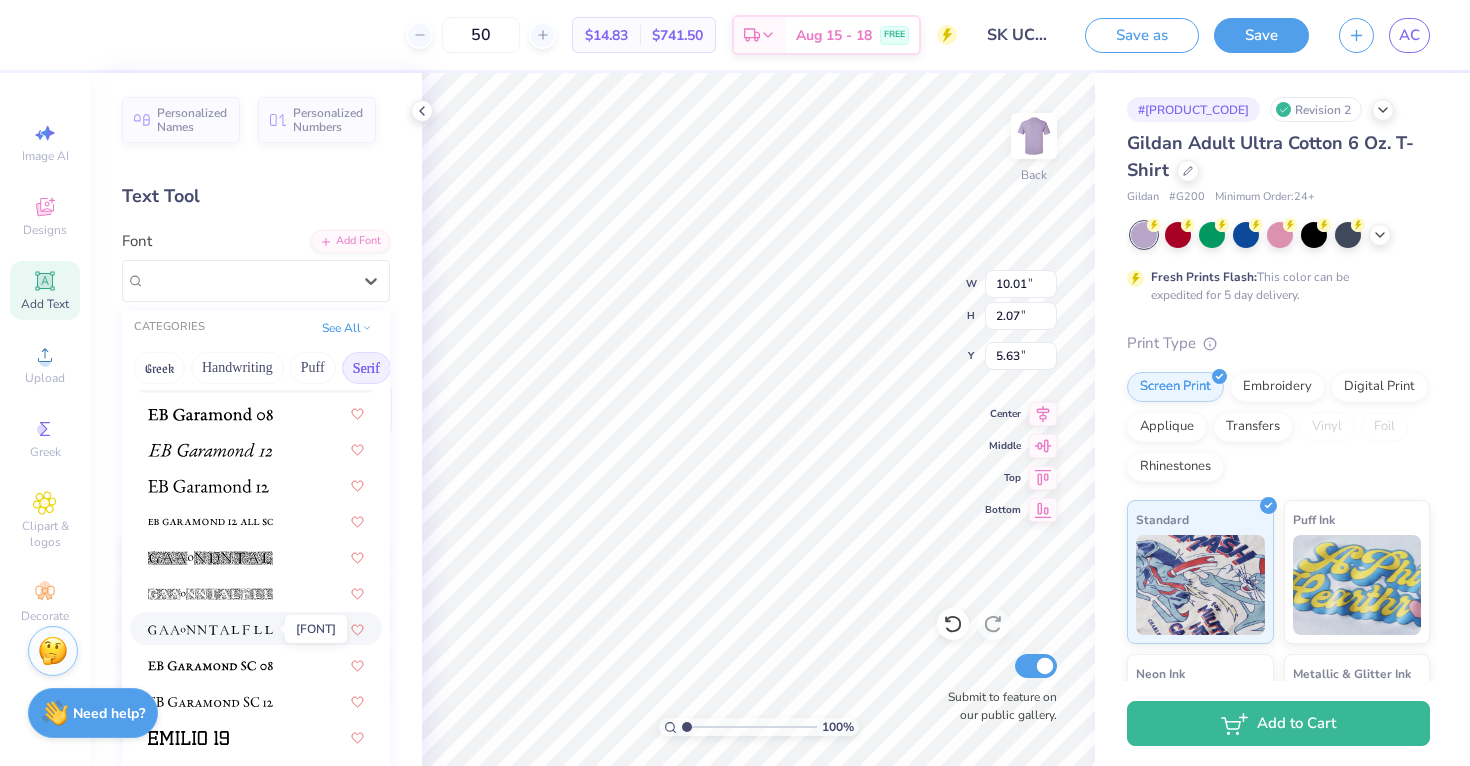 click at bounding box center (210, 628) 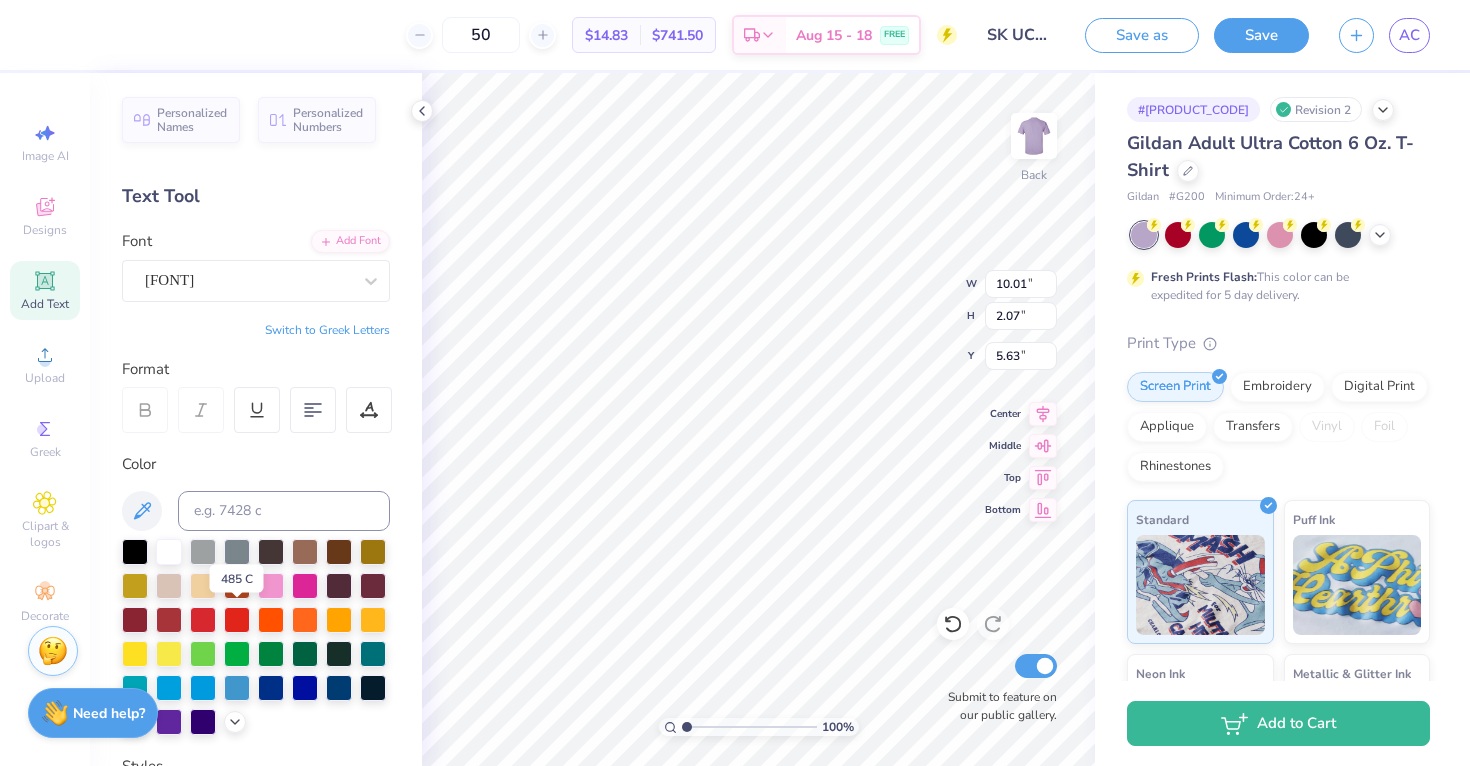 type on "6.39" 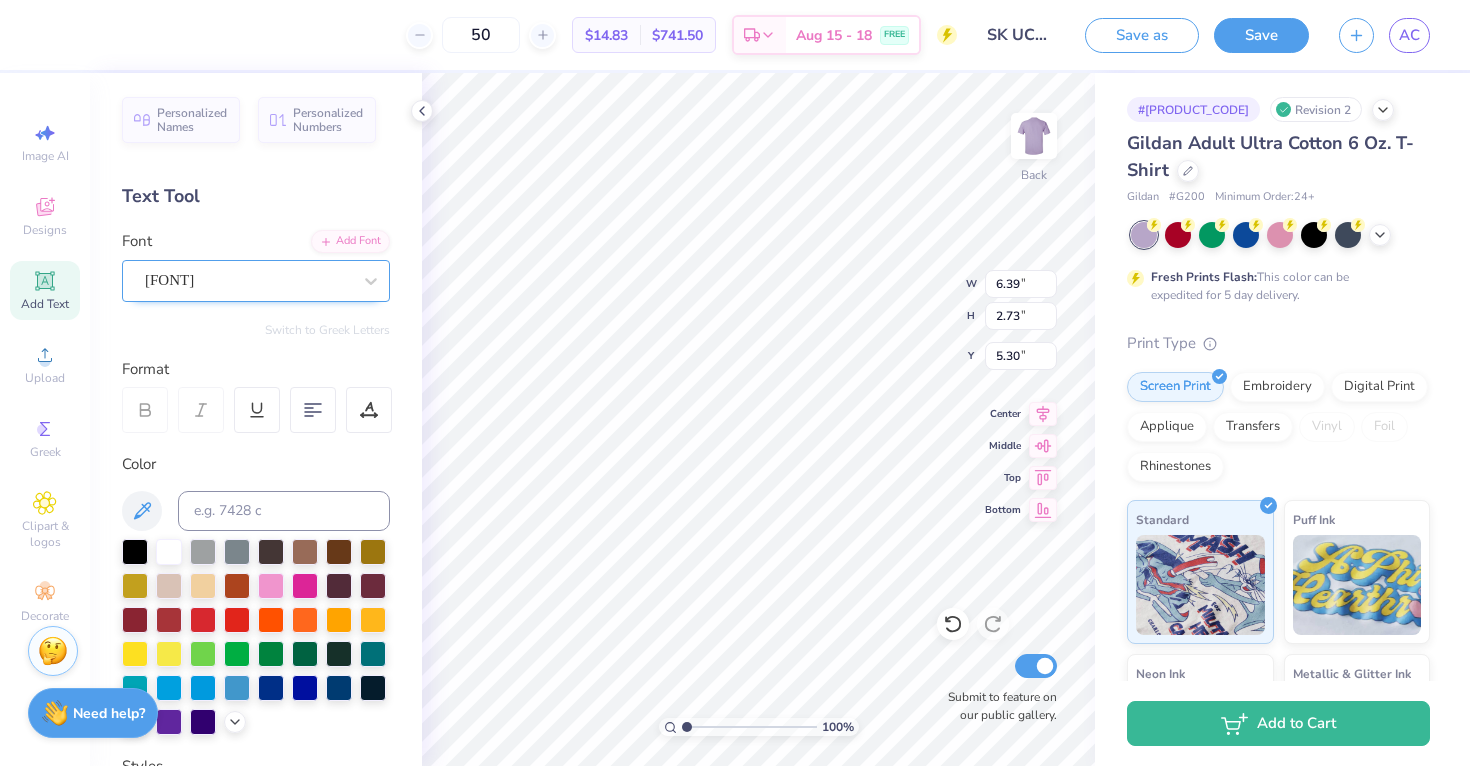click on "[FONT]" at bounding box center (248, 280) 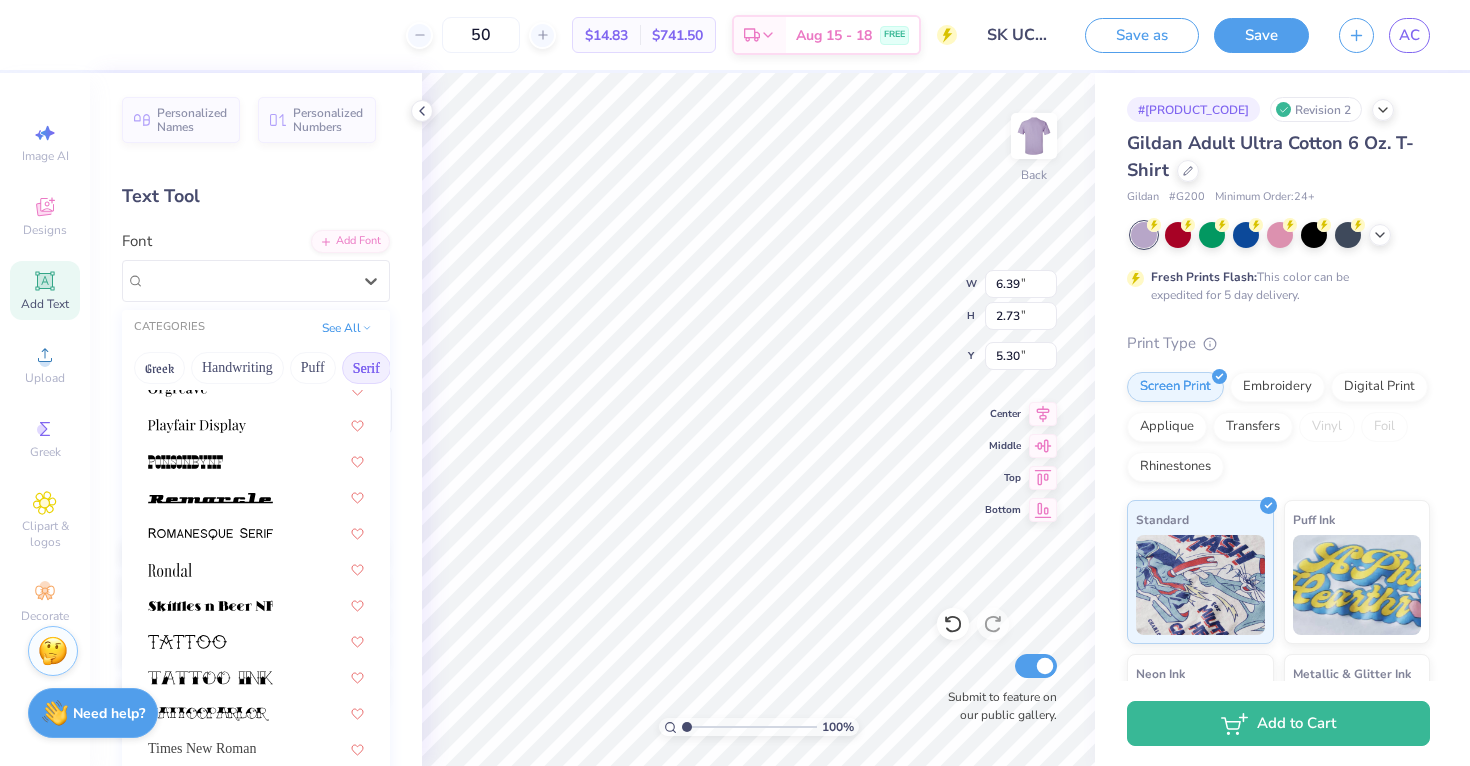 scroll, scrollTop: 2290, scrollLeft: 0, axis: vertical 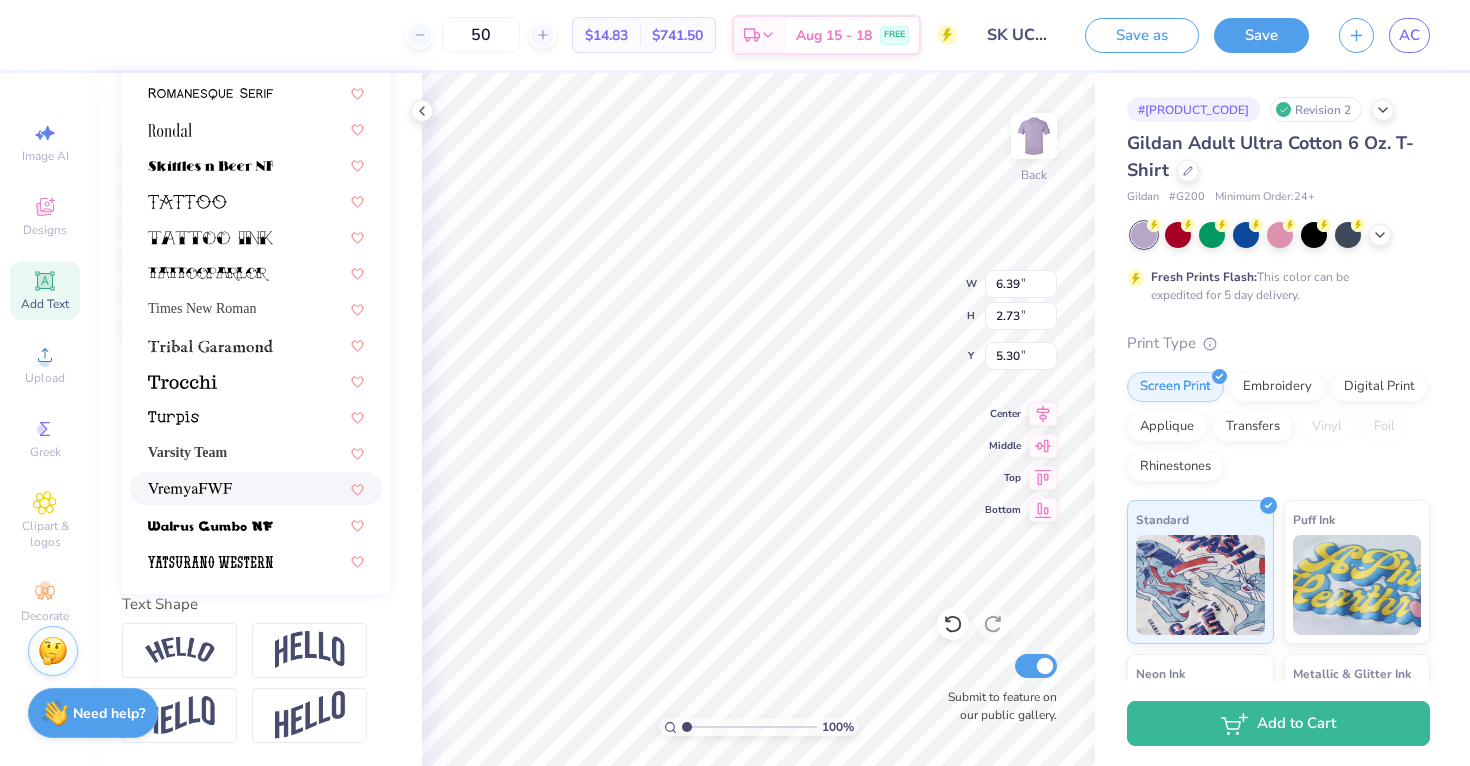 click at bounding box center (256, 488) 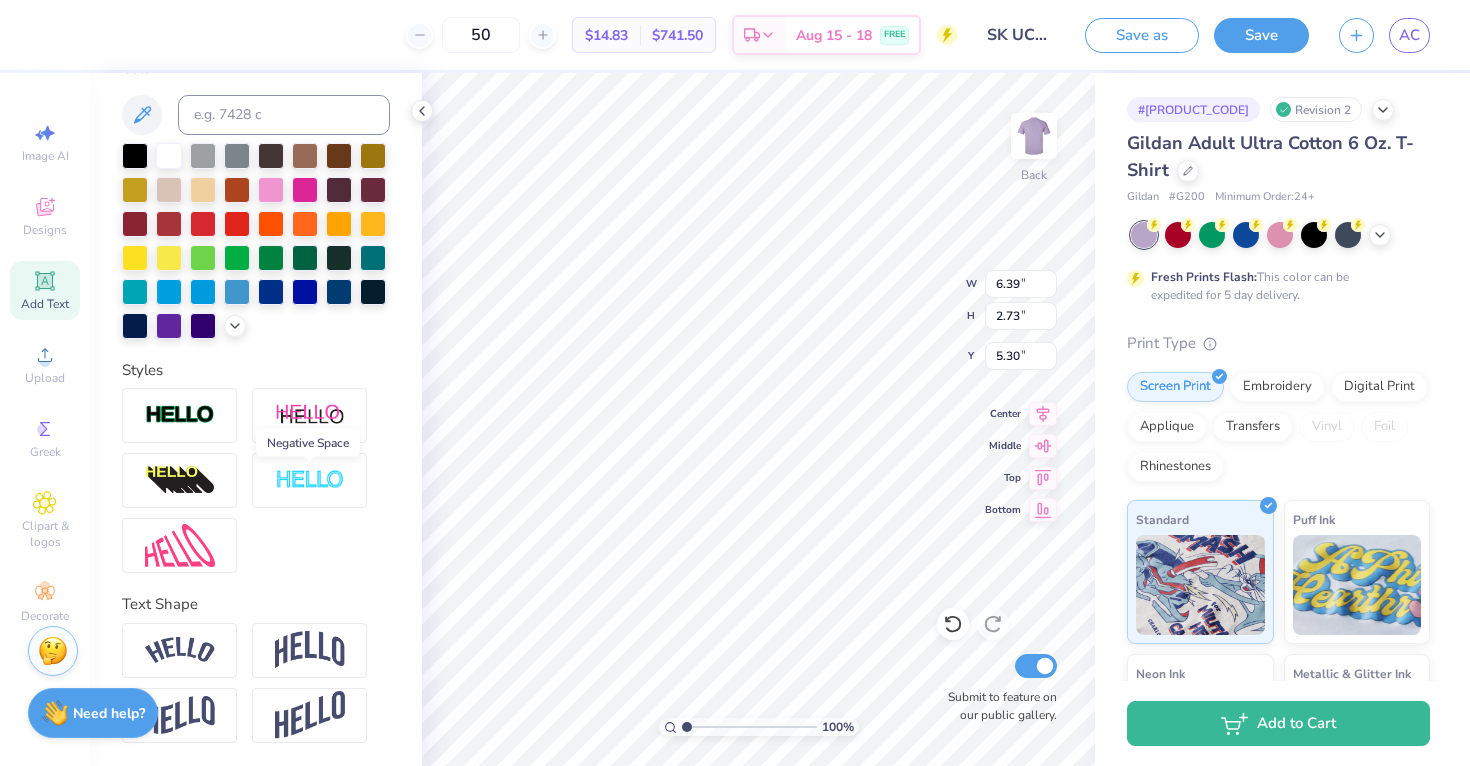 type on "4.69" 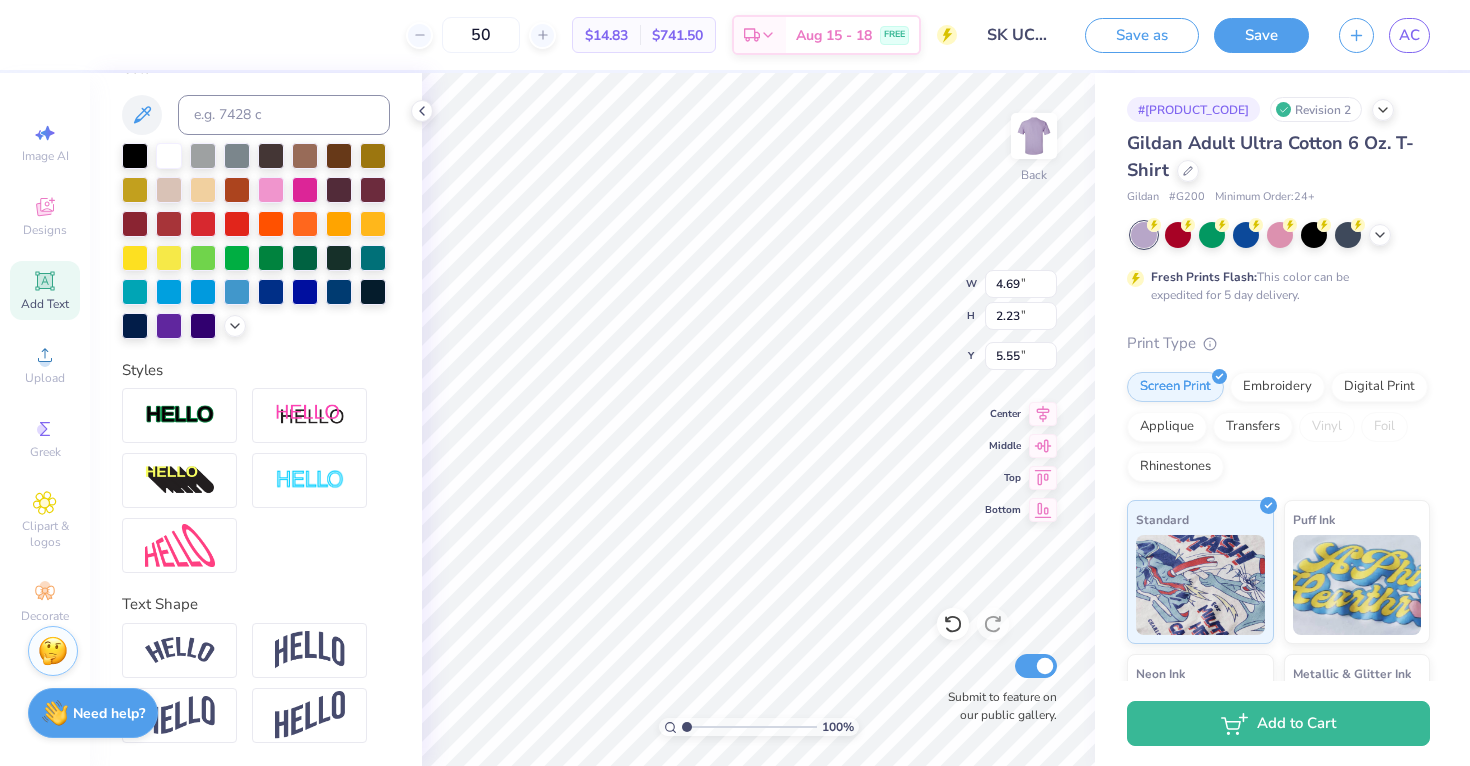 scroll, scrollTop: 0, scrollLeft: 0, axis: both 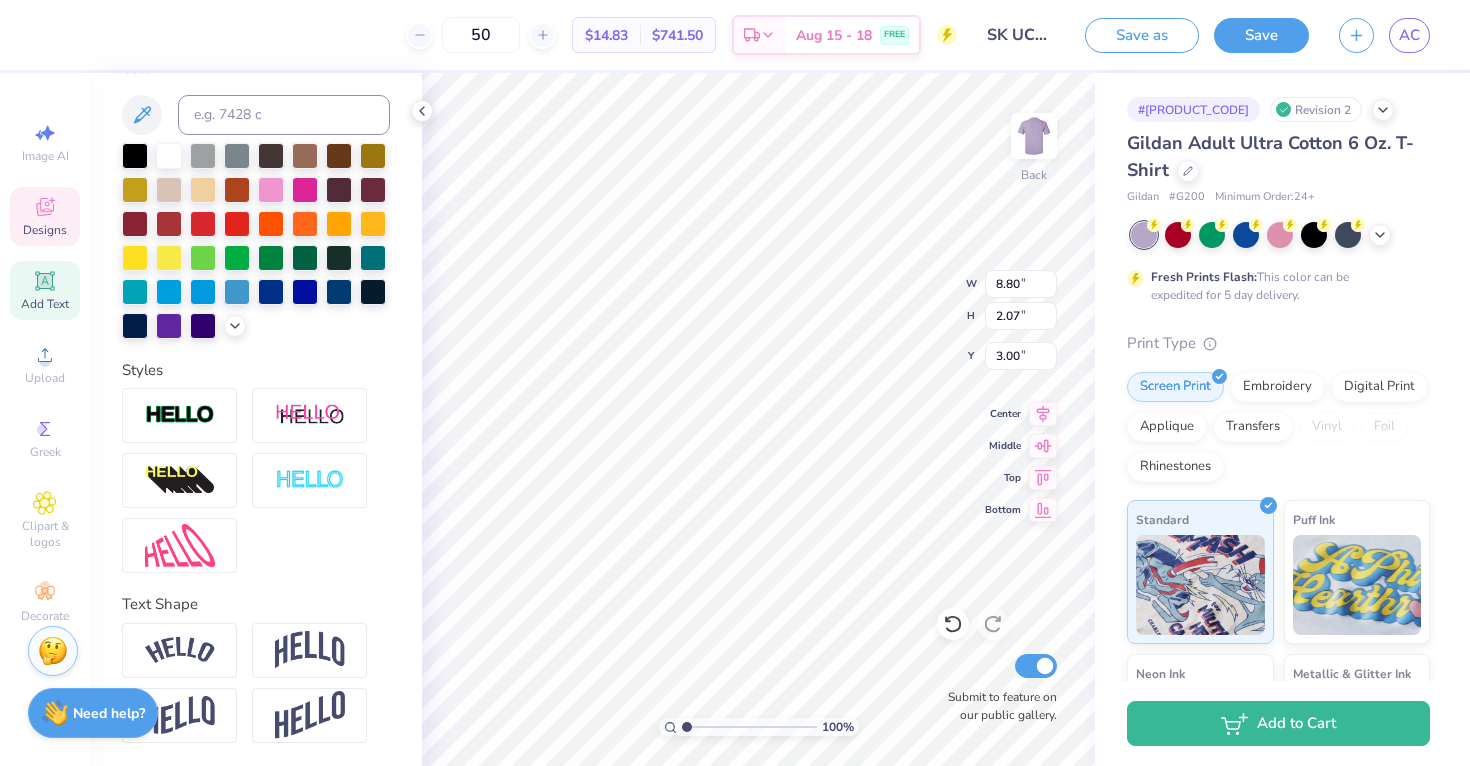 type on "S" 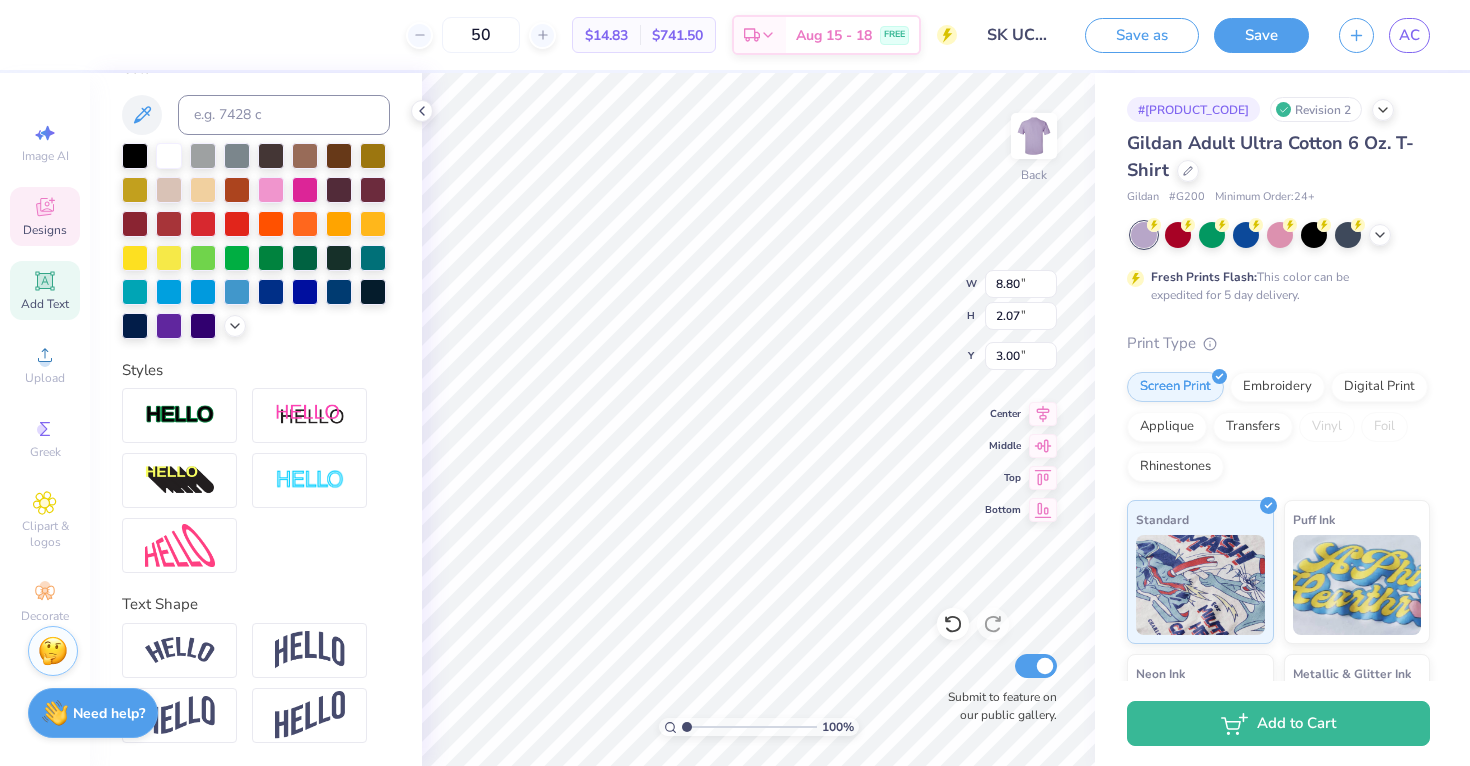 scroll, scrollTop: 0, scrollLeft: 0, axis: both 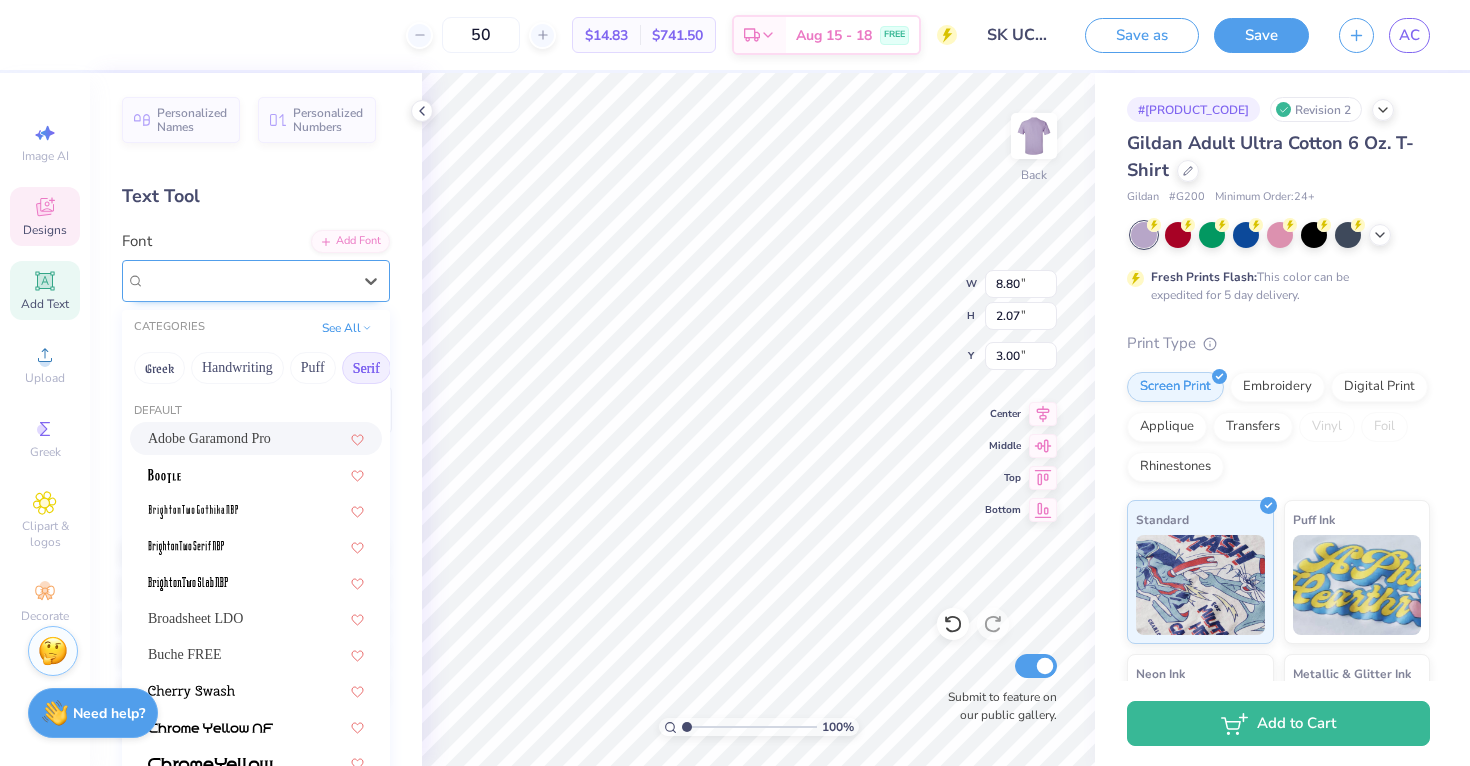 click on "Le Grand Regular" at bounding box center (248, 280) 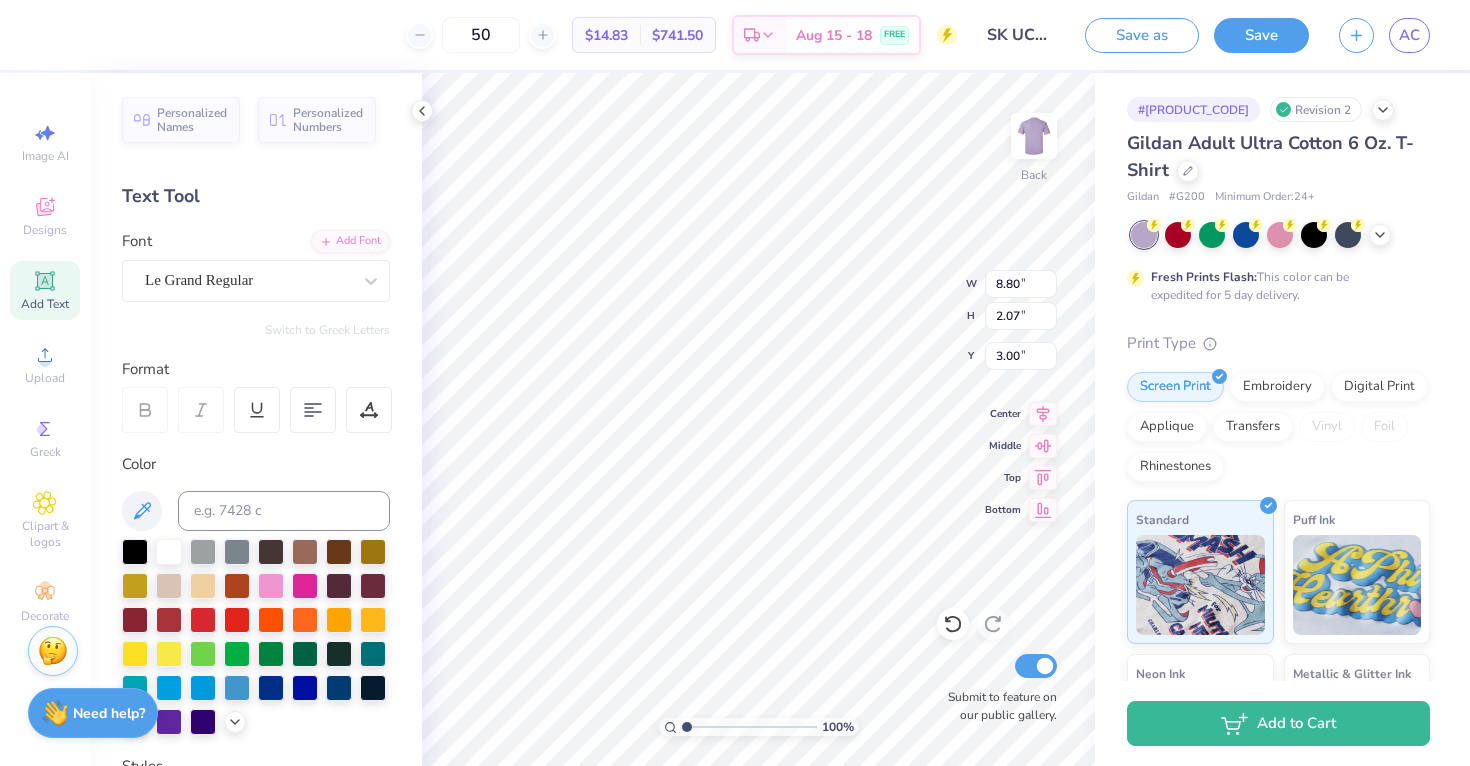 type on "10.59" 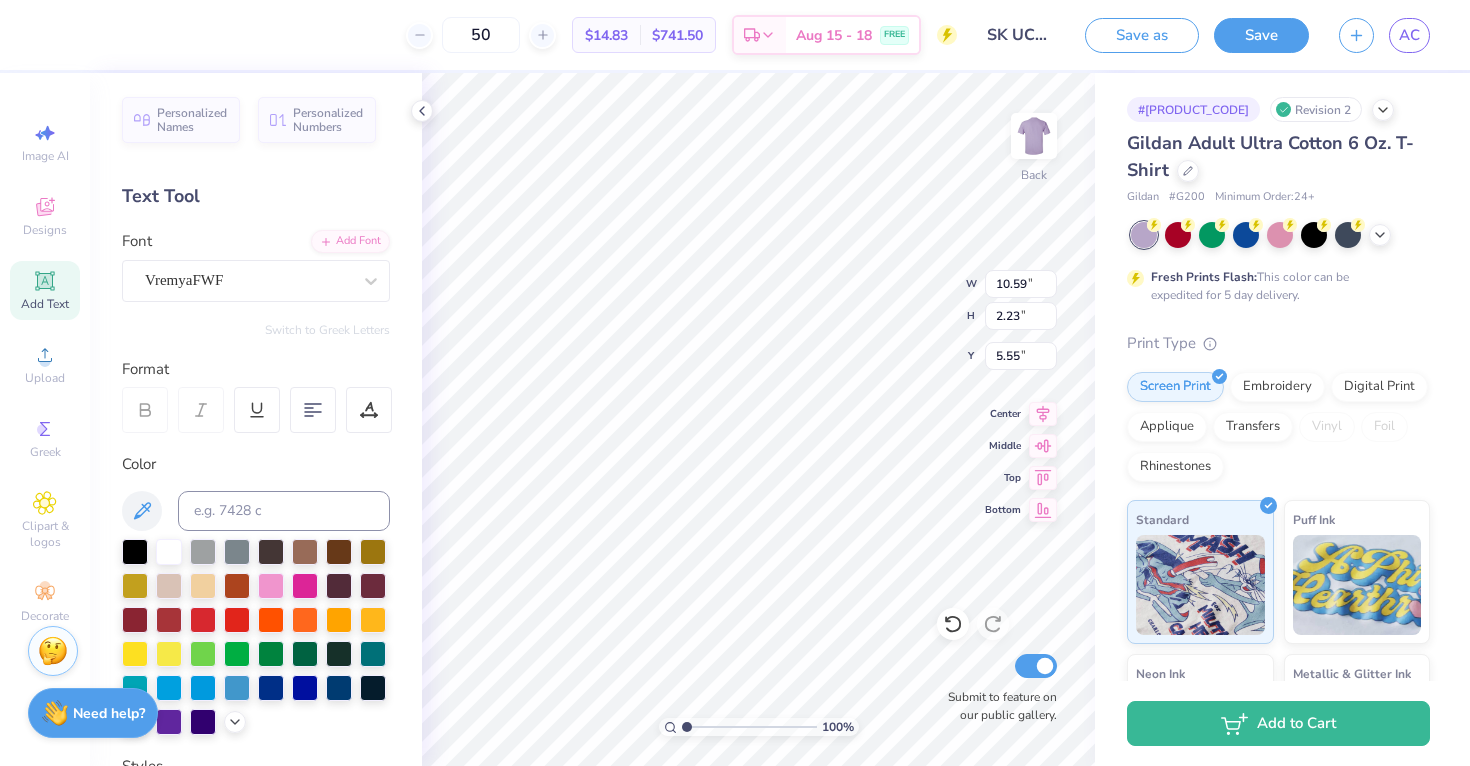 type on "8.80" 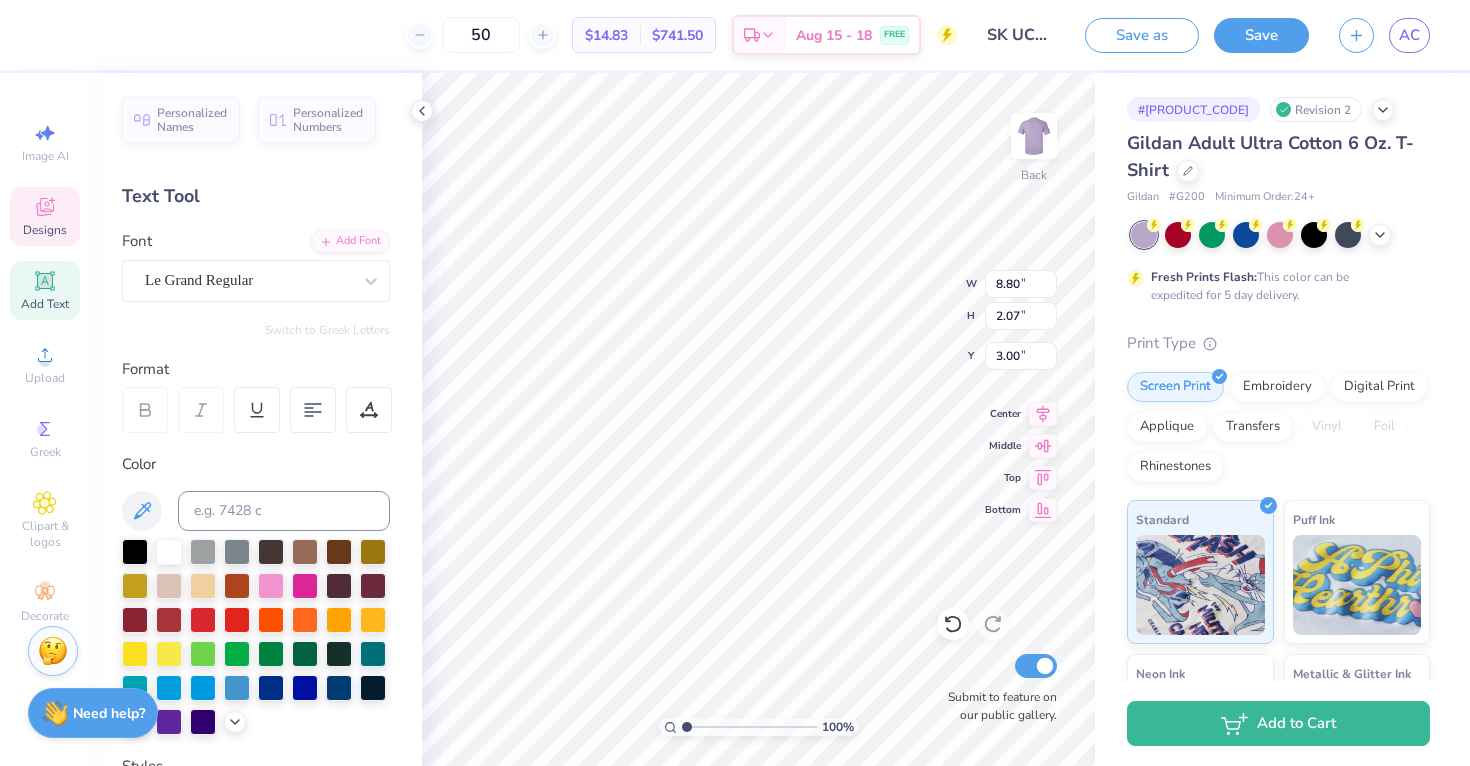 scroll, scrollTop: 0, scrollLeft: 0, axis: both 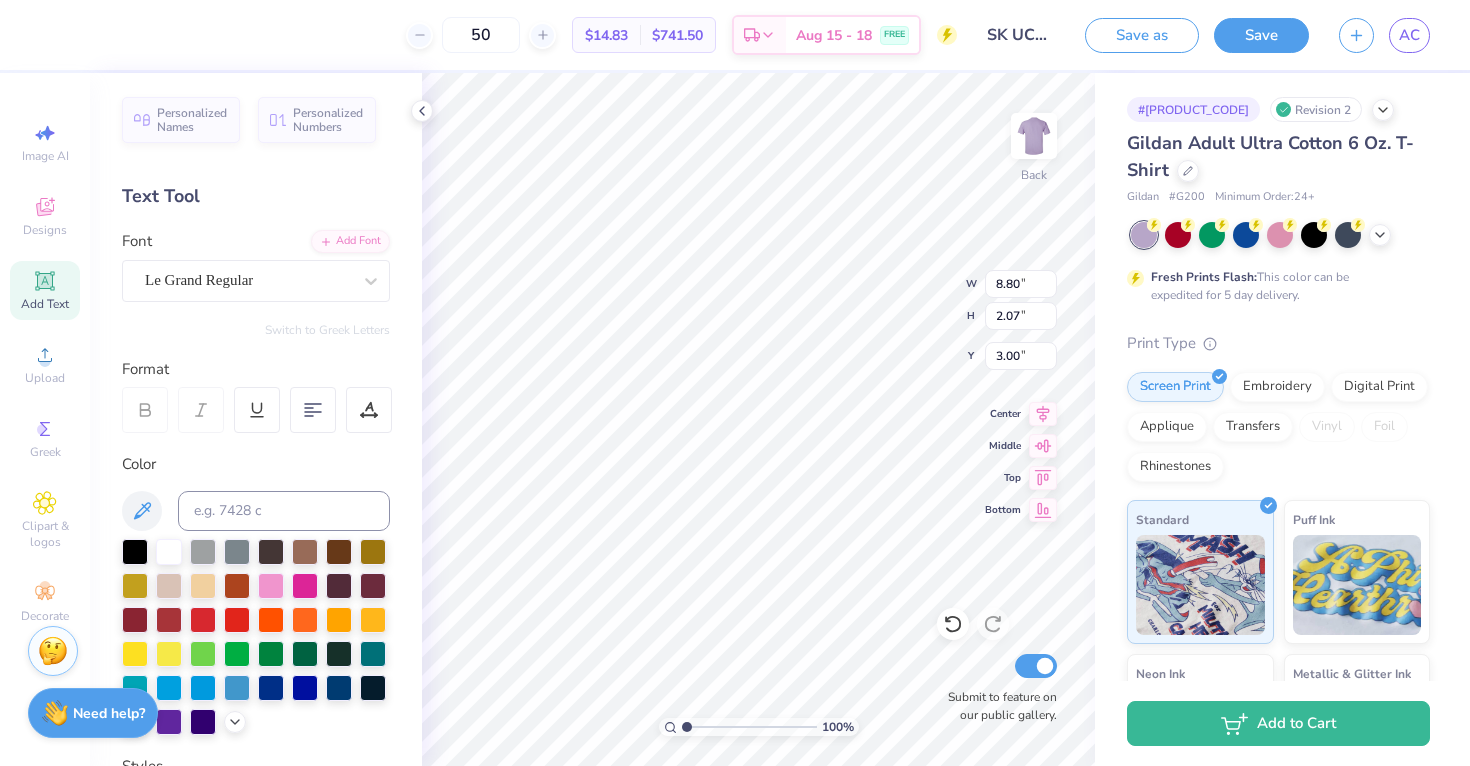 type on "10.59" 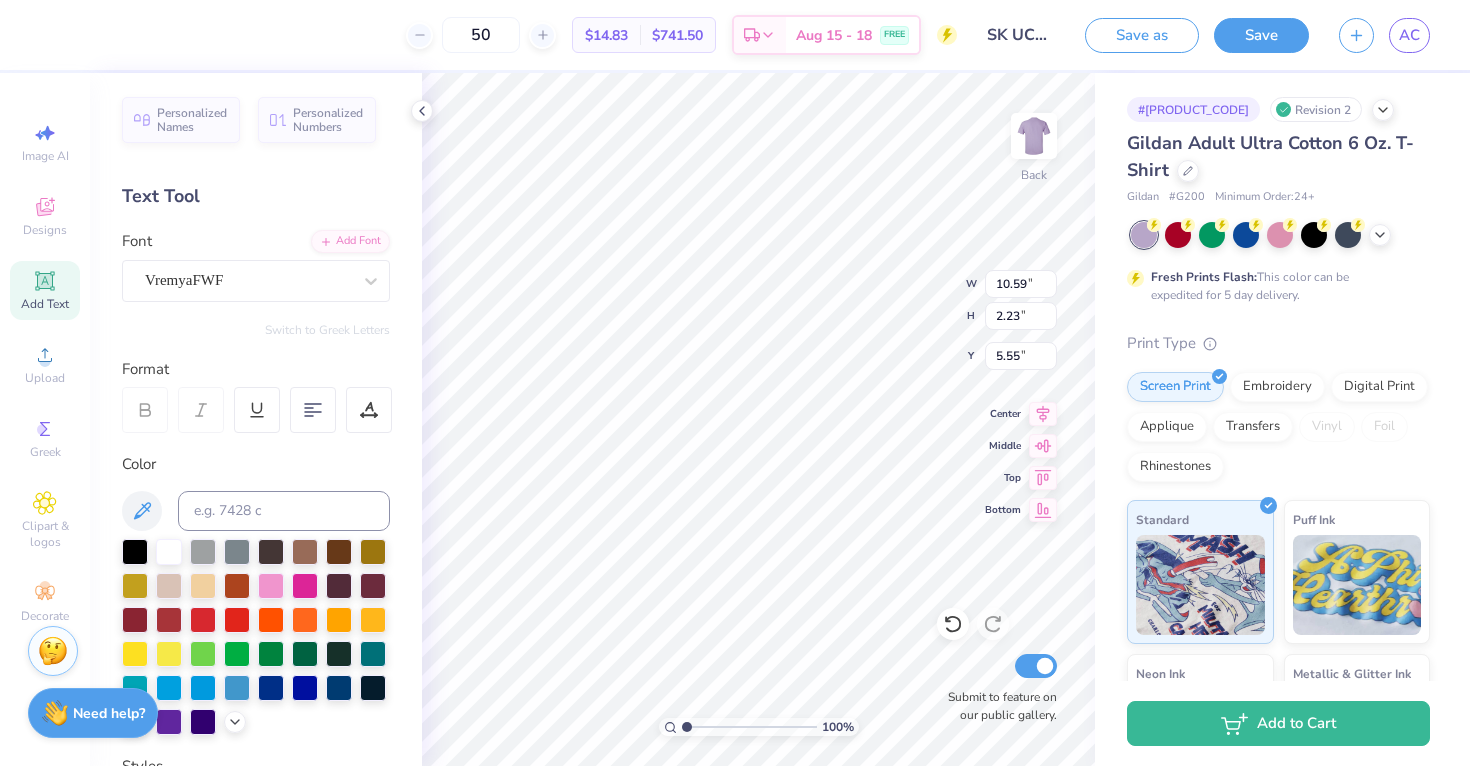 type on "8.80" 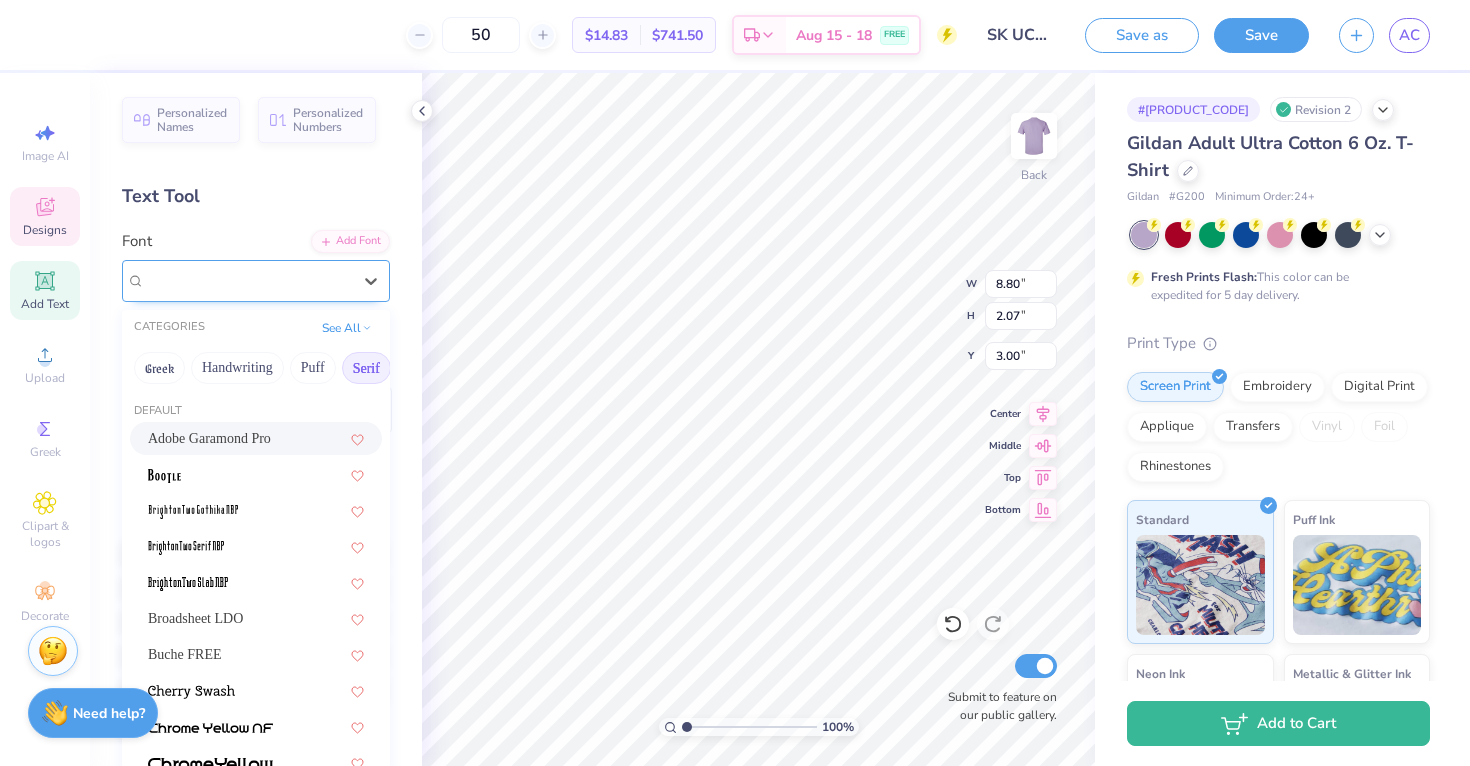 click on "Le Grand Regular" at bounding box center [248, 280] 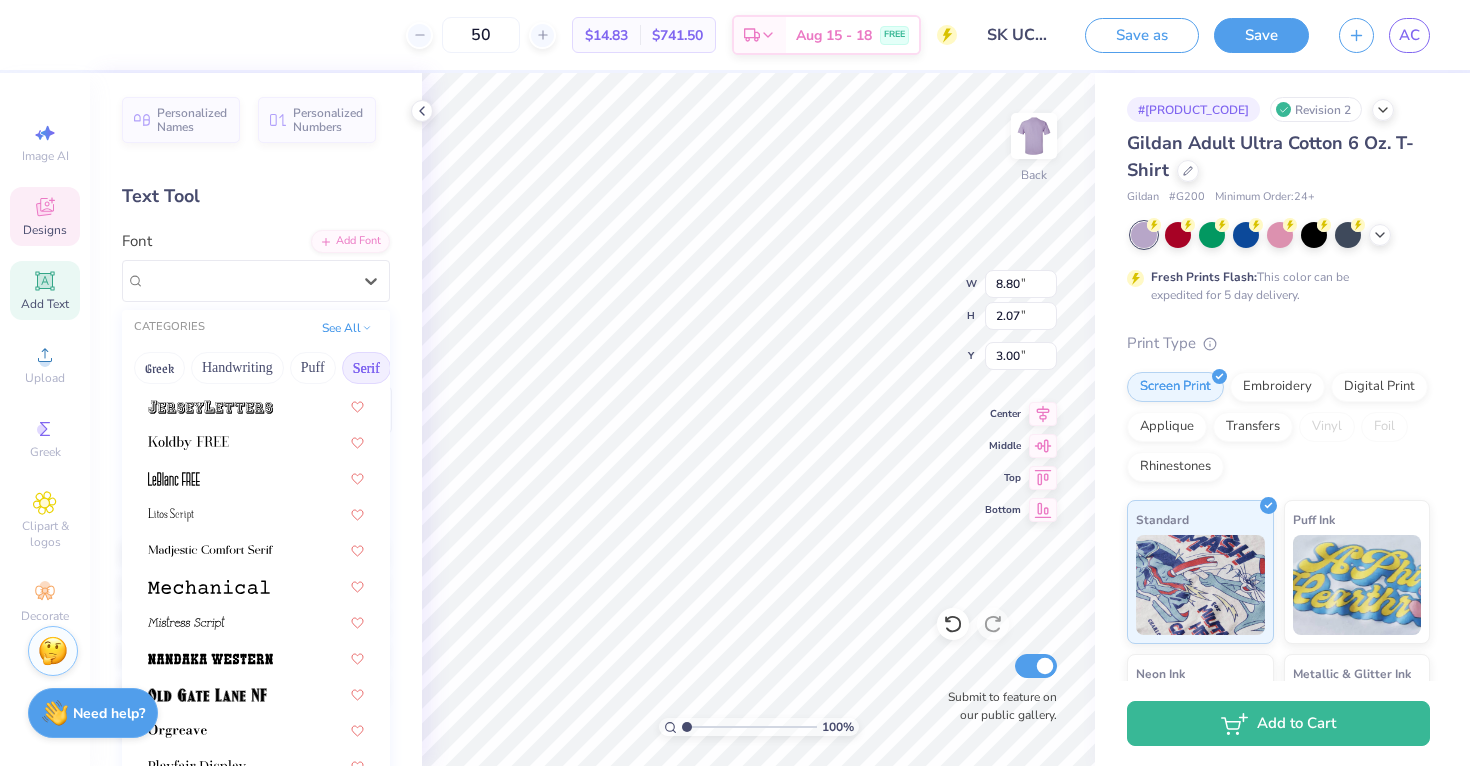 scroll, scrollTop: 2290, scrollLeft: 0, axis: vertical 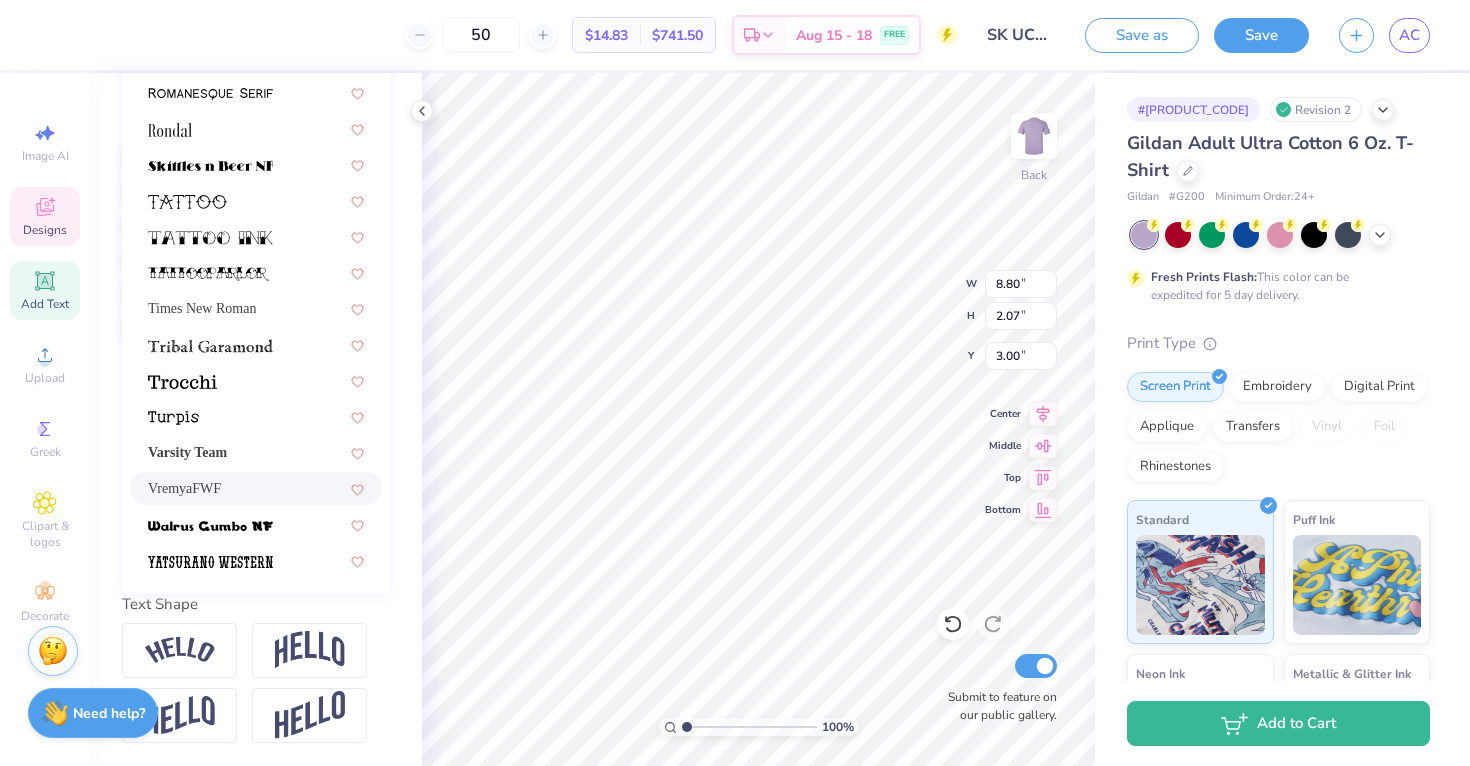click on "VremyaFWF" at bounding box center (256, 488) 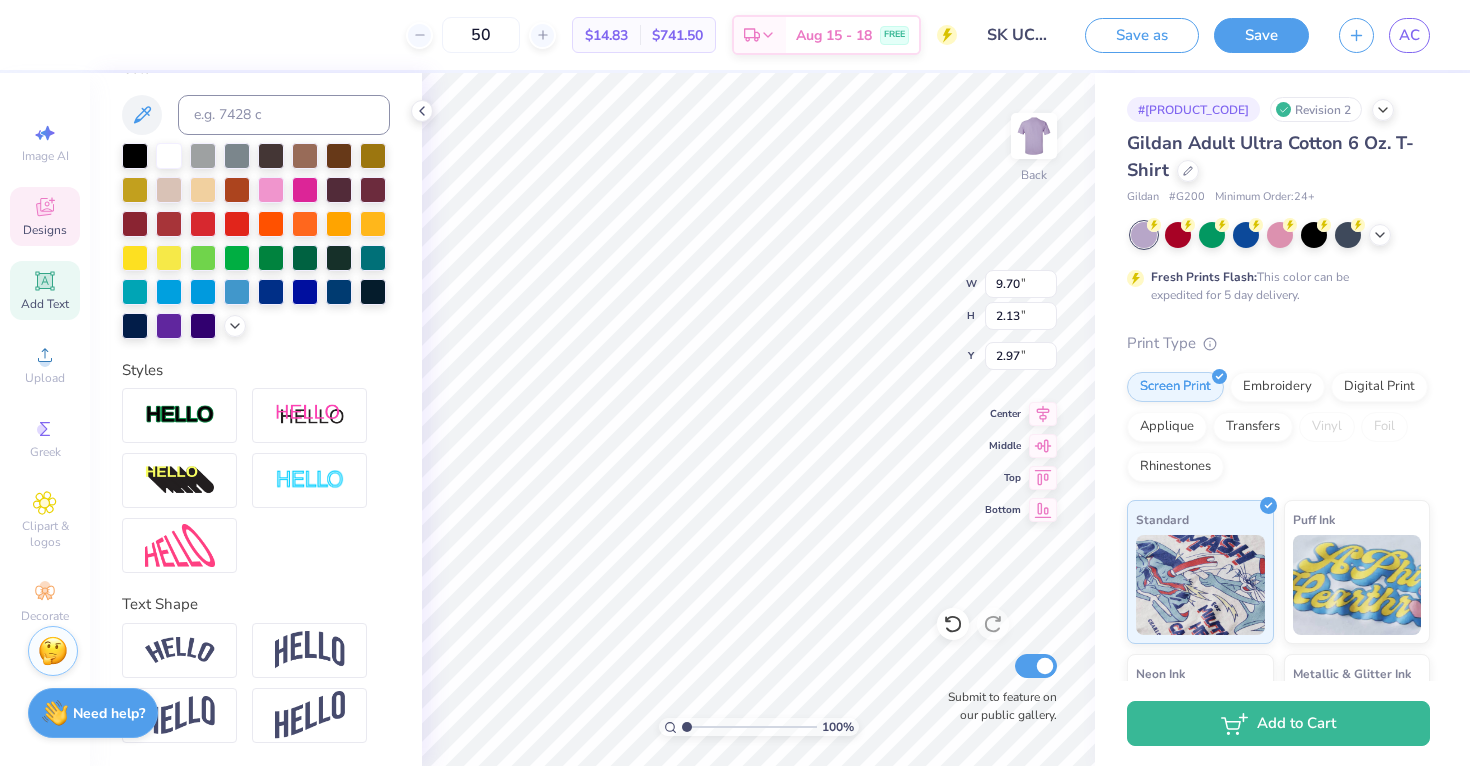 type on "3.00" 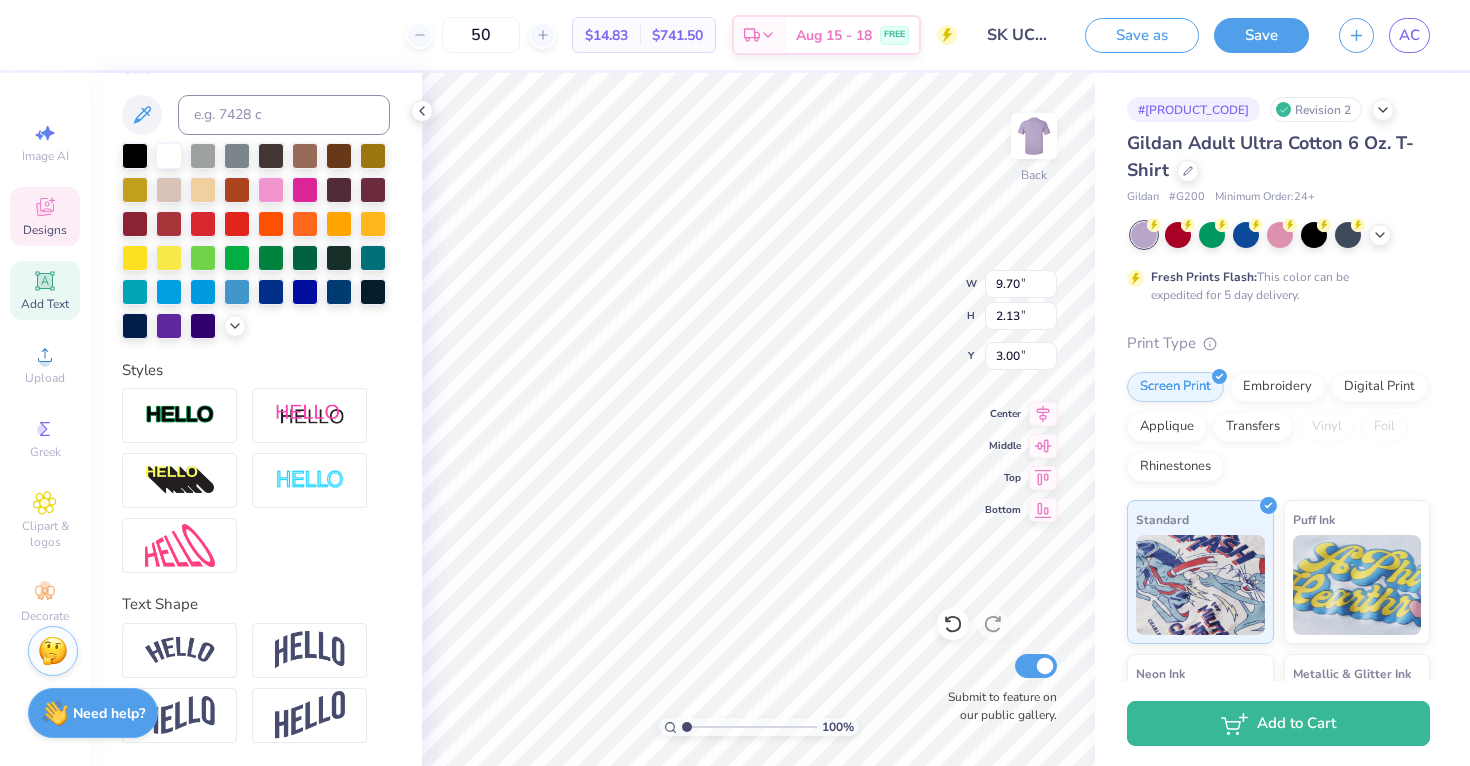 type on "10.59" 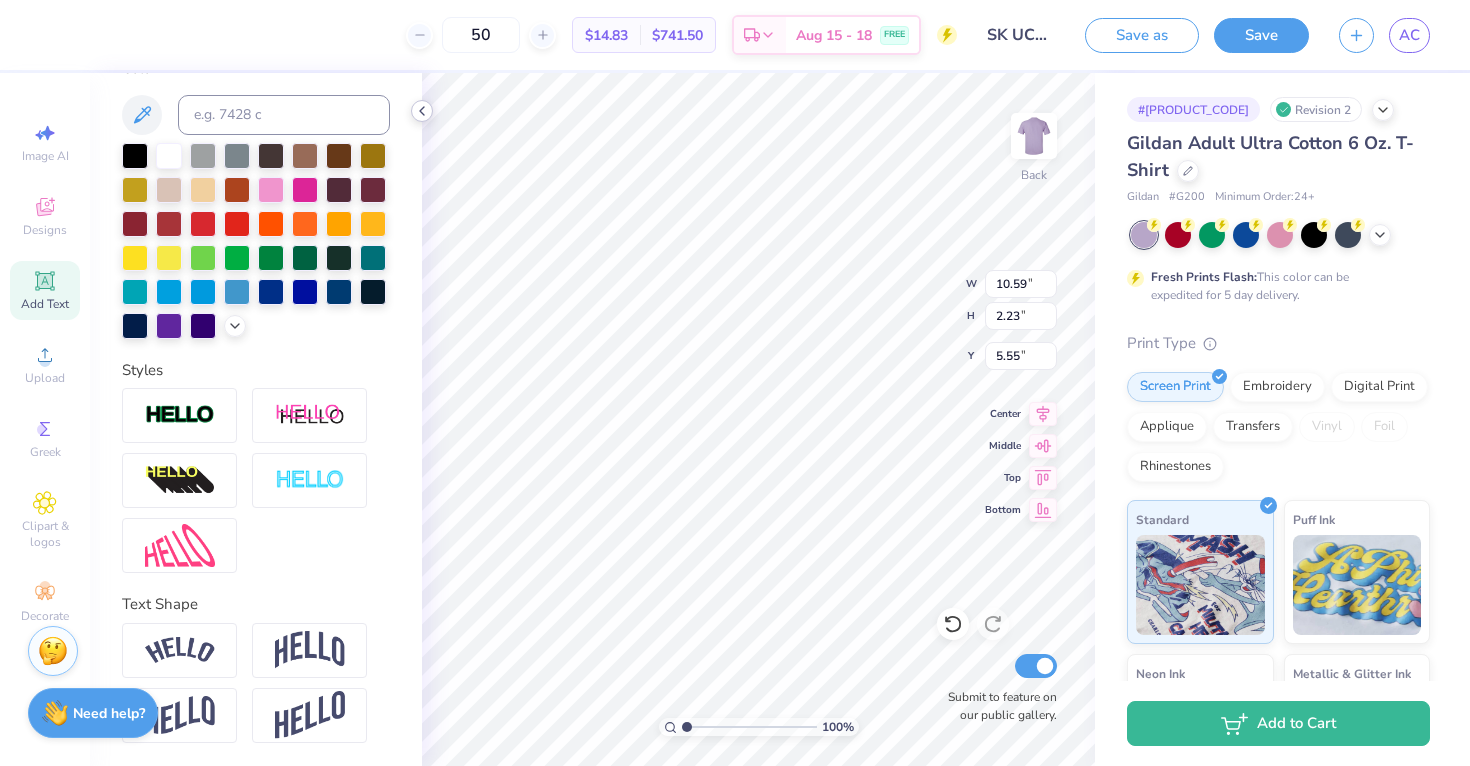 click 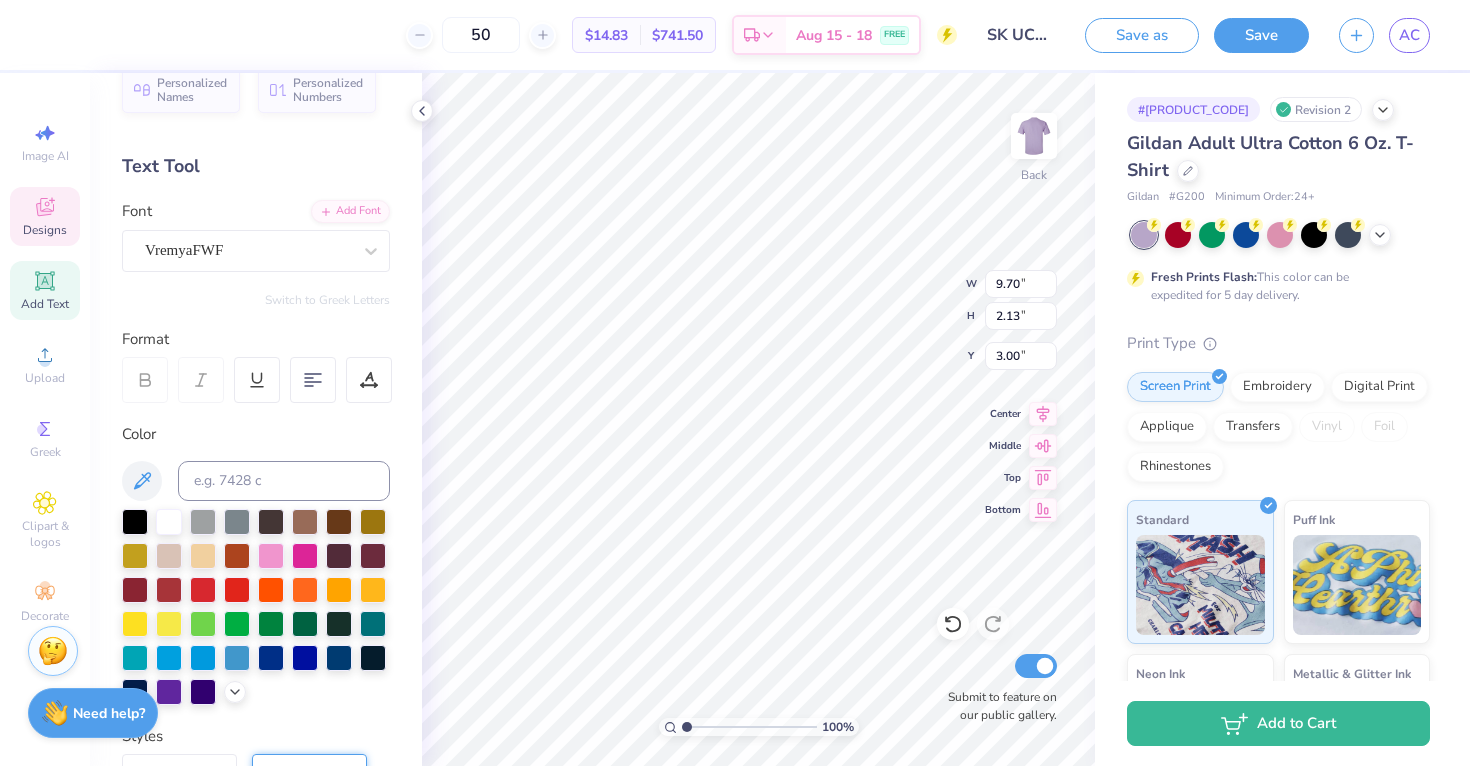 scroll, scrollTop: 0, scrollLeft: 0, axis: both 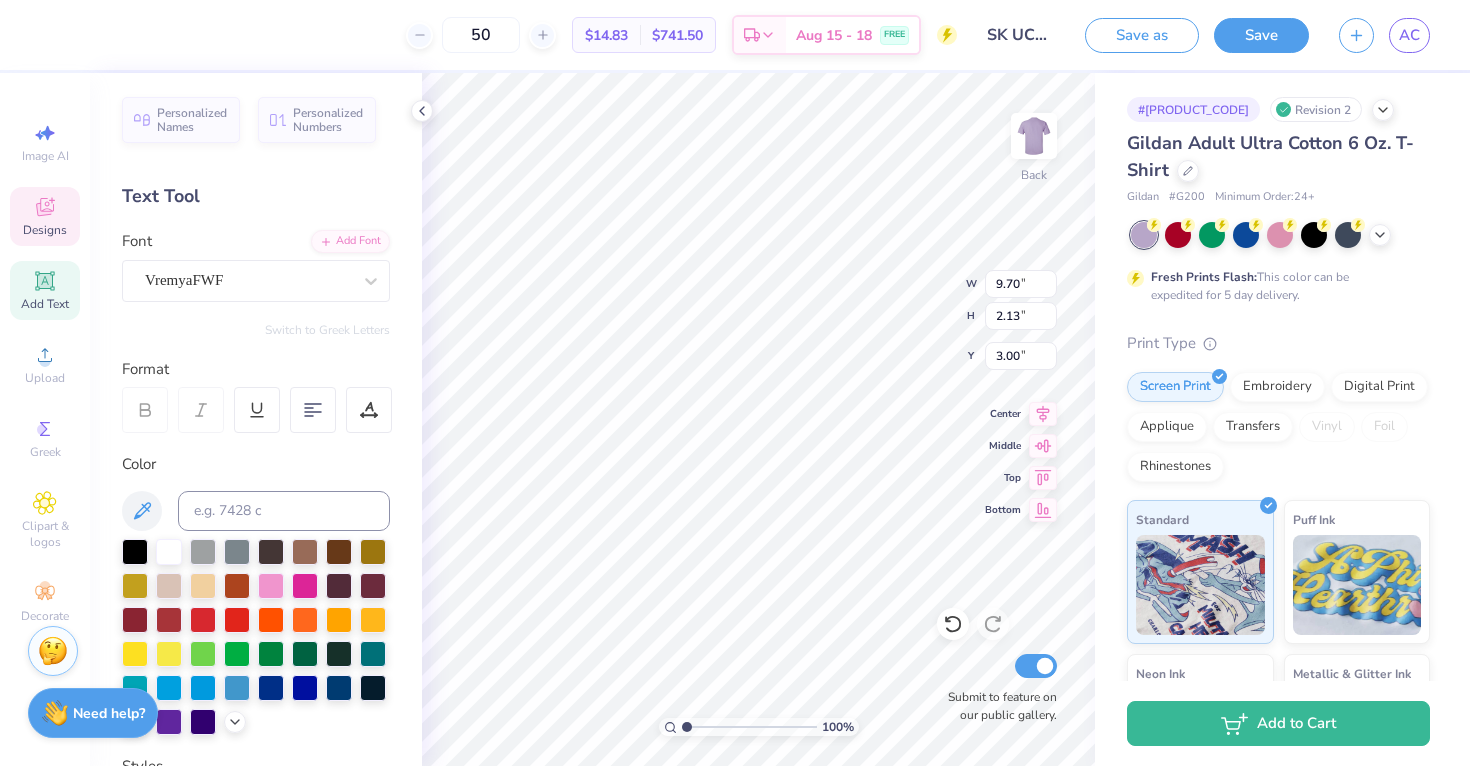 click at bounding box center [145, 410] 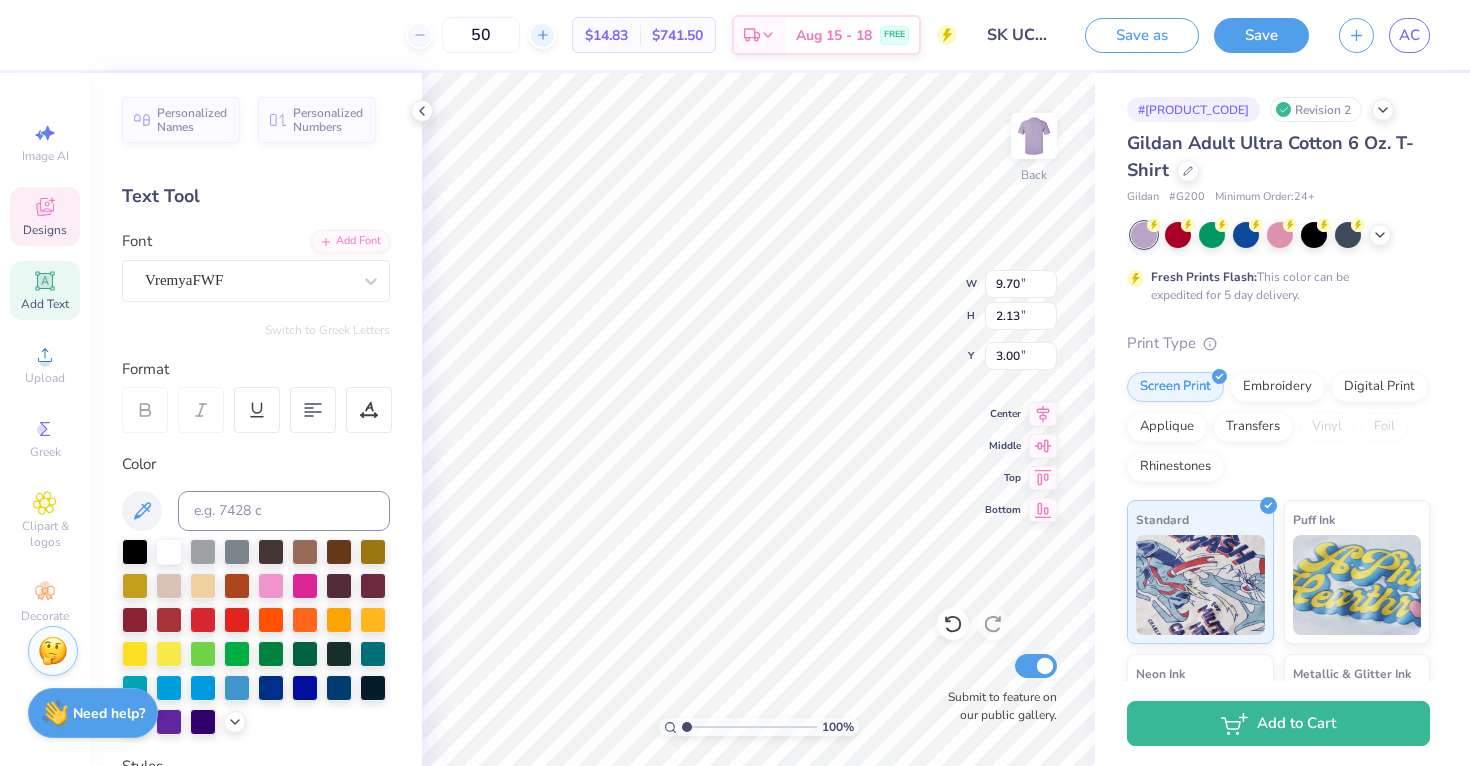click 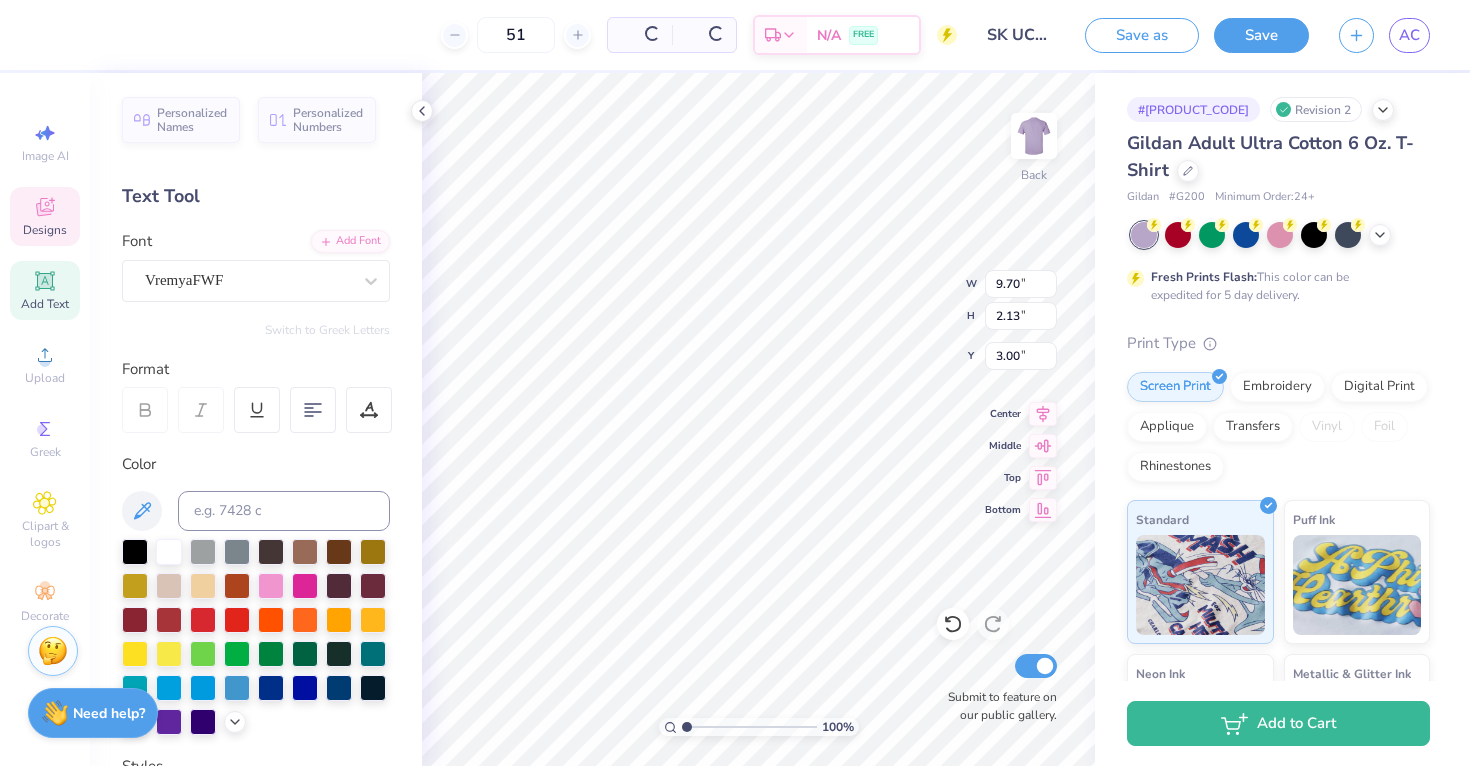 type on "10.59" 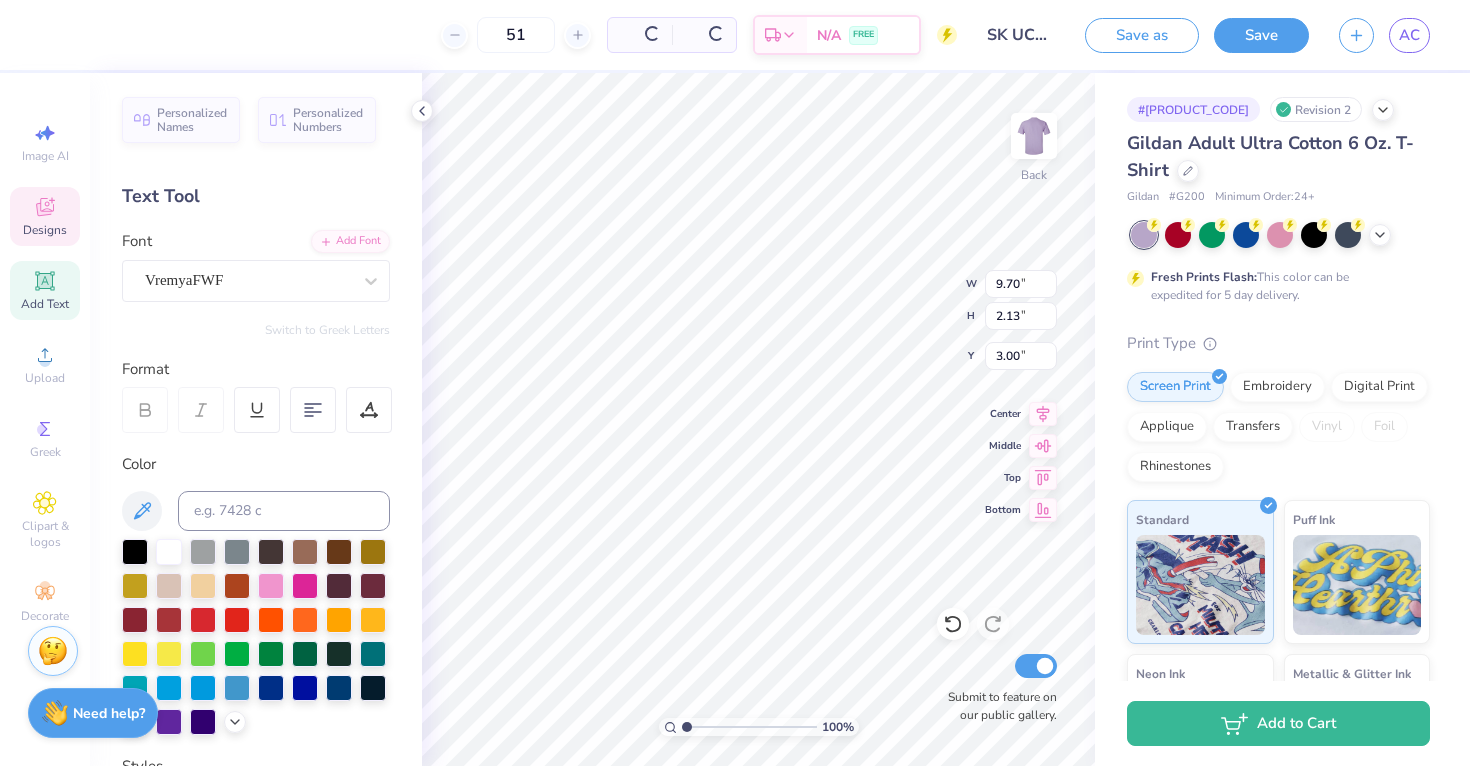 type on "2.23" 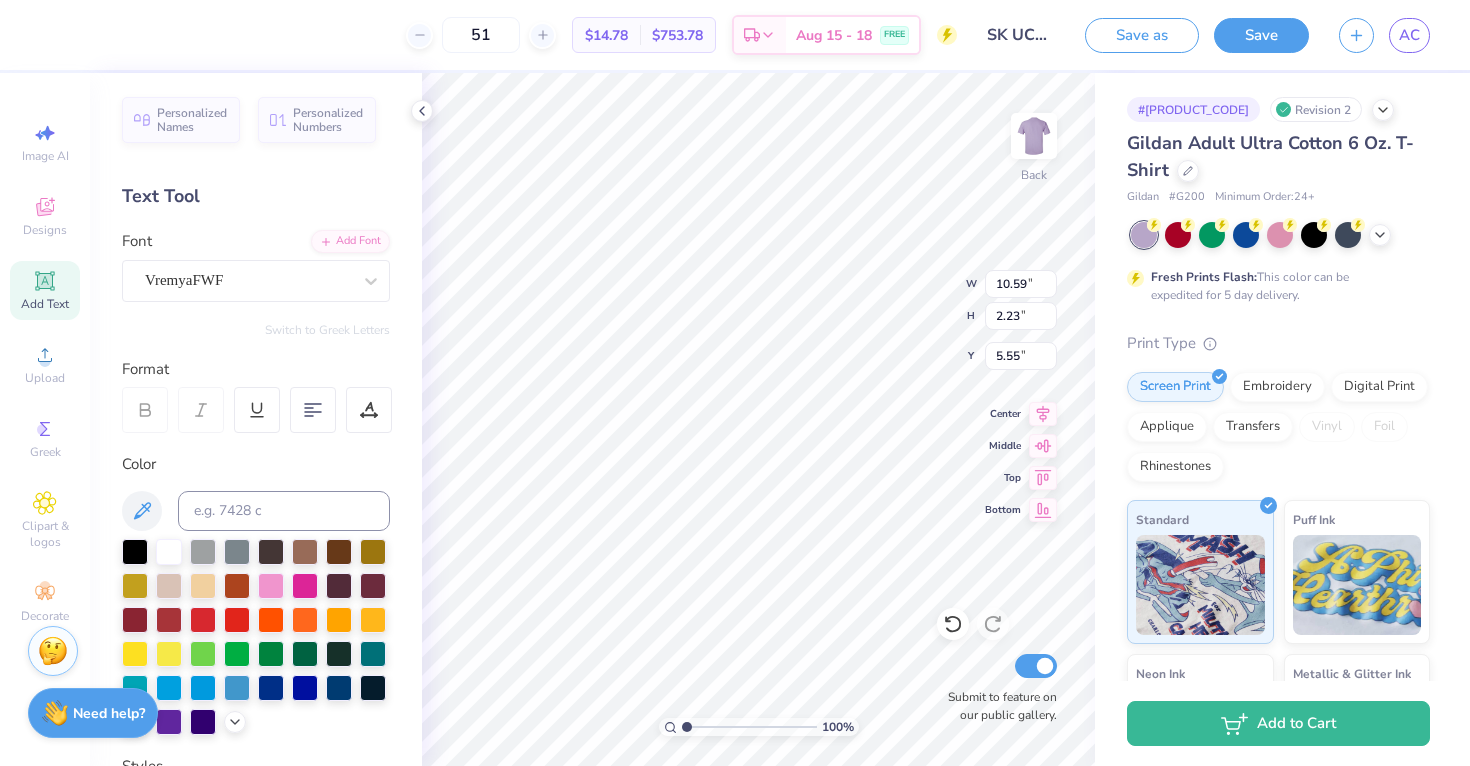 type on "9.70" 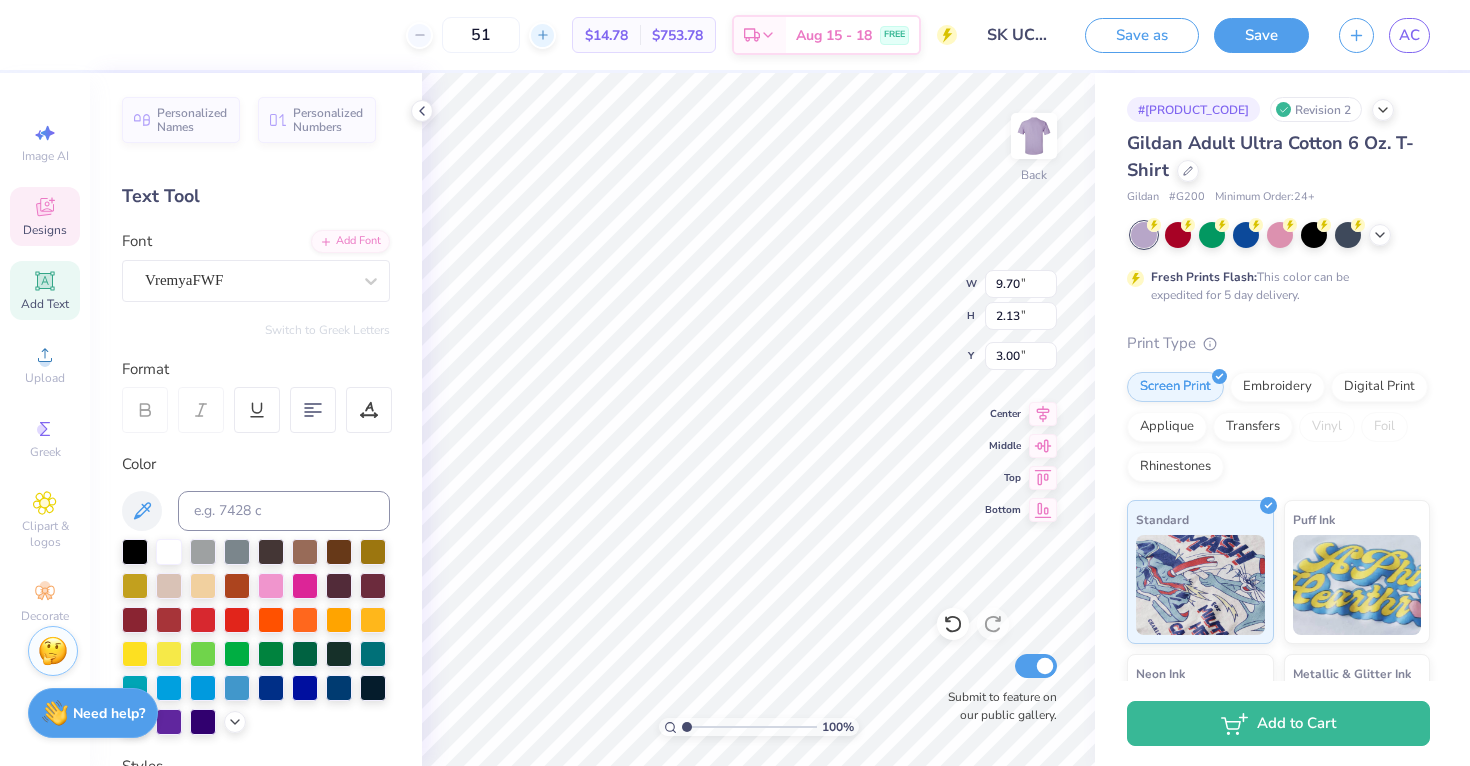 click 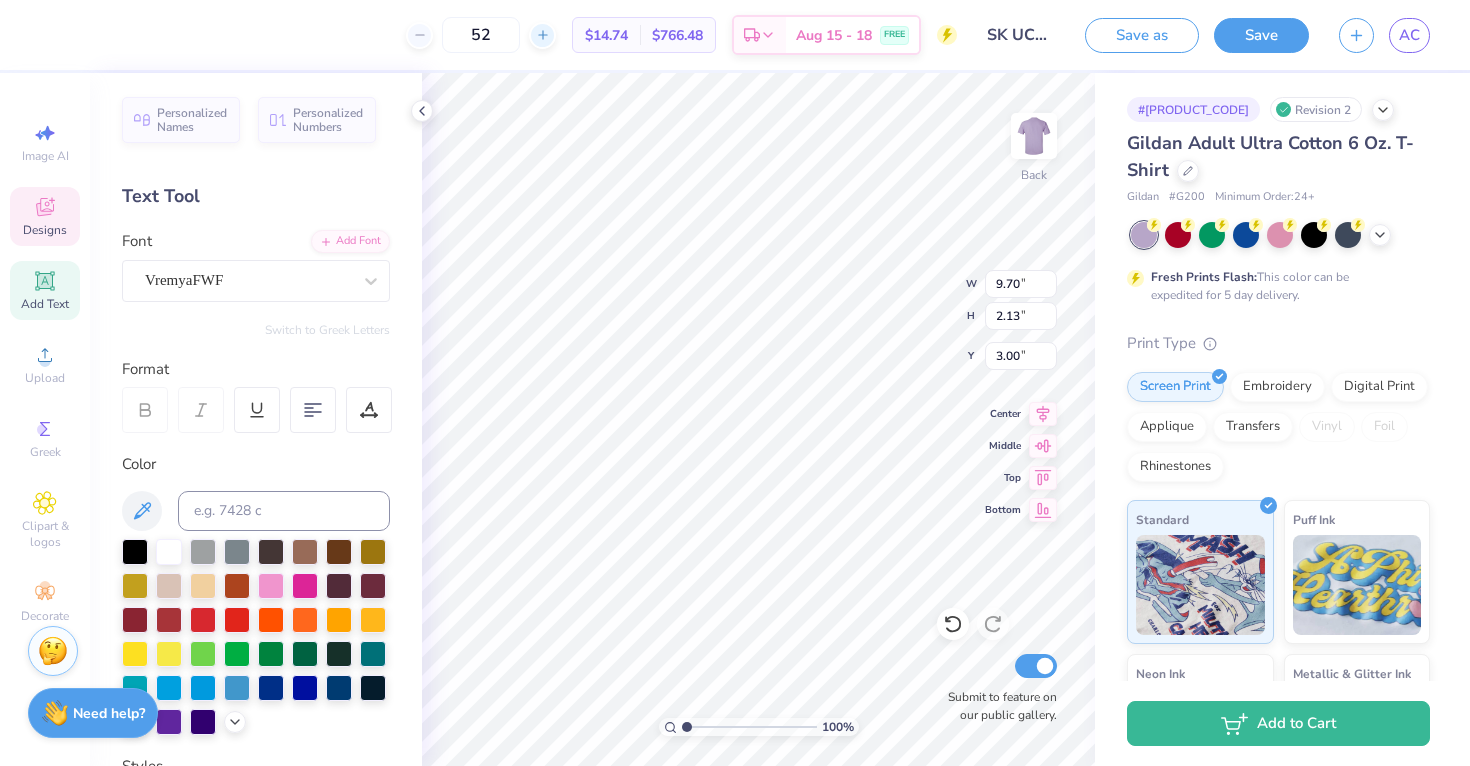 click 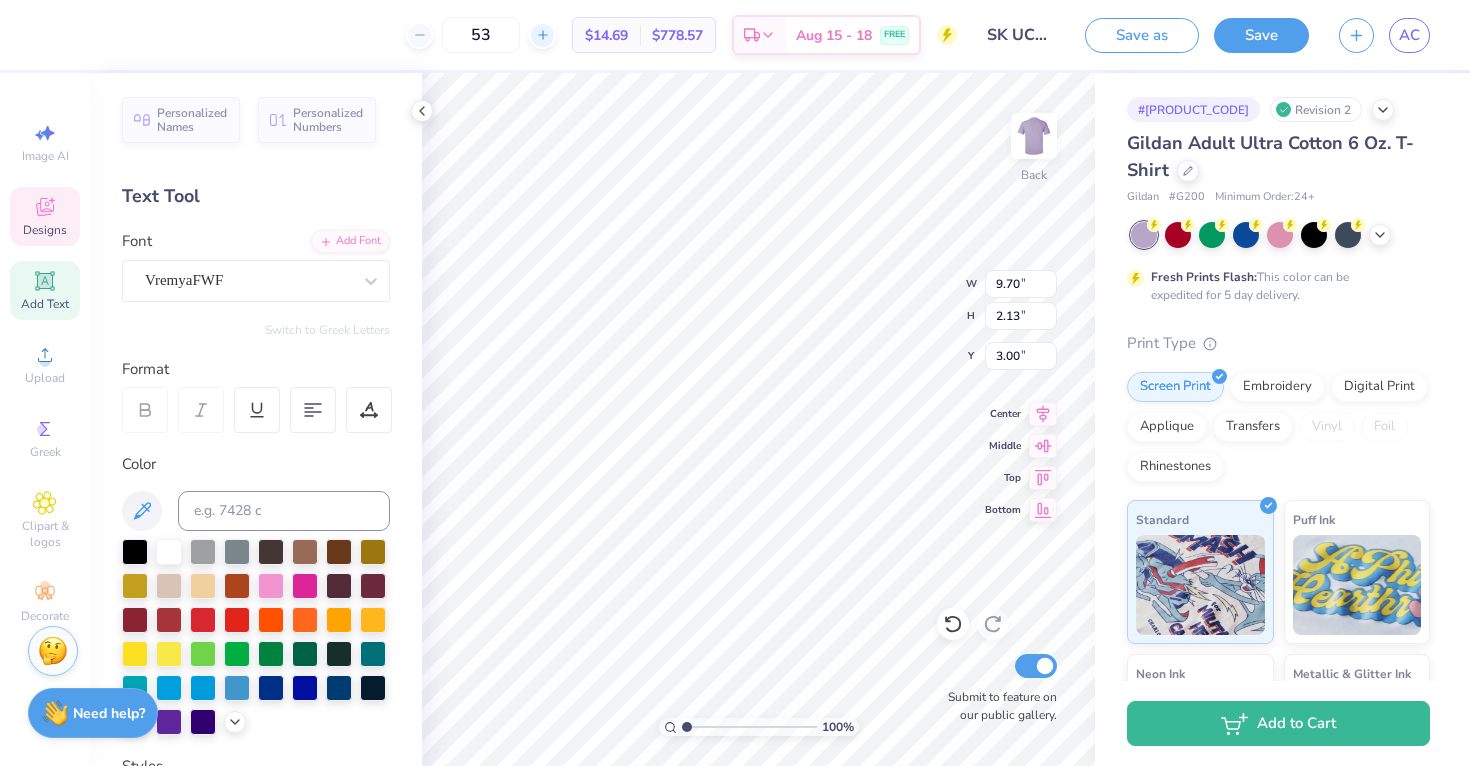 click 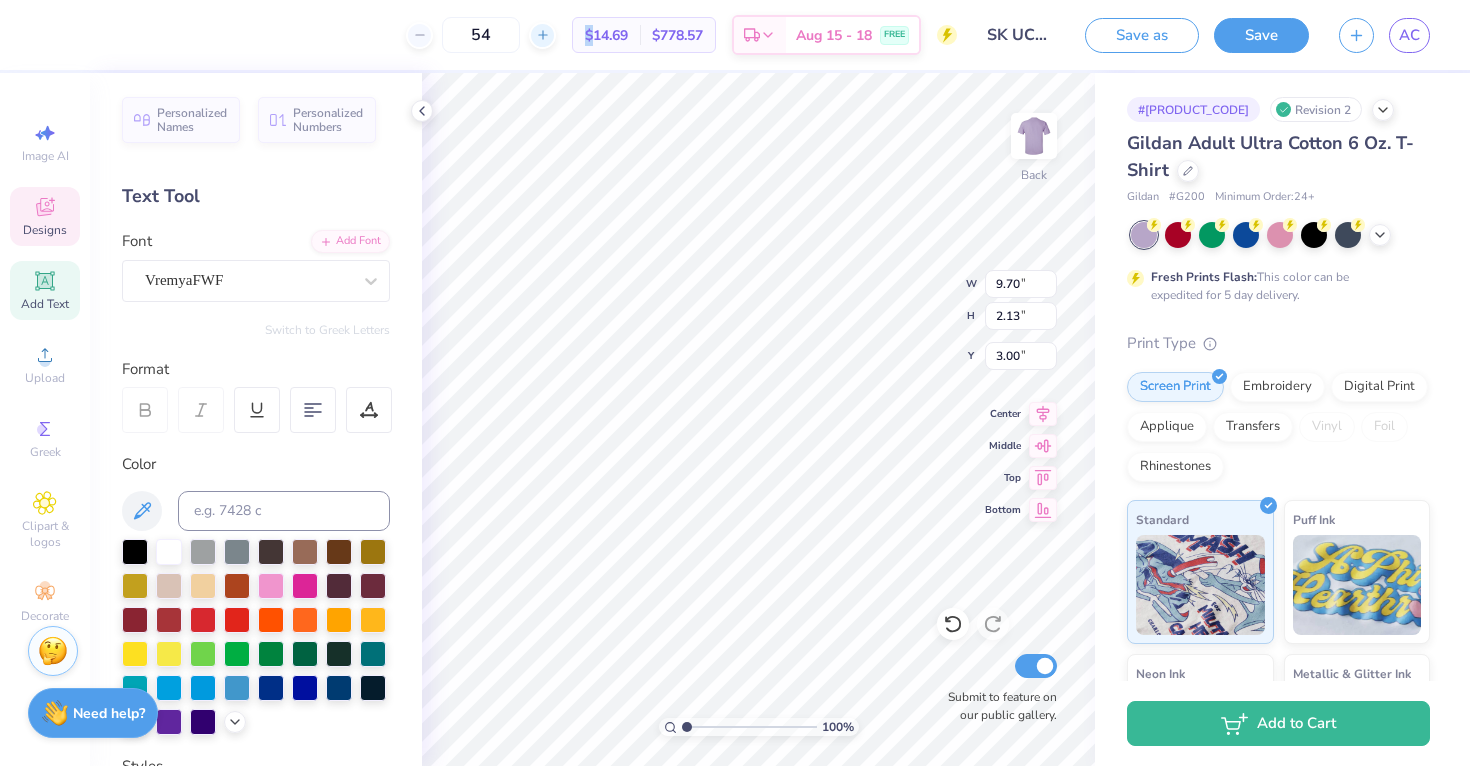 click 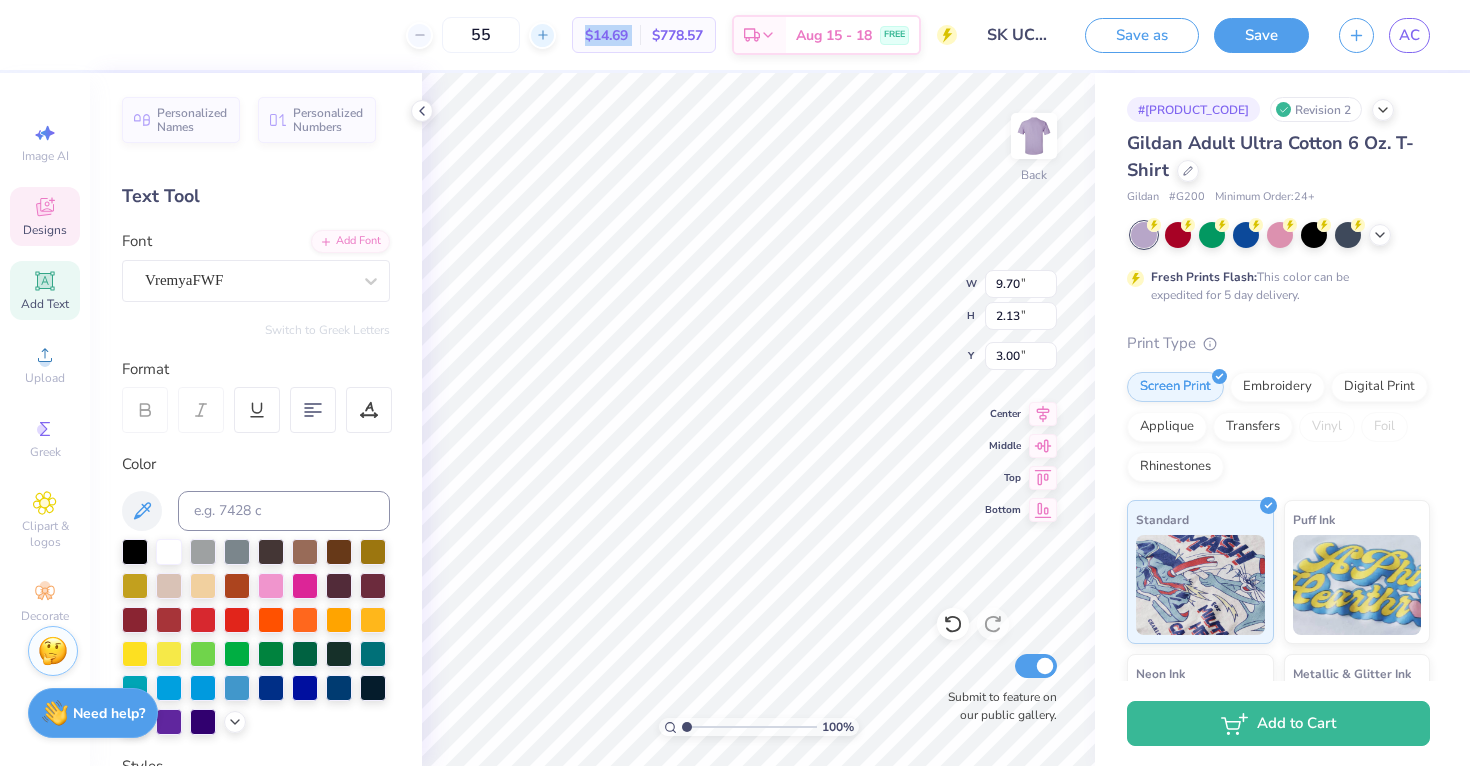 click 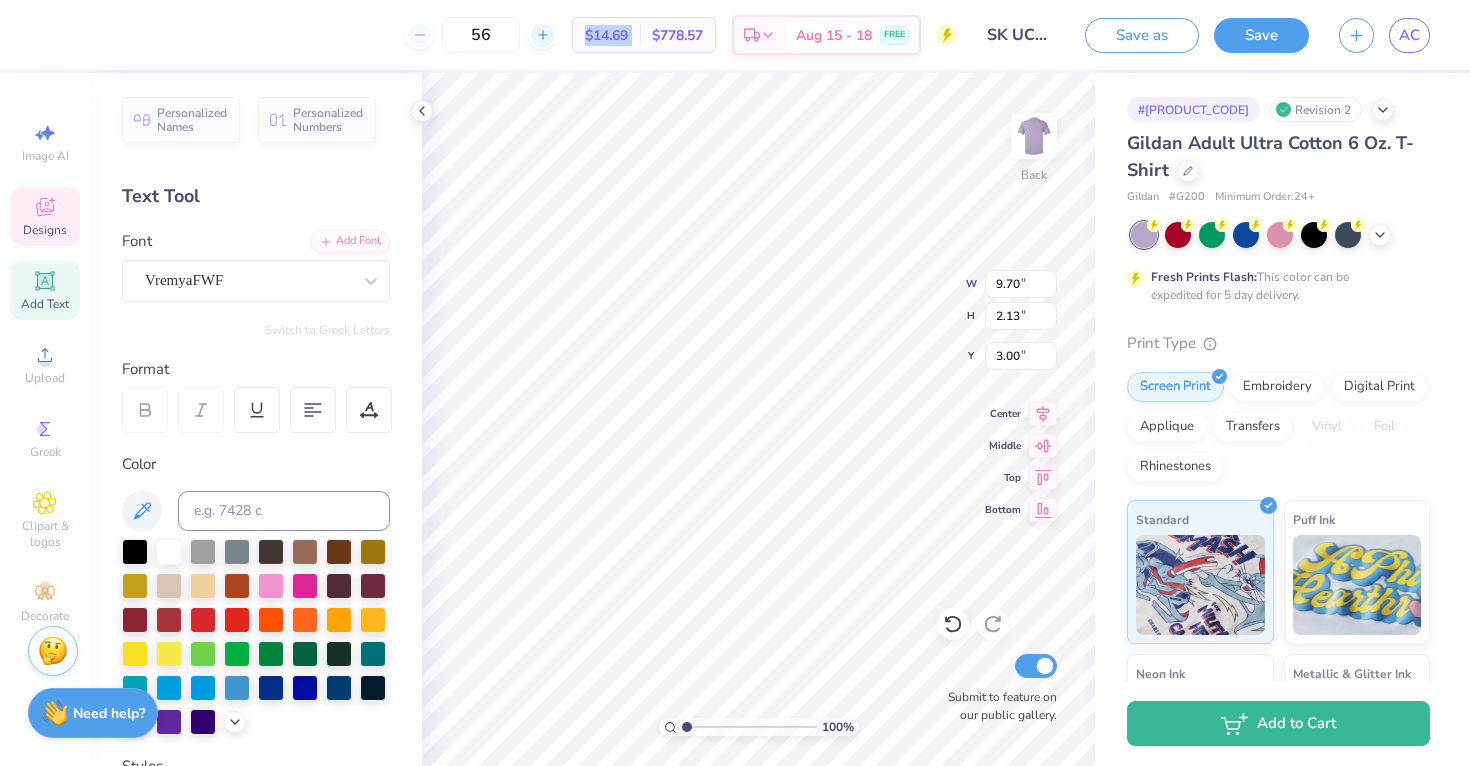 click 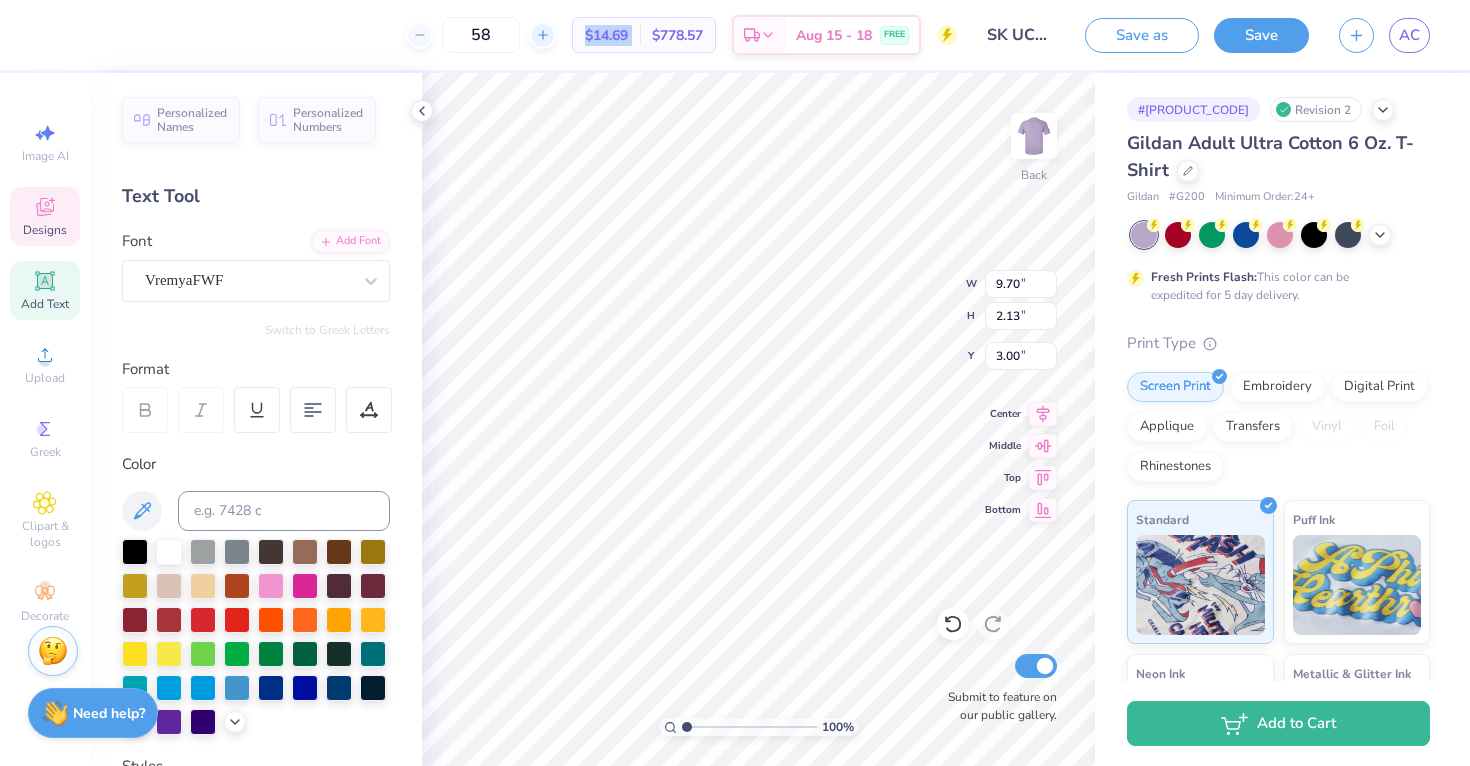 click 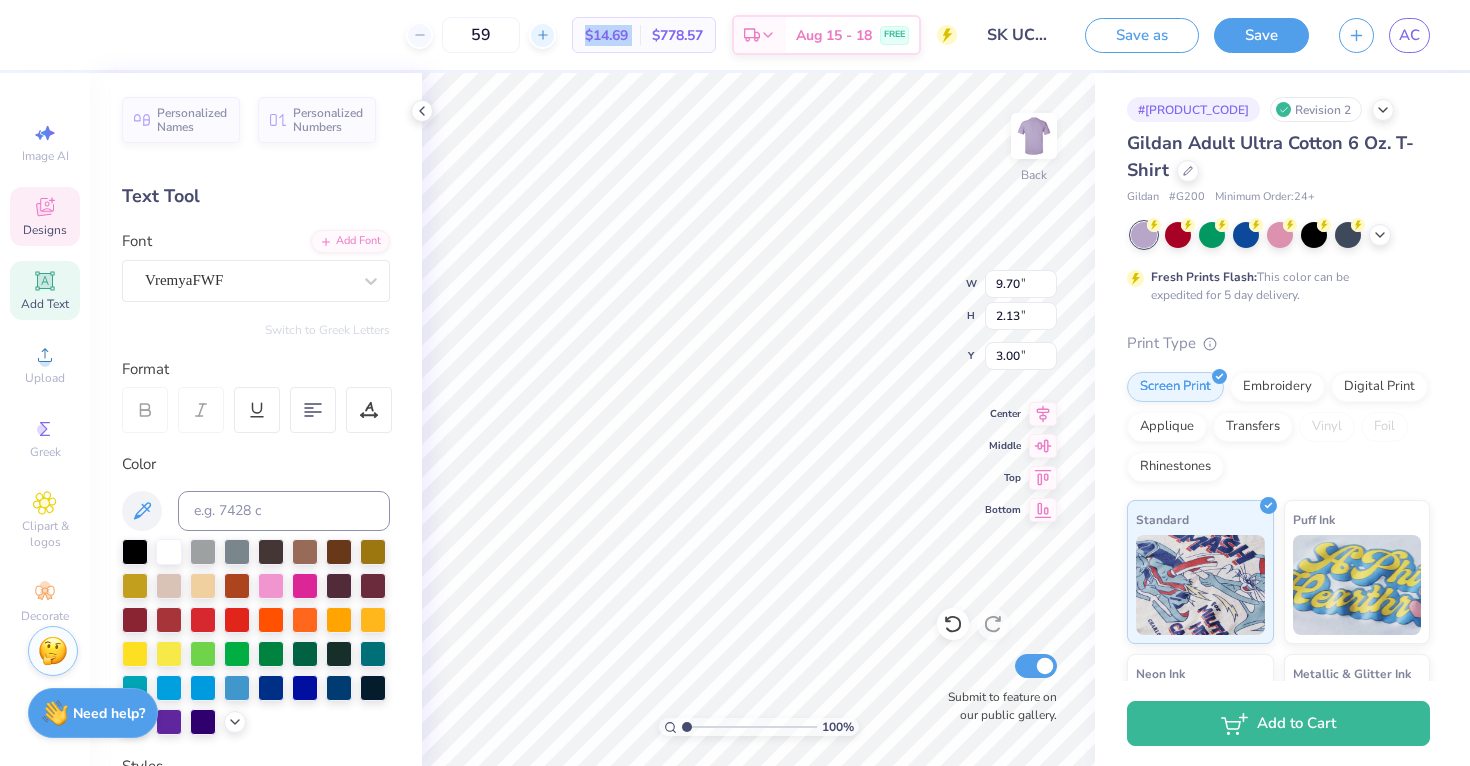 click 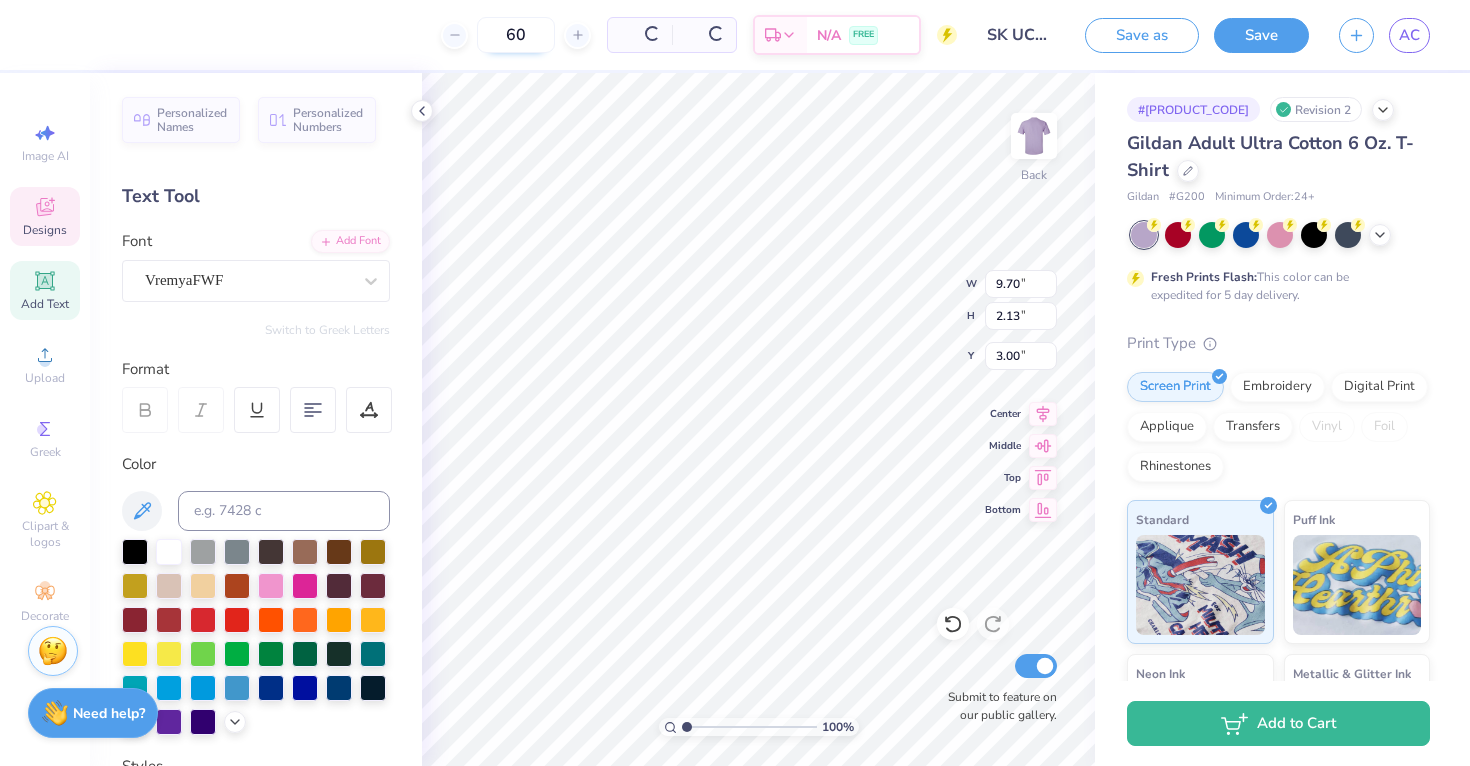 click on "60" at bounding box center (516, 35) 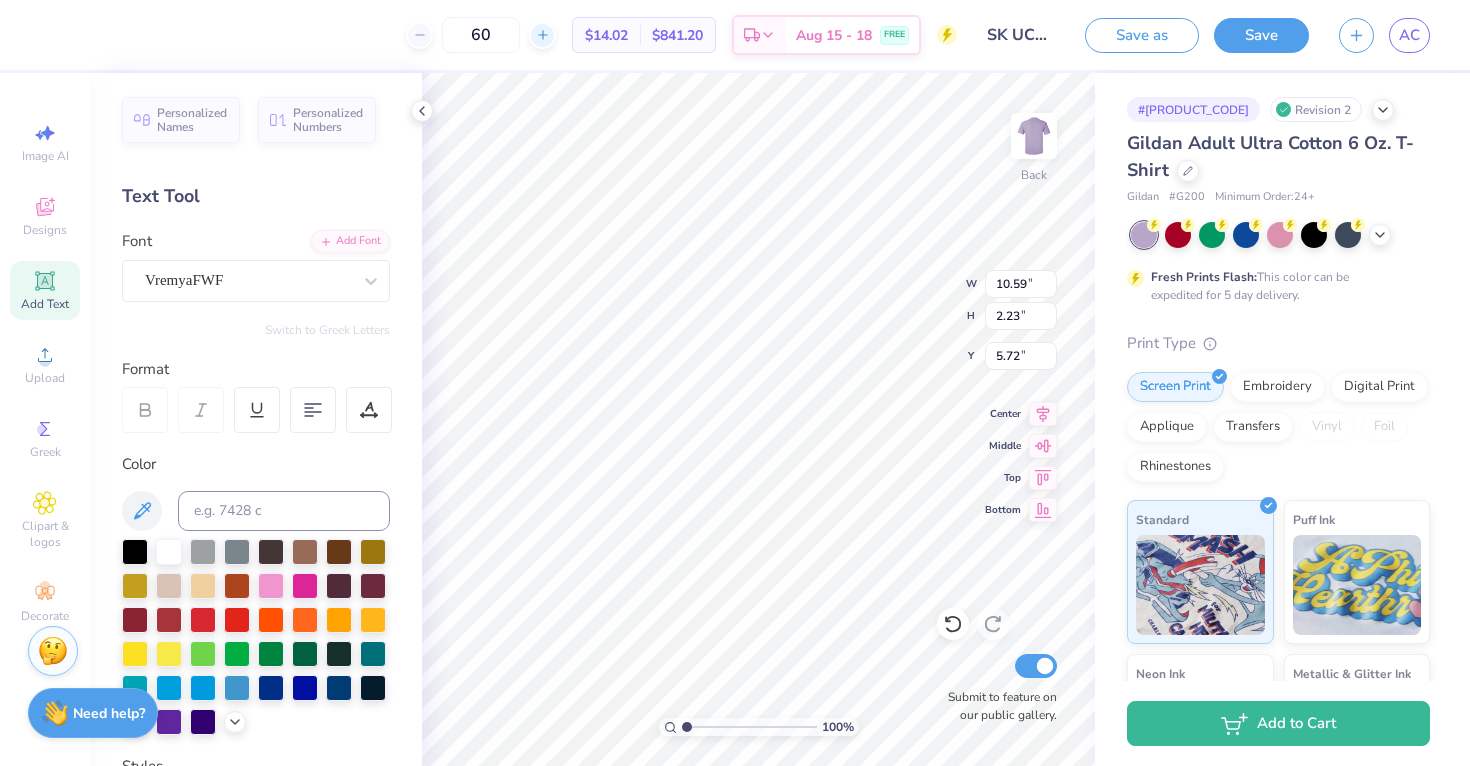 click 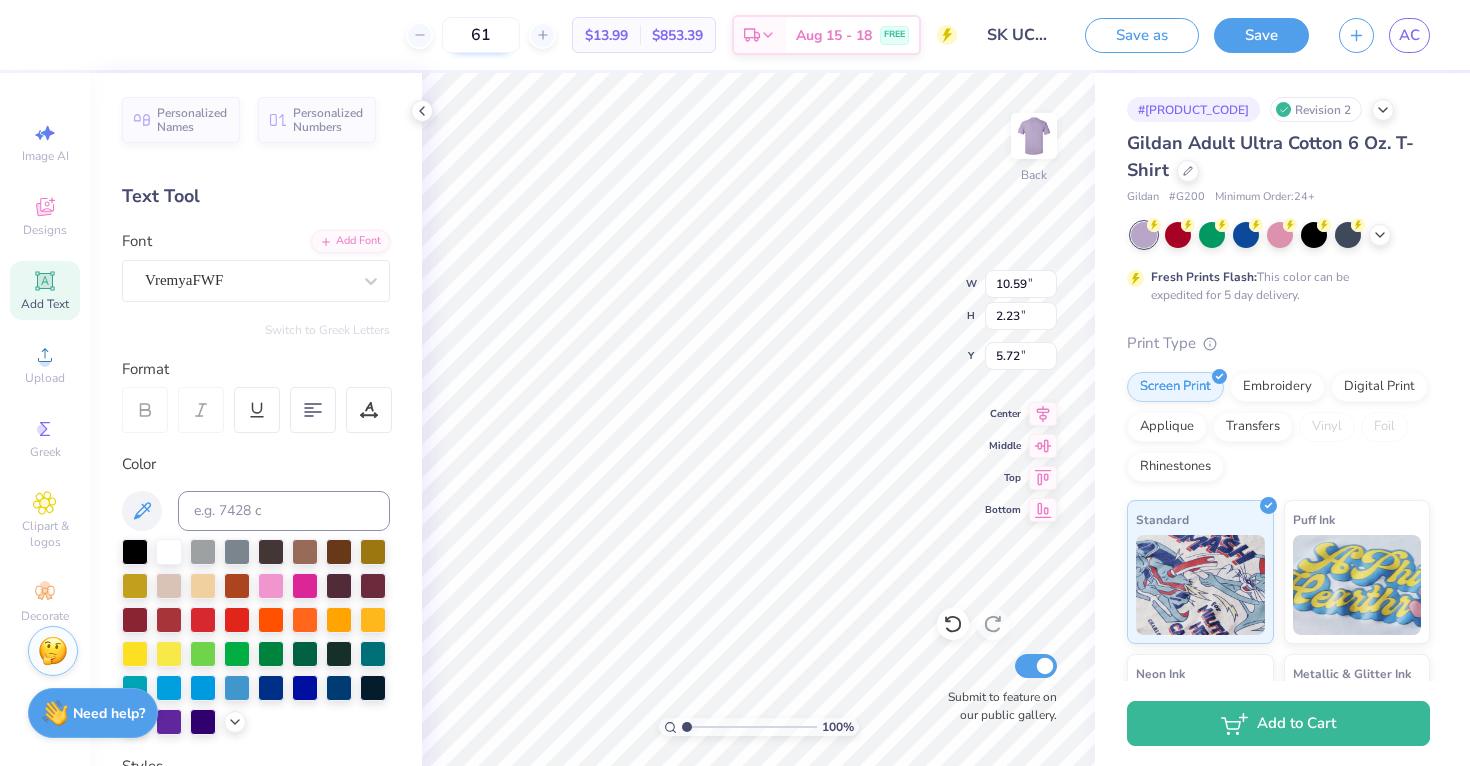 click on "61" at bounding box center [481, 35] 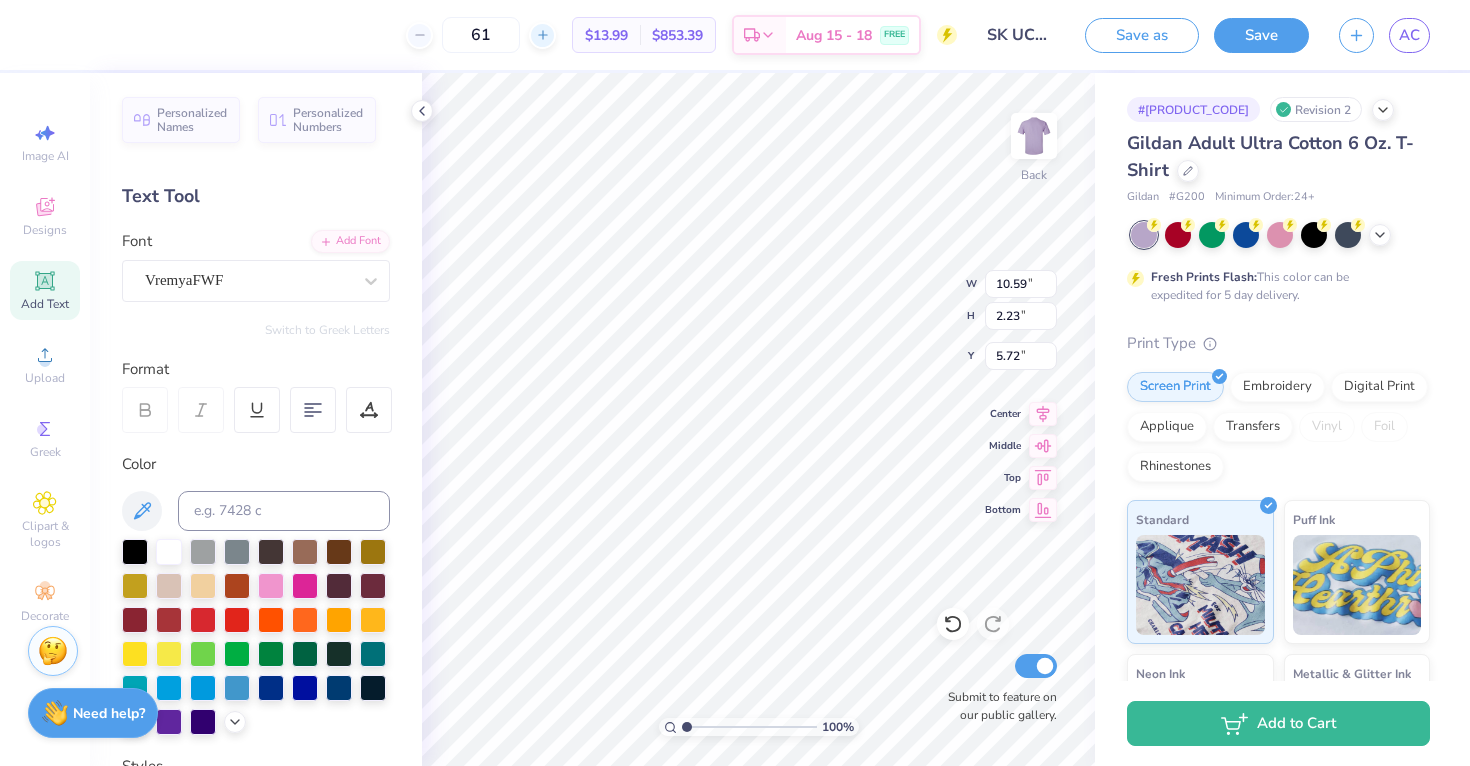 click at bounding box center (542, 35) 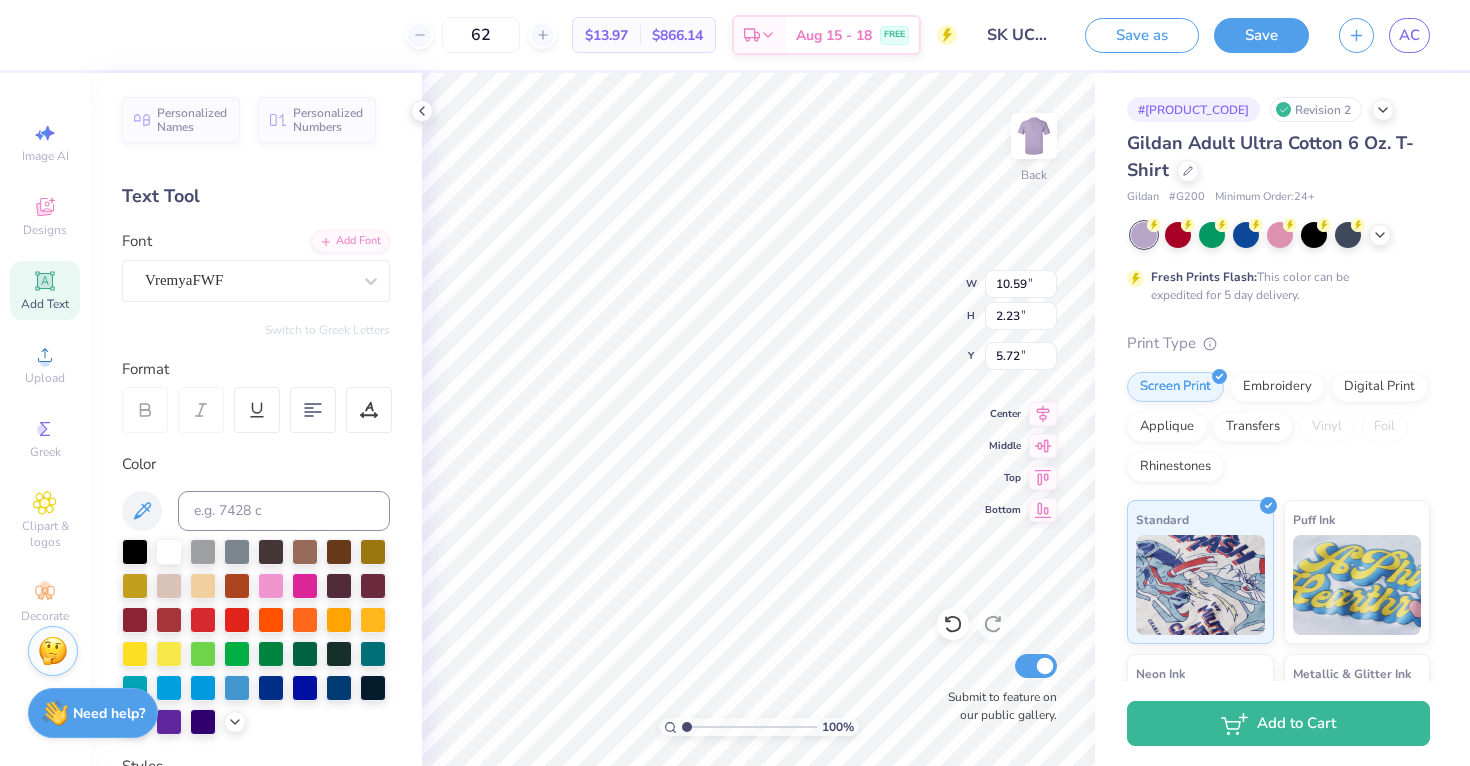 type on "9.70" 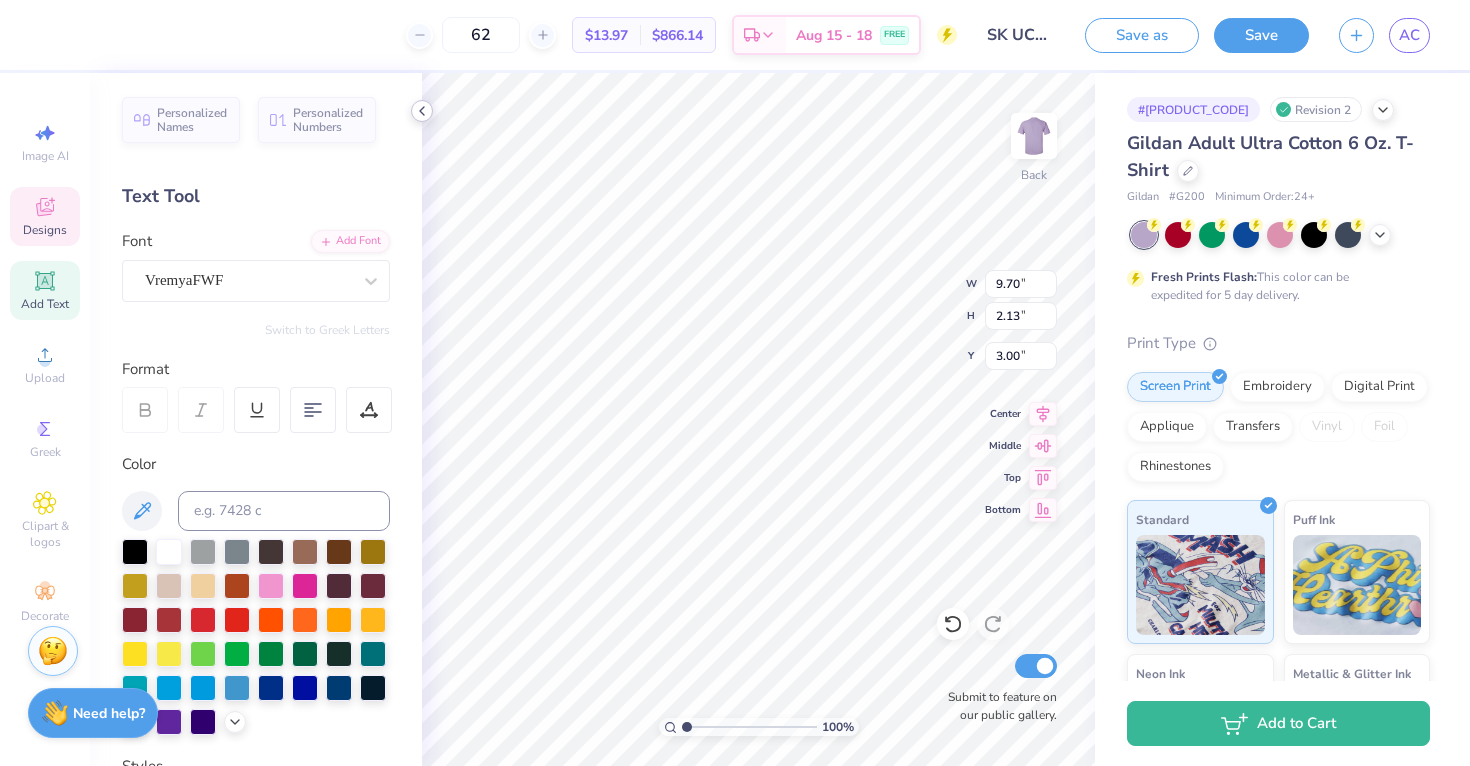 click 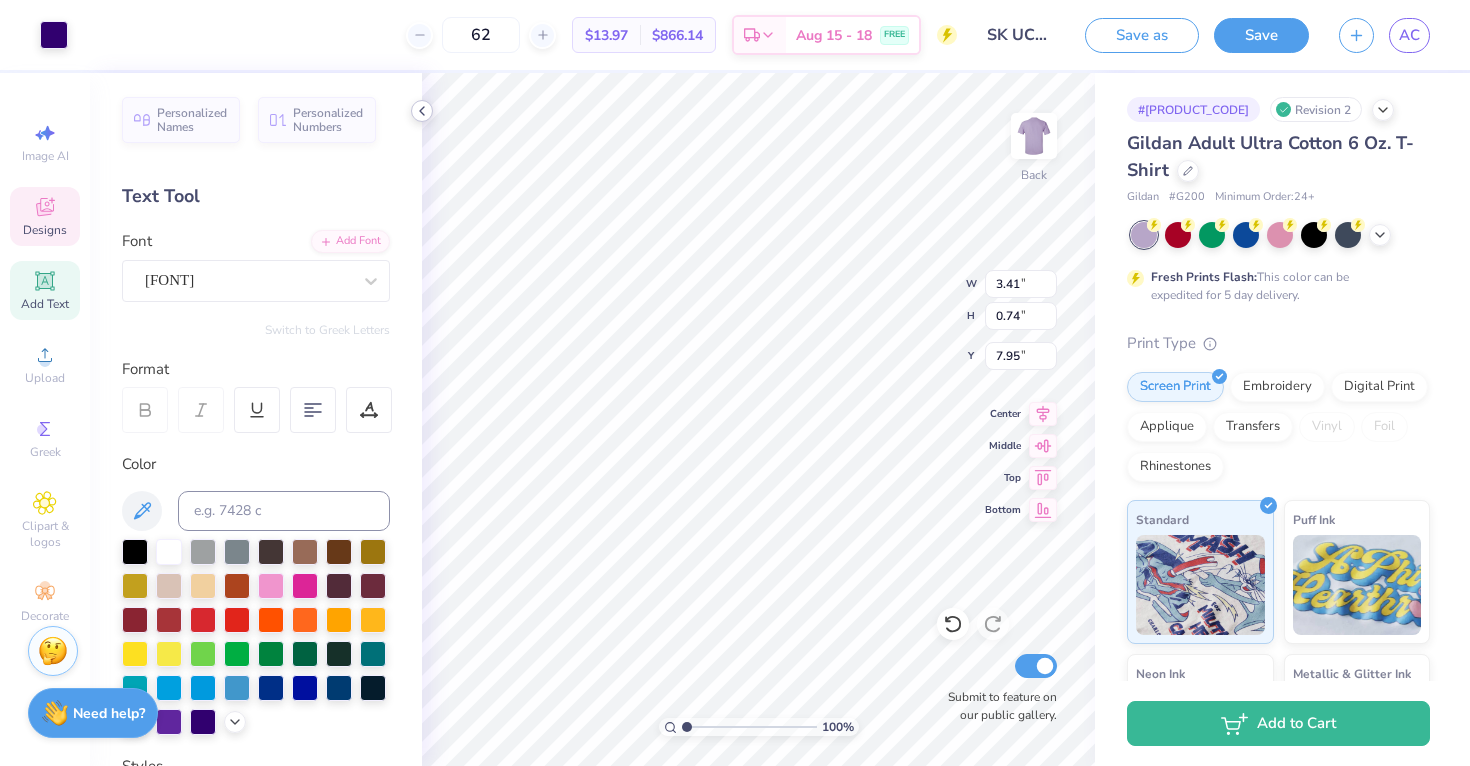 type on "10.23" 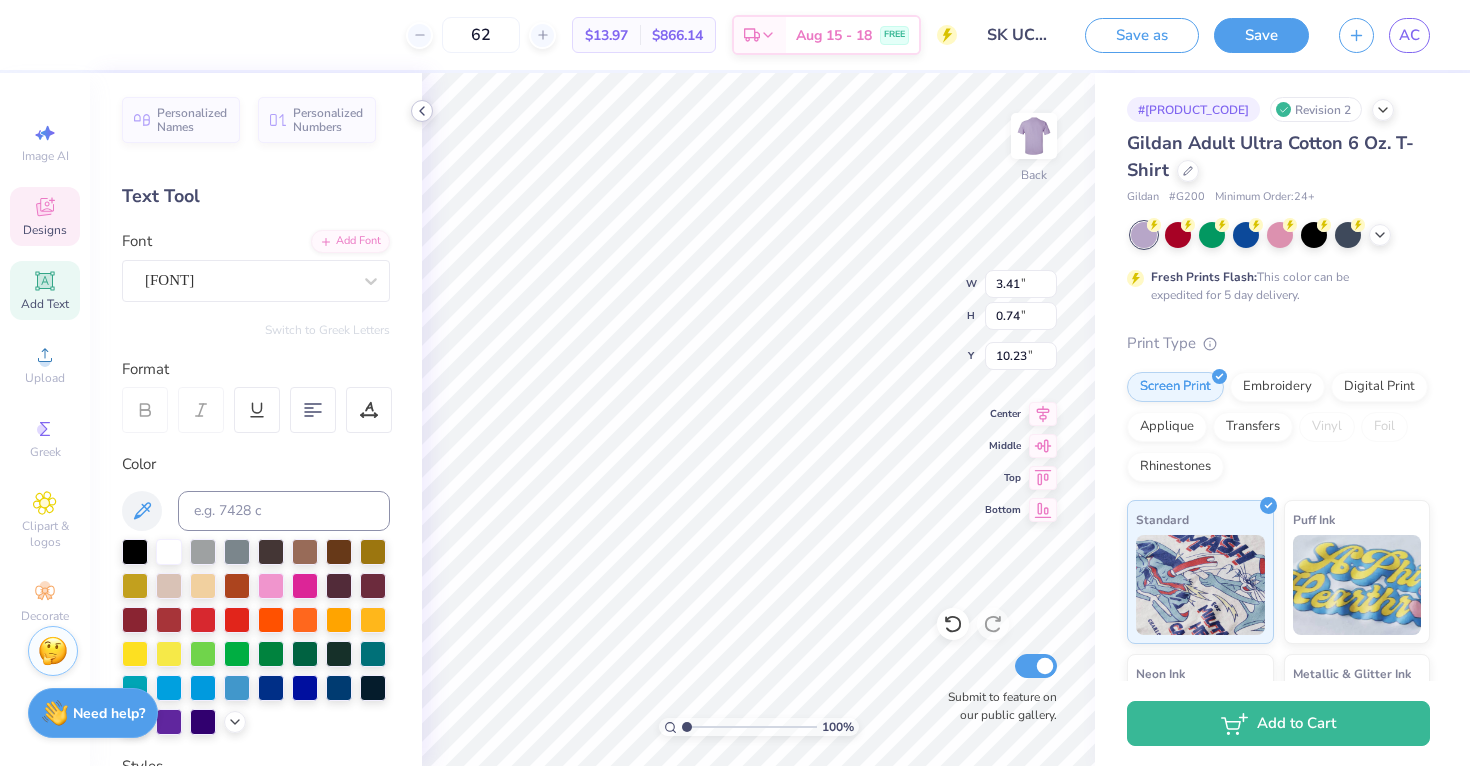 type on "9.70" 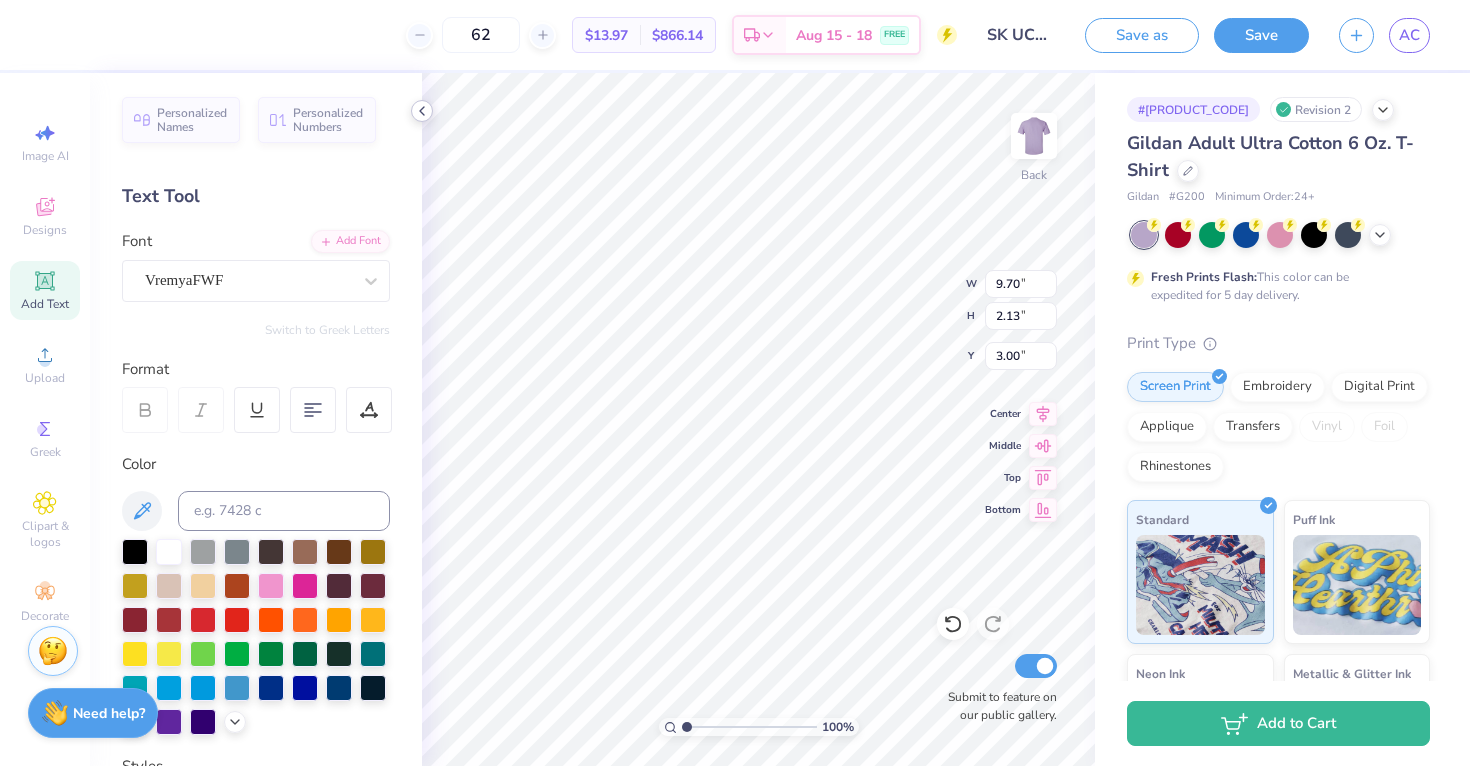 type on "10.59" 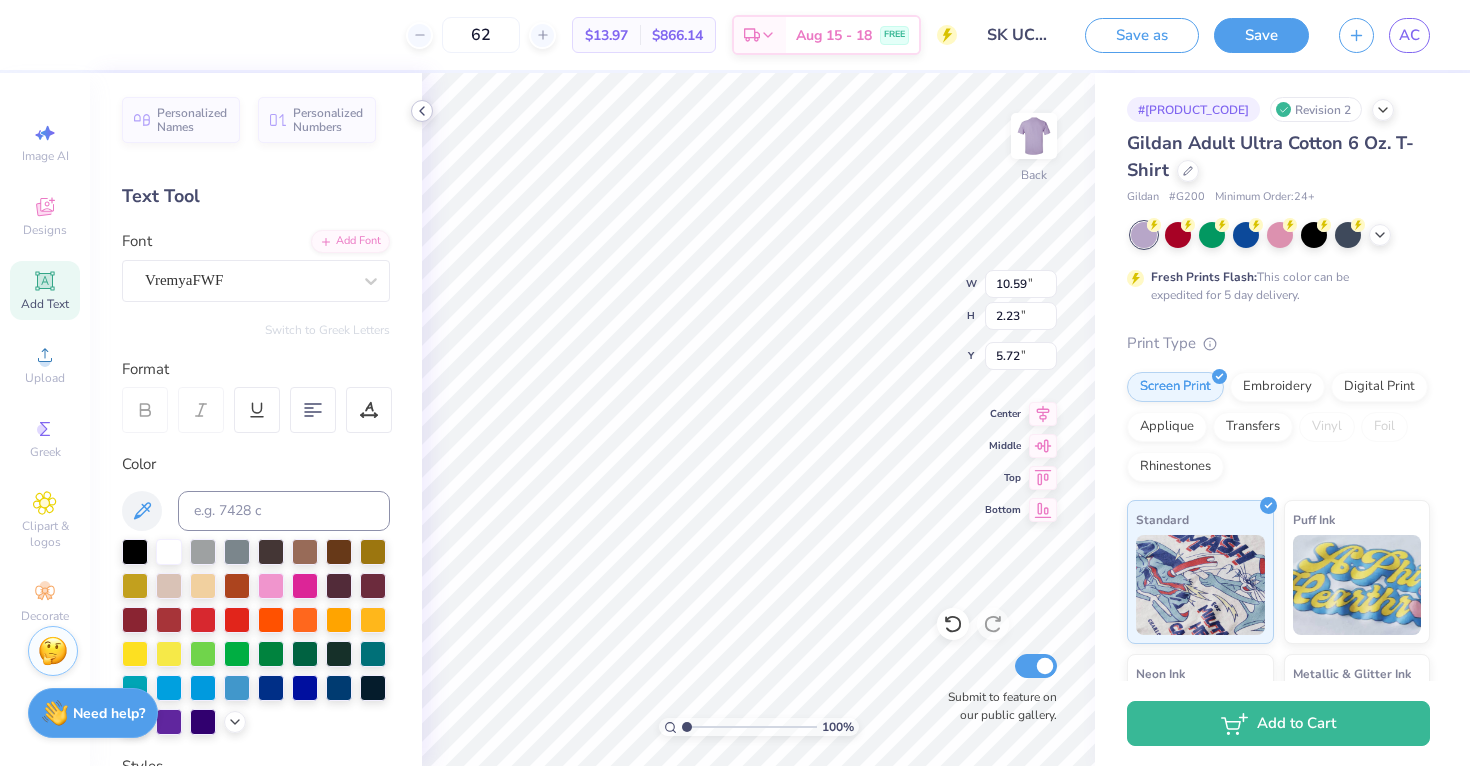 type on "5.68" 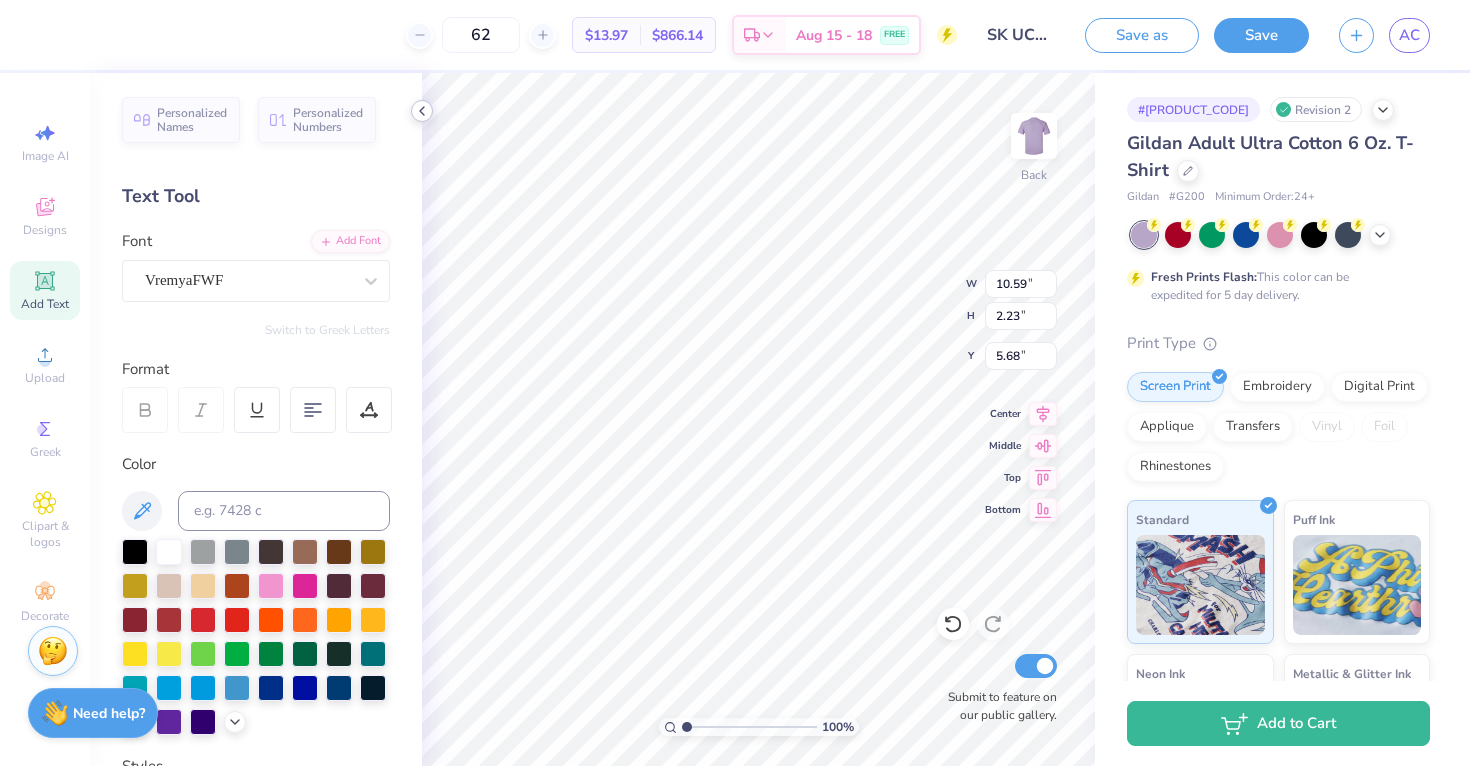 type on "9.70" 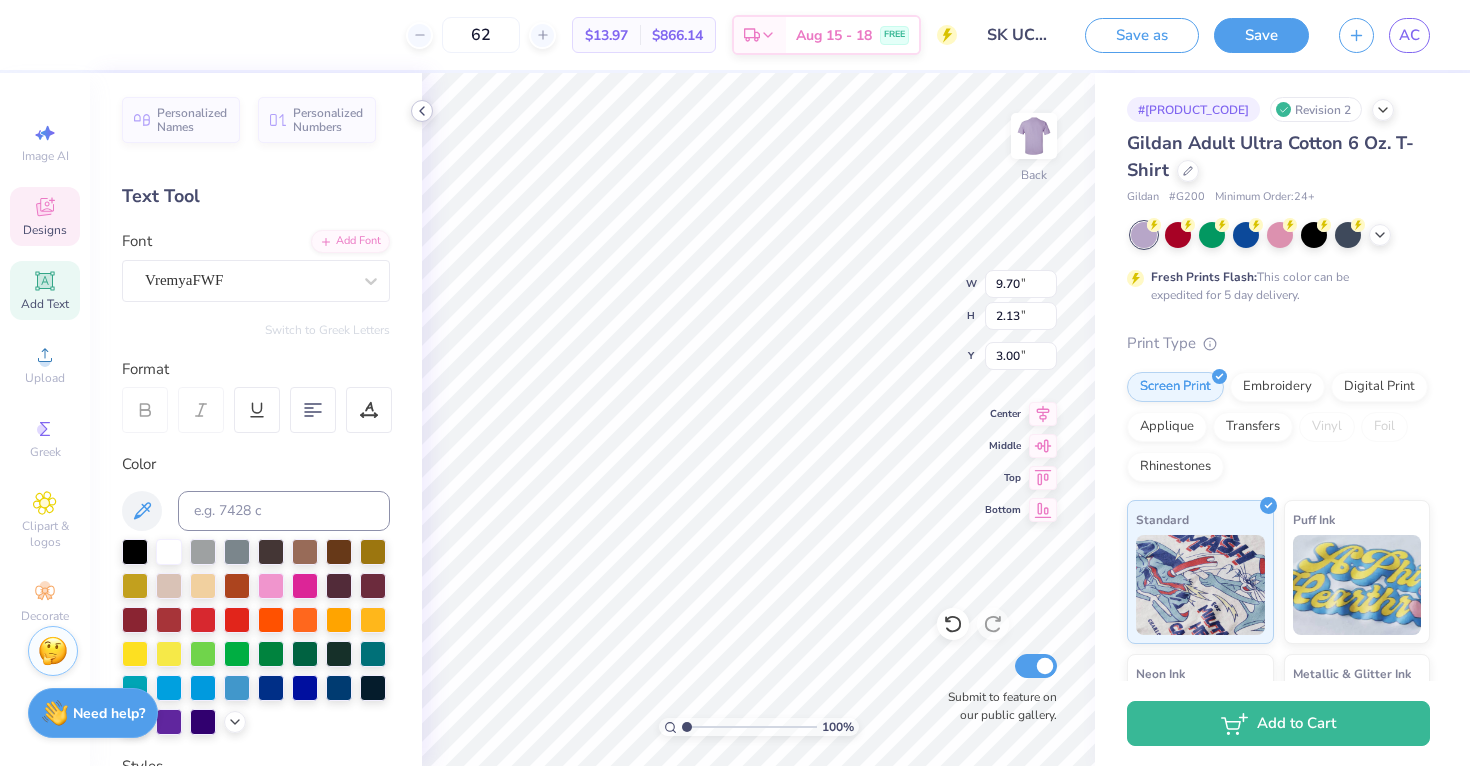 type on "11.17" 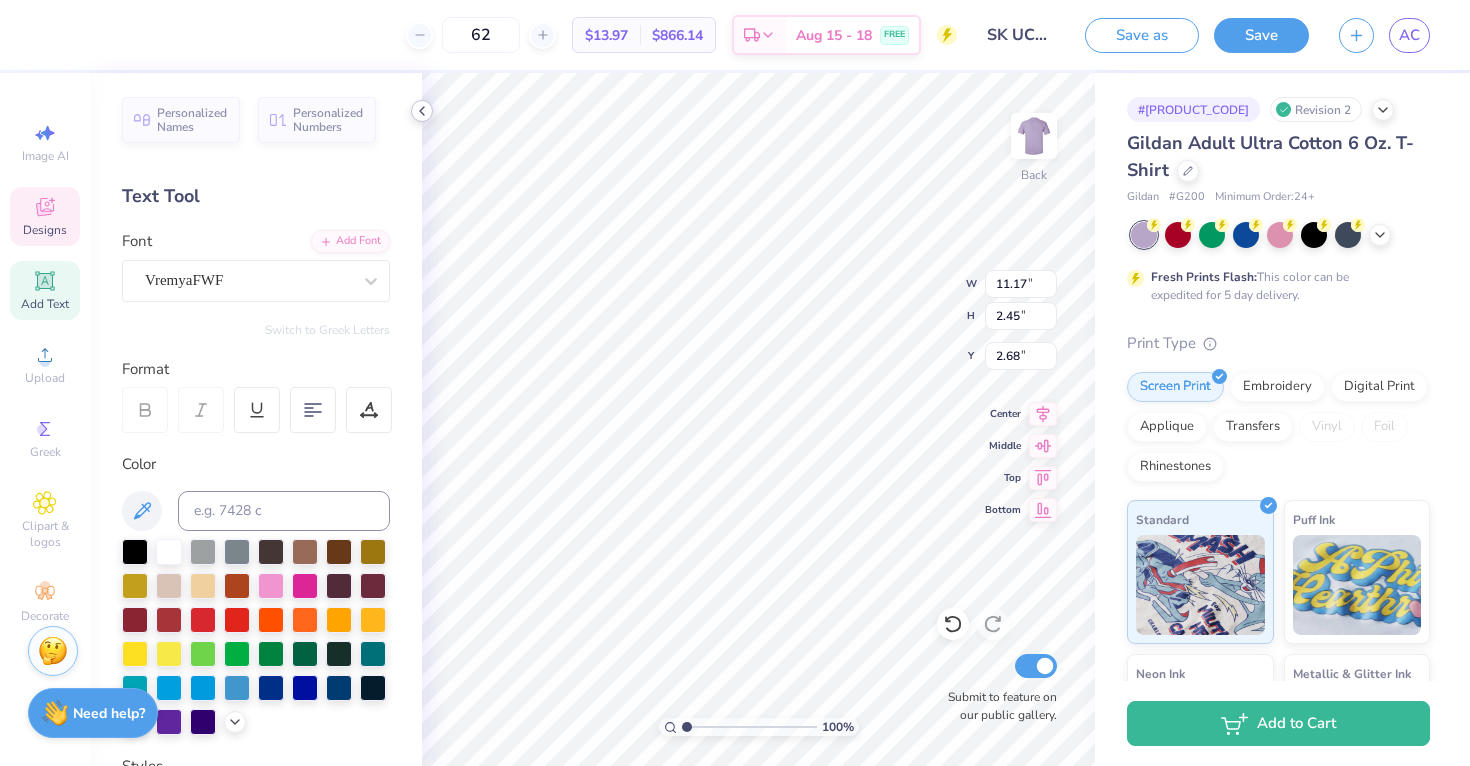 type on "10.59" 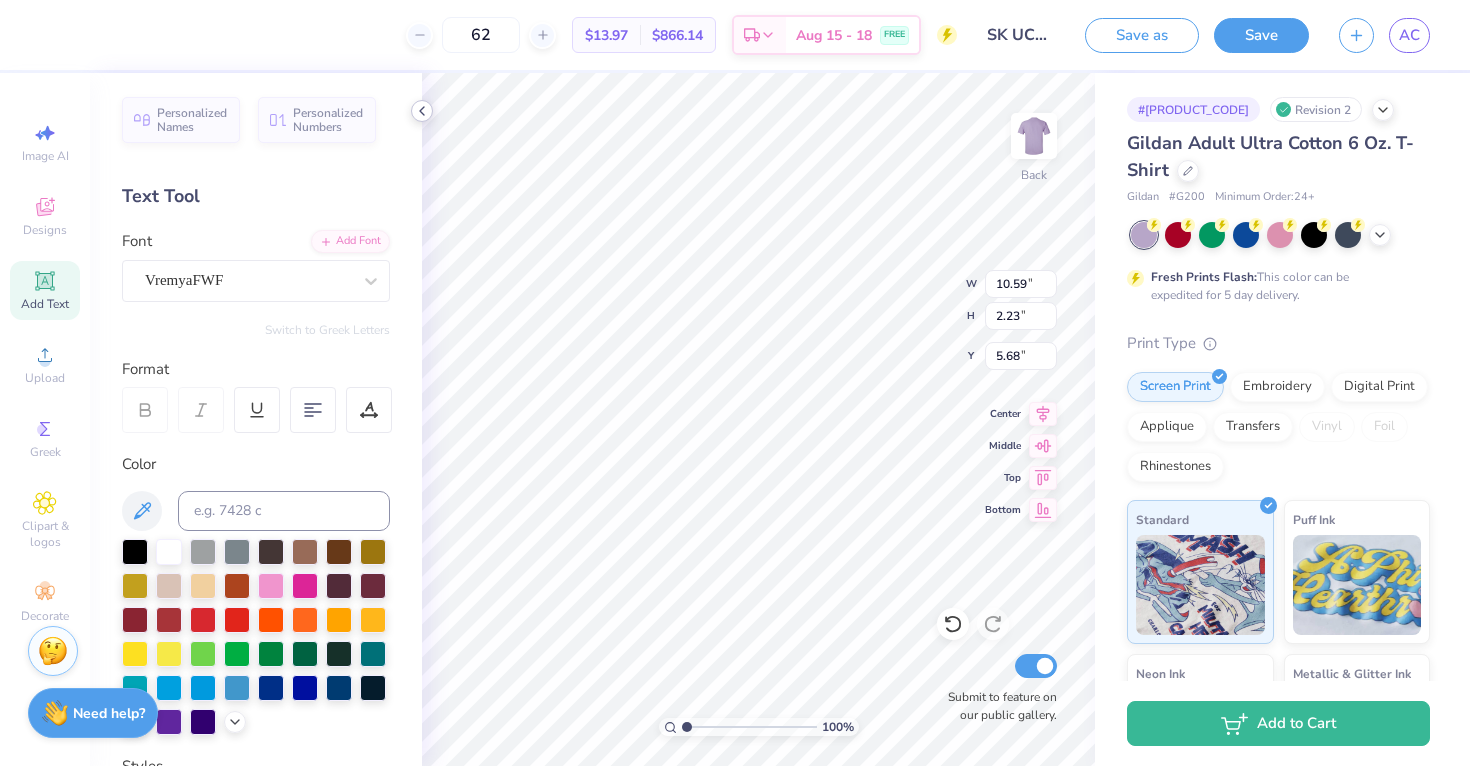 type on "5.69" 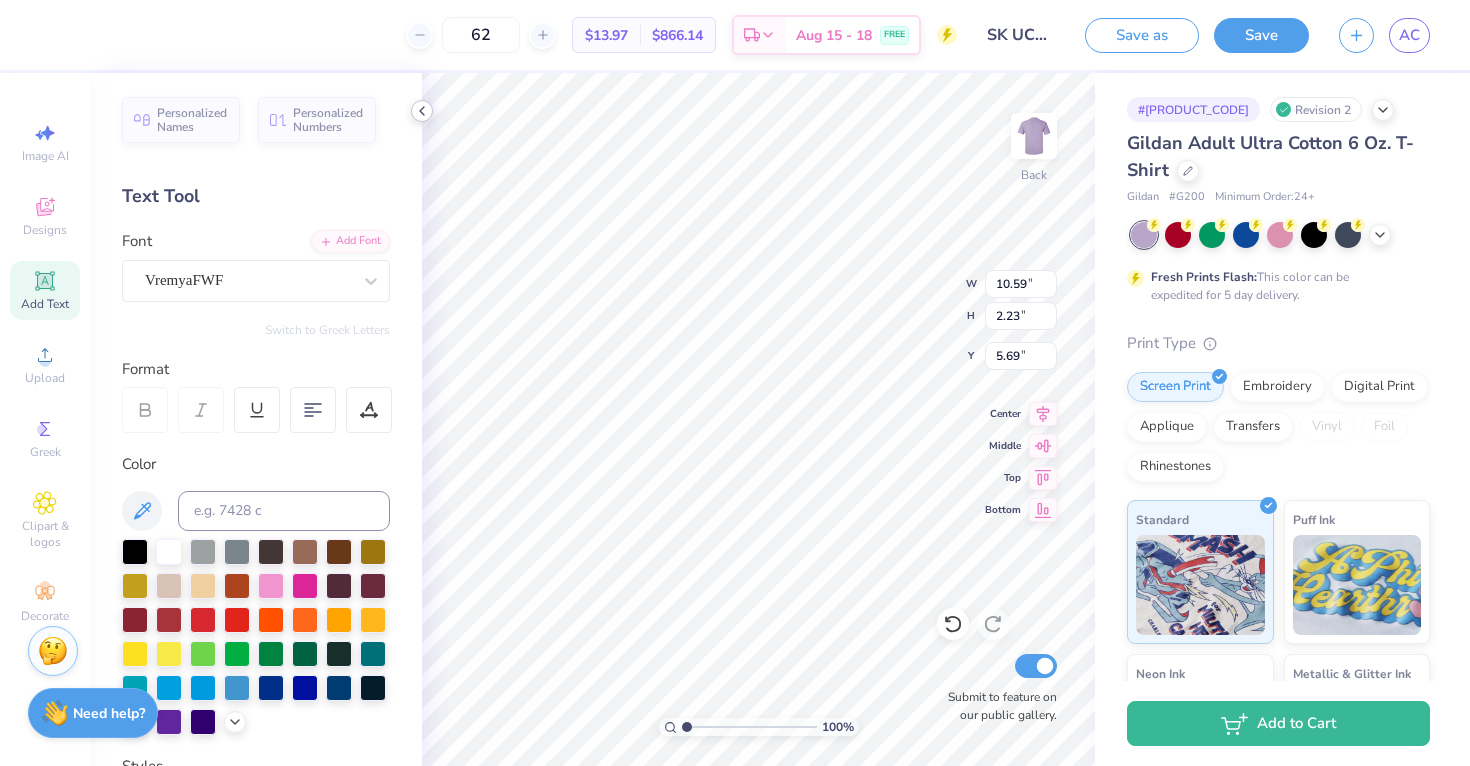 type on "11.82" 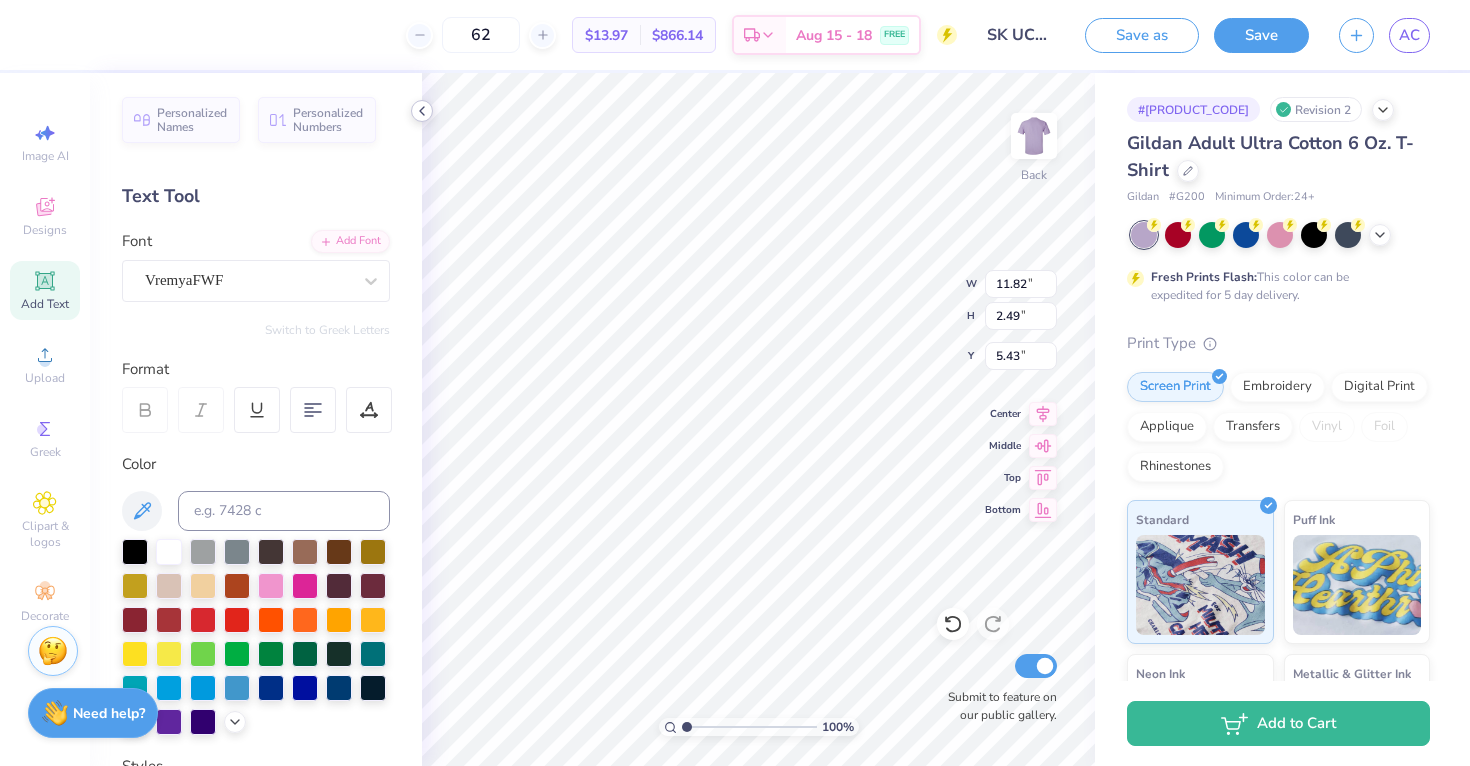 type on "11.17" 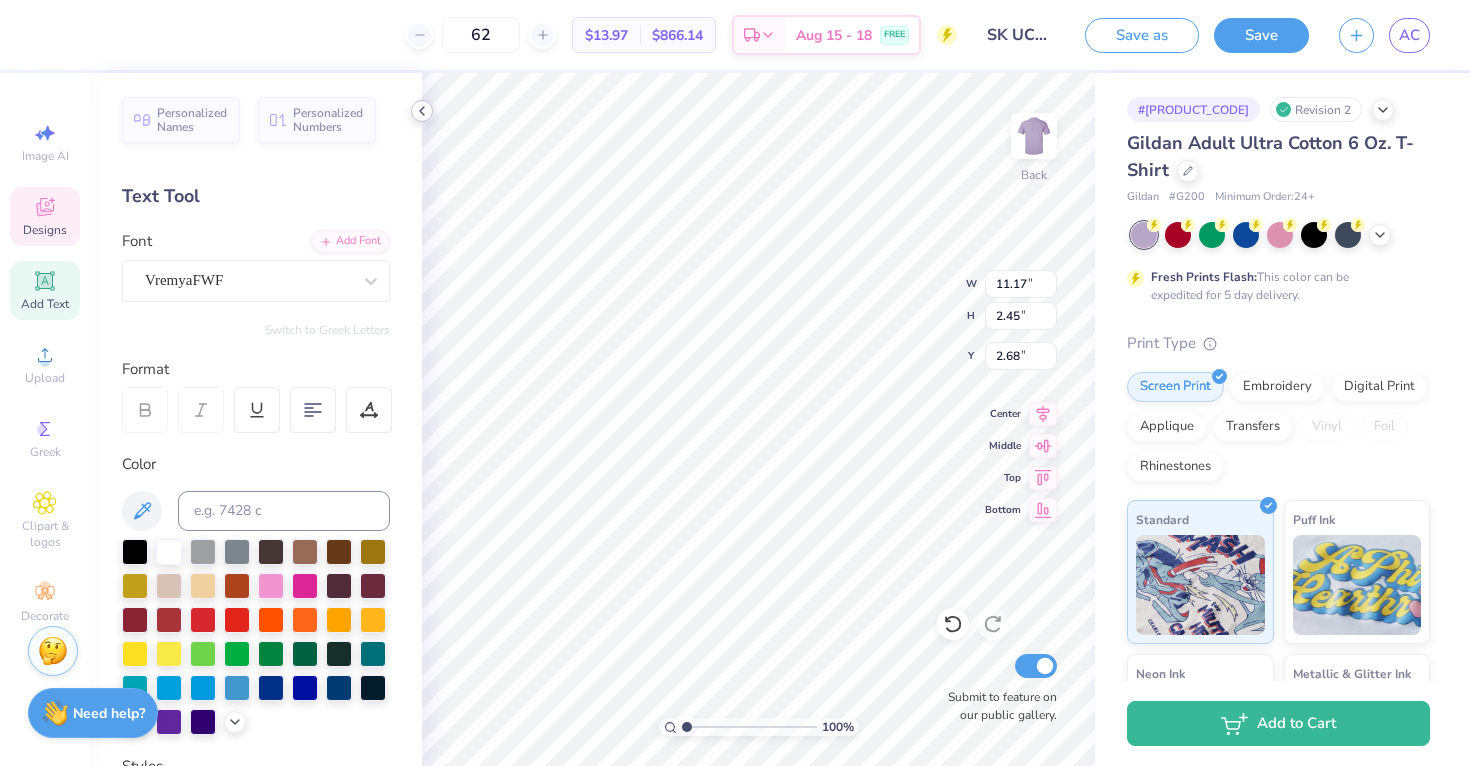 type on "2.67" 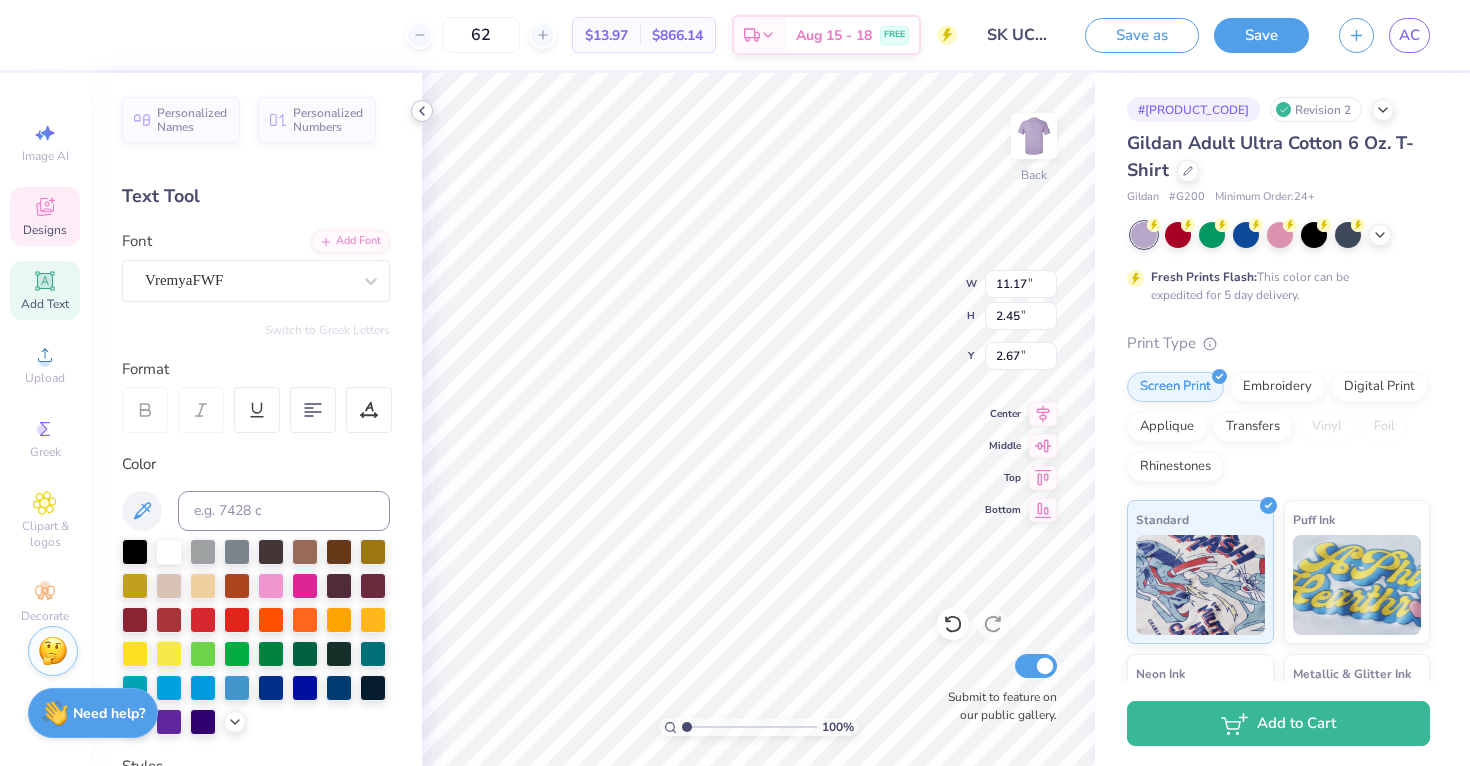 type on "11.82" 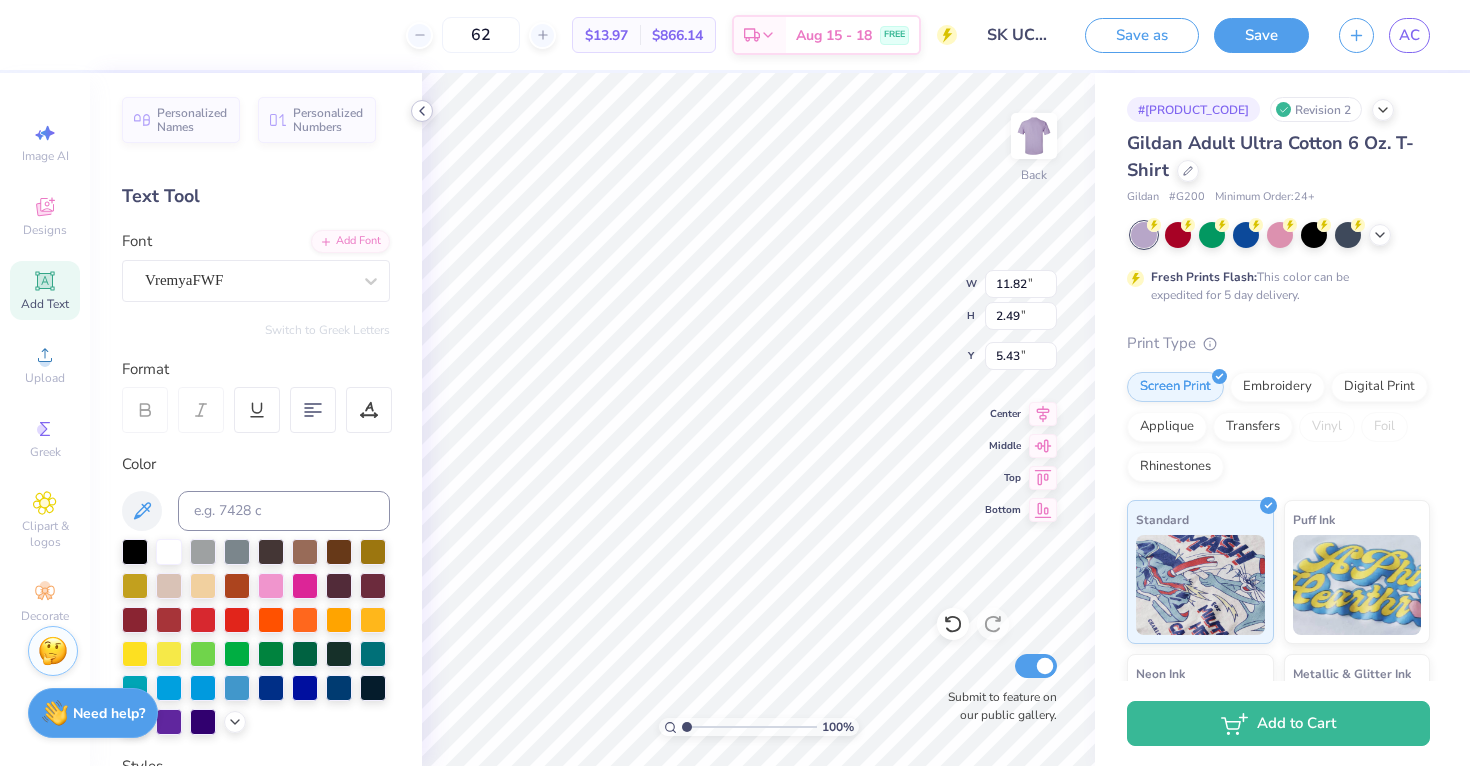 type on "5.49" 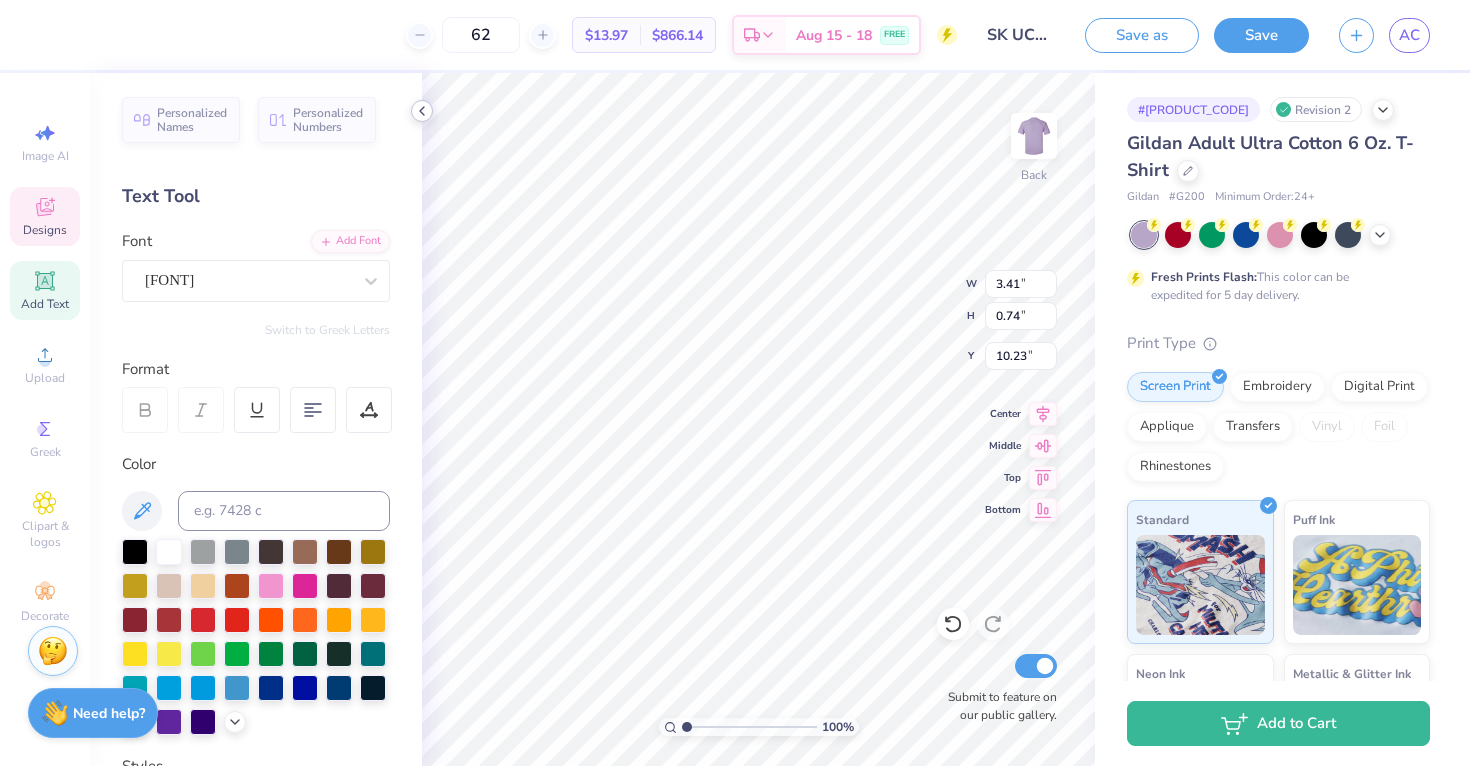 scroll, scrollTop: 0, scrollLeft: 2, axis: horizontal 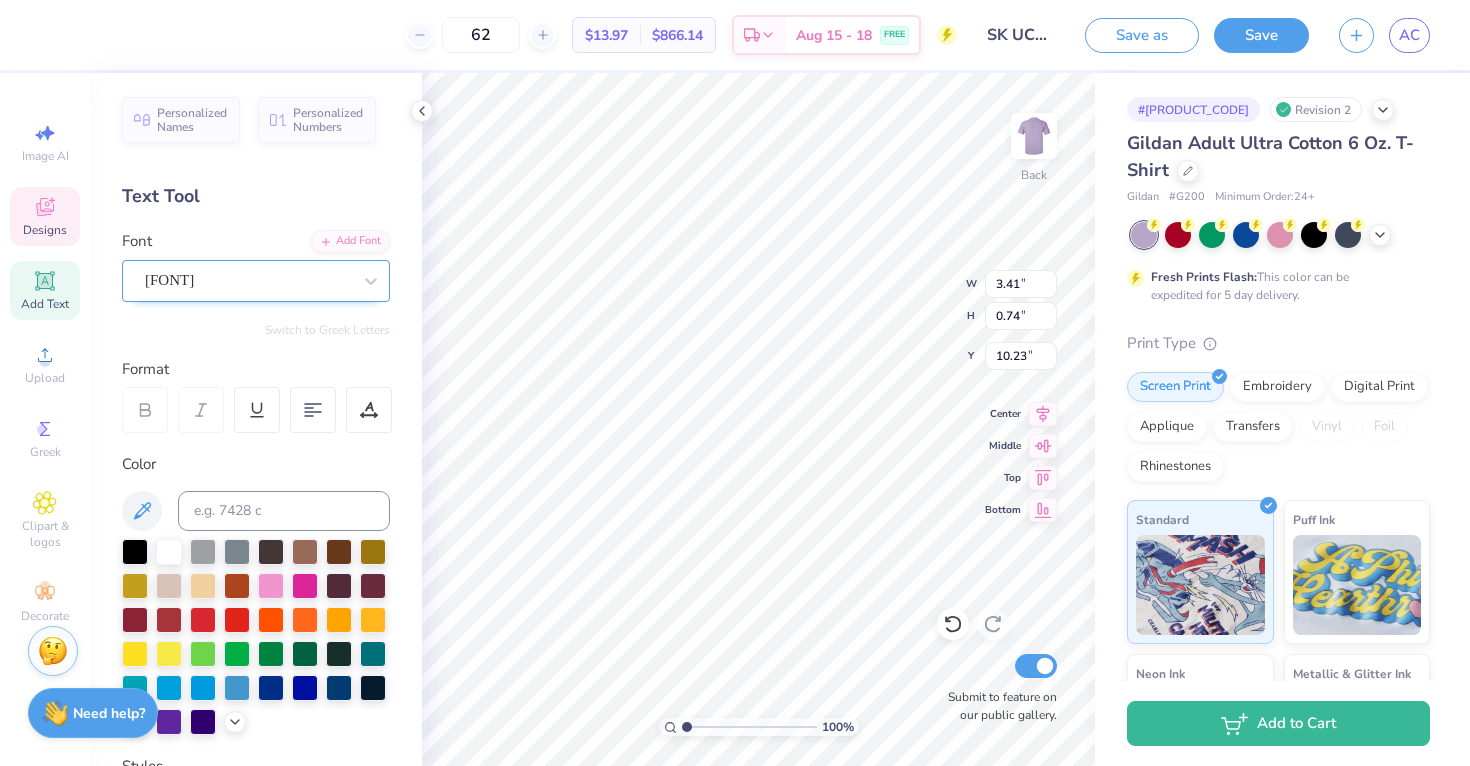click on "[FONT]" at bounding box center [248, 280] 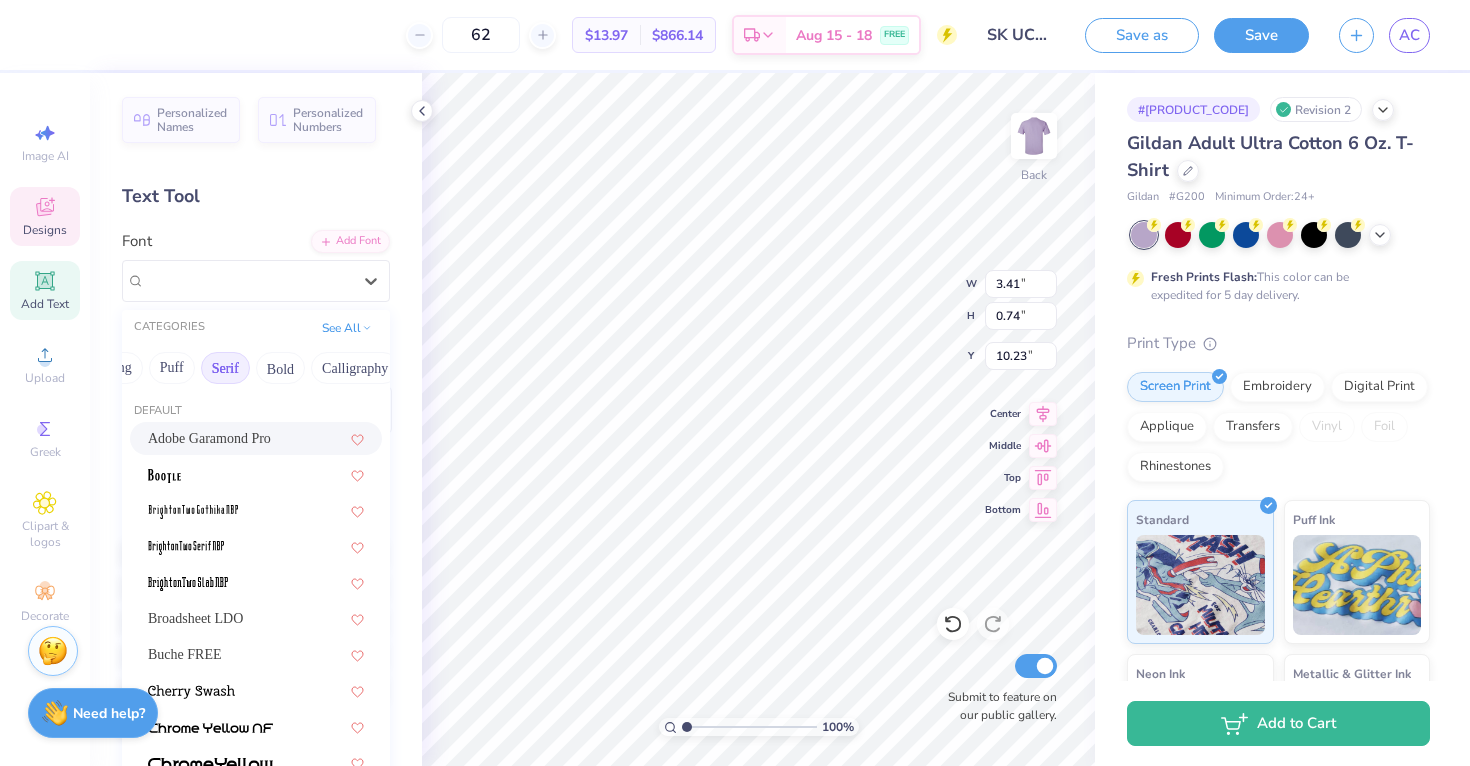 scroll, scrollTop: 0, scrollLeft: 183, axis: horizontal 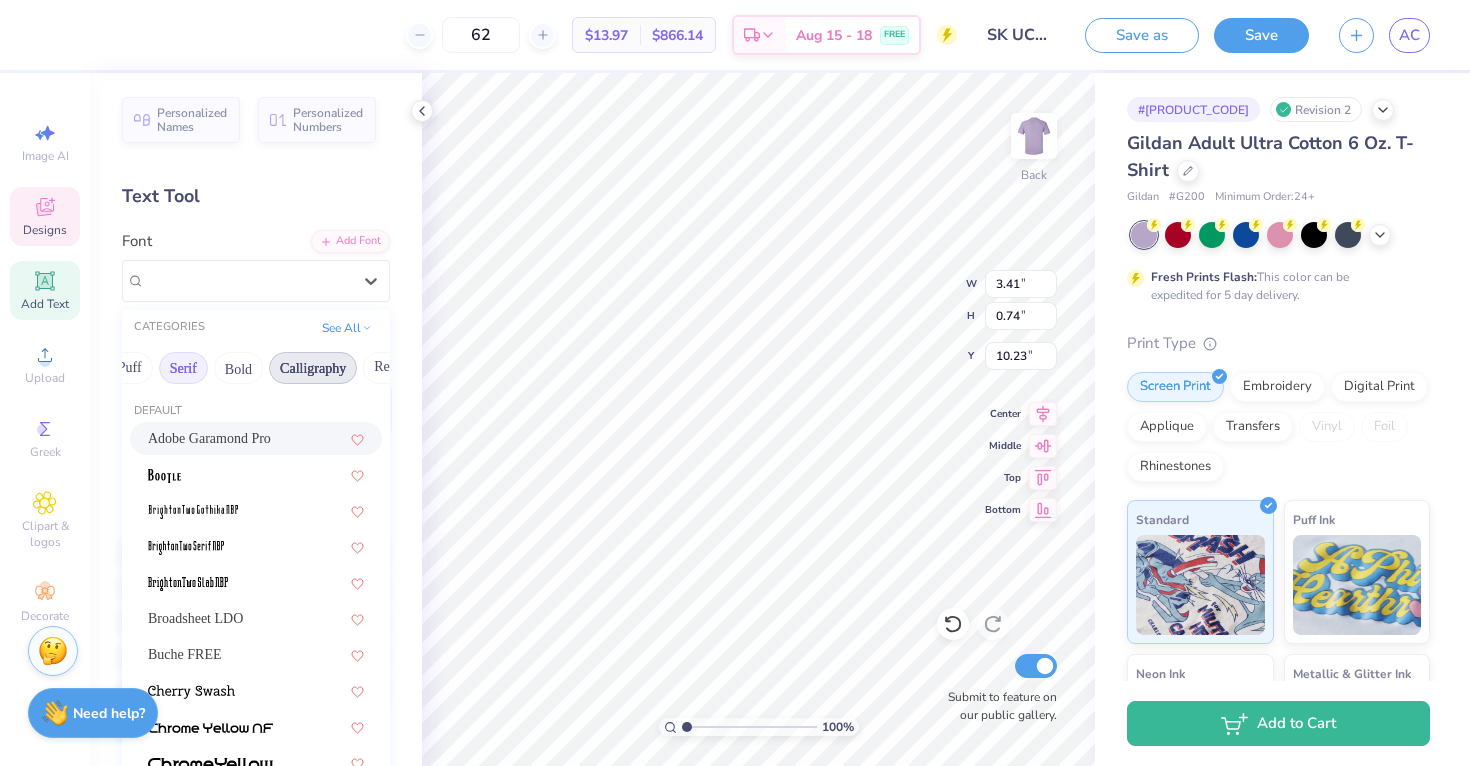 click on "Calligraphy" at bounding box center [313, 368] 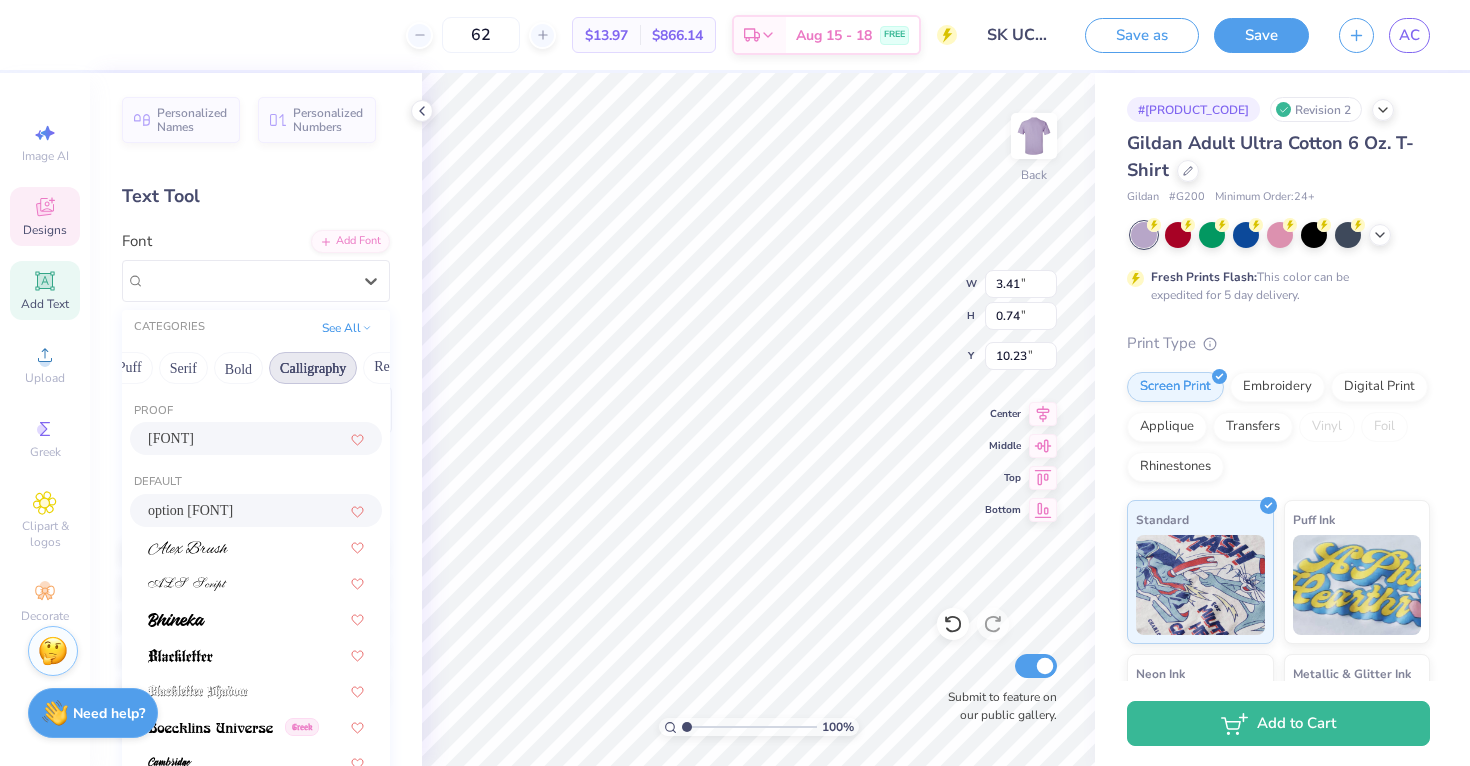 click on "option [FONT]" at bounding box center (190, 510) 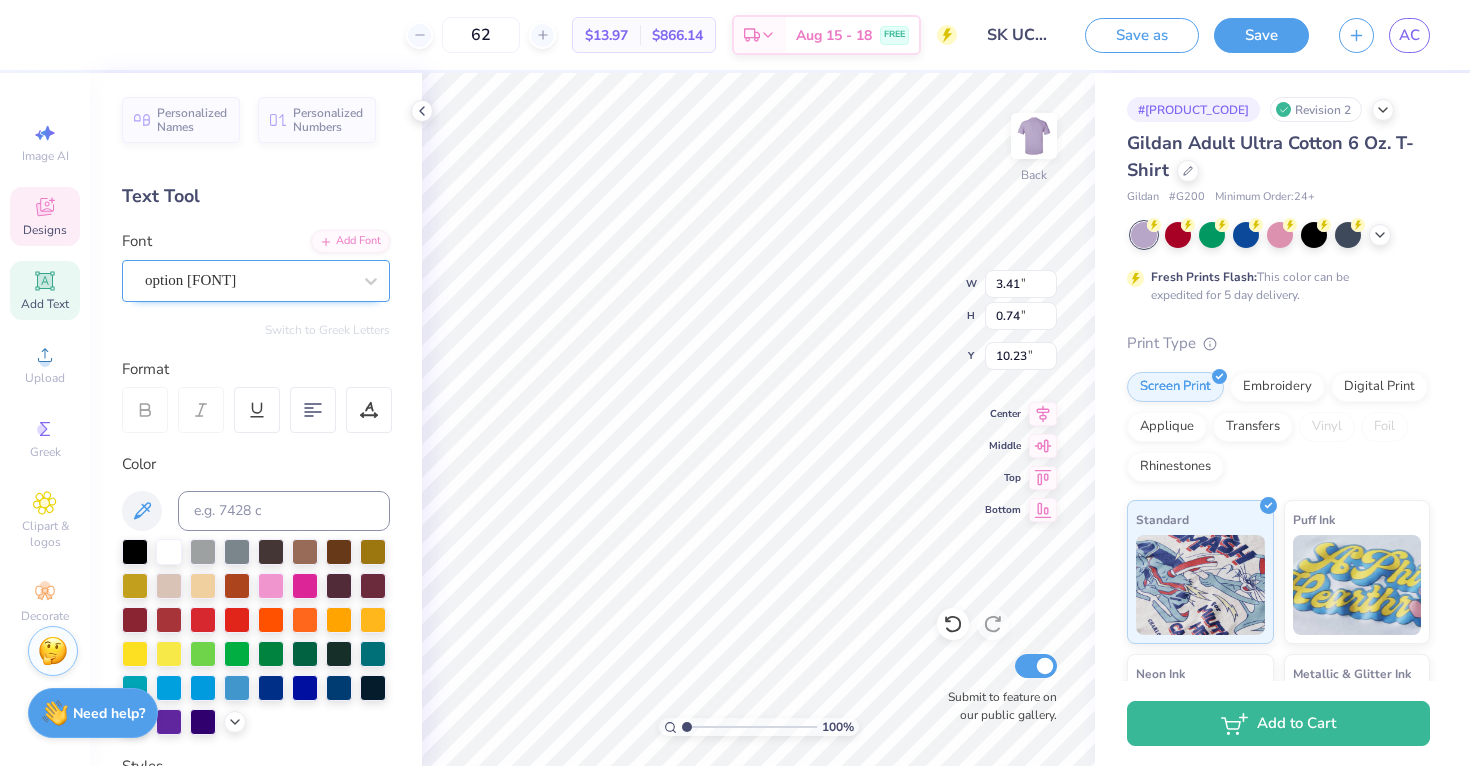 click on "option [FONT]" at bounding box center (248, 280) 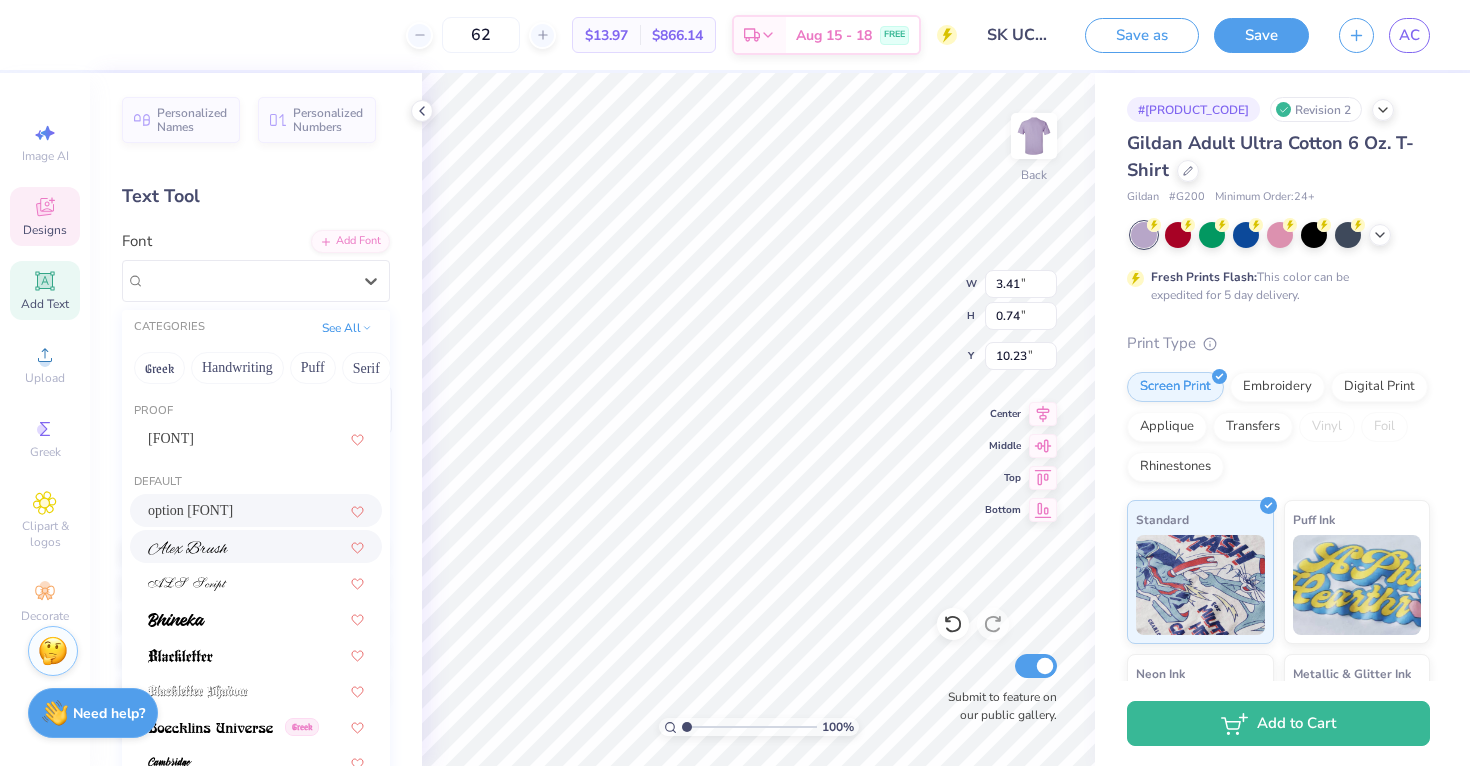 click at bounding box center [188, 548] 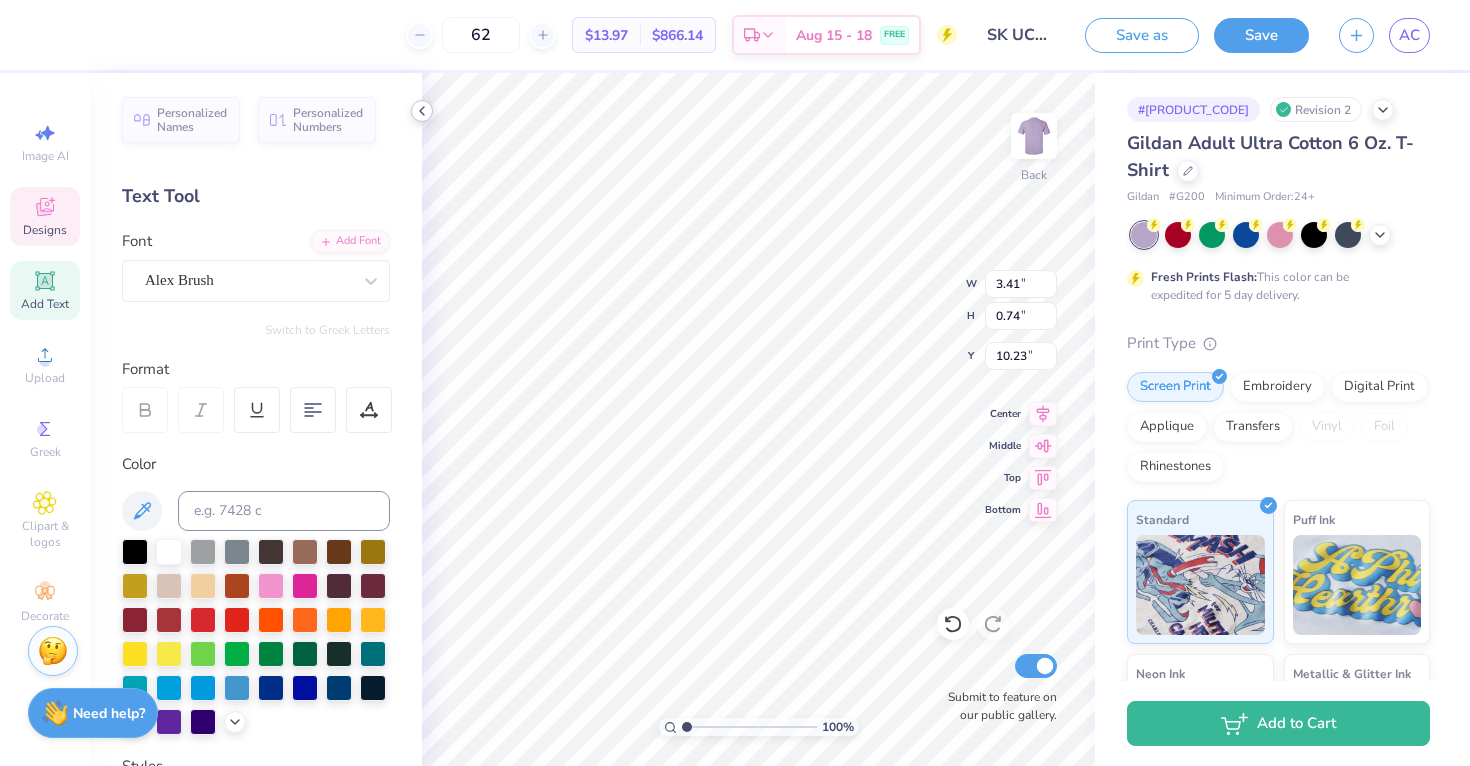 click 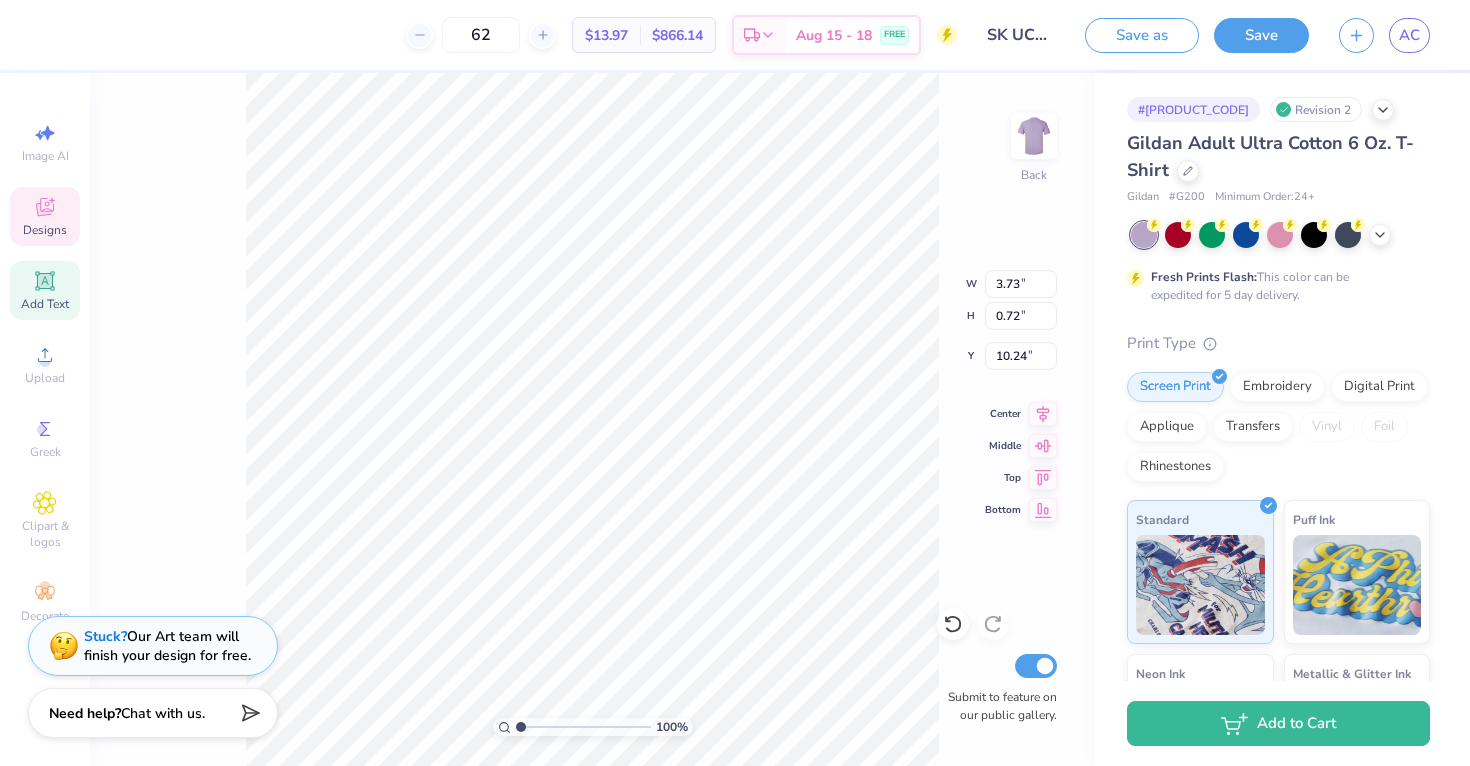 type on "3.73" 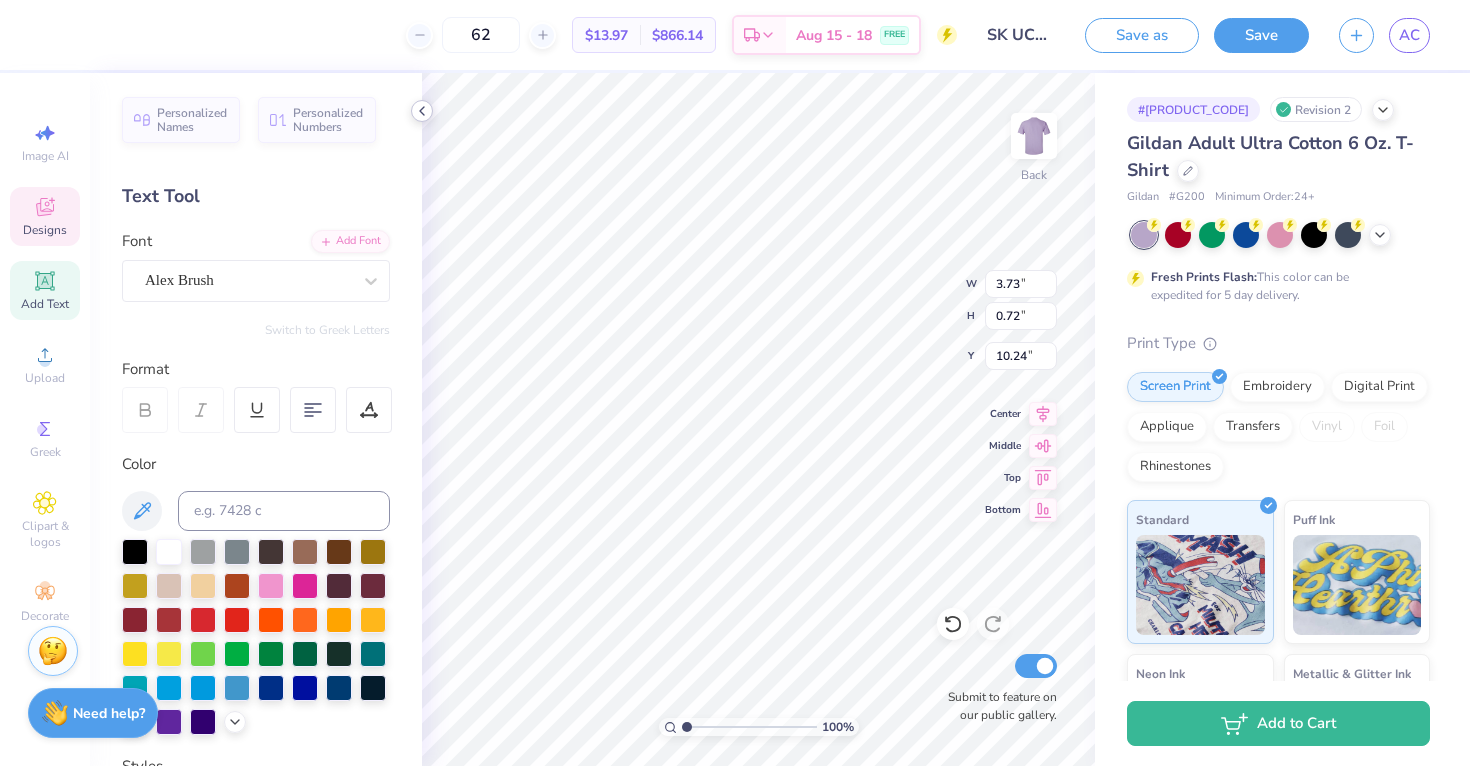 type on "8.42" 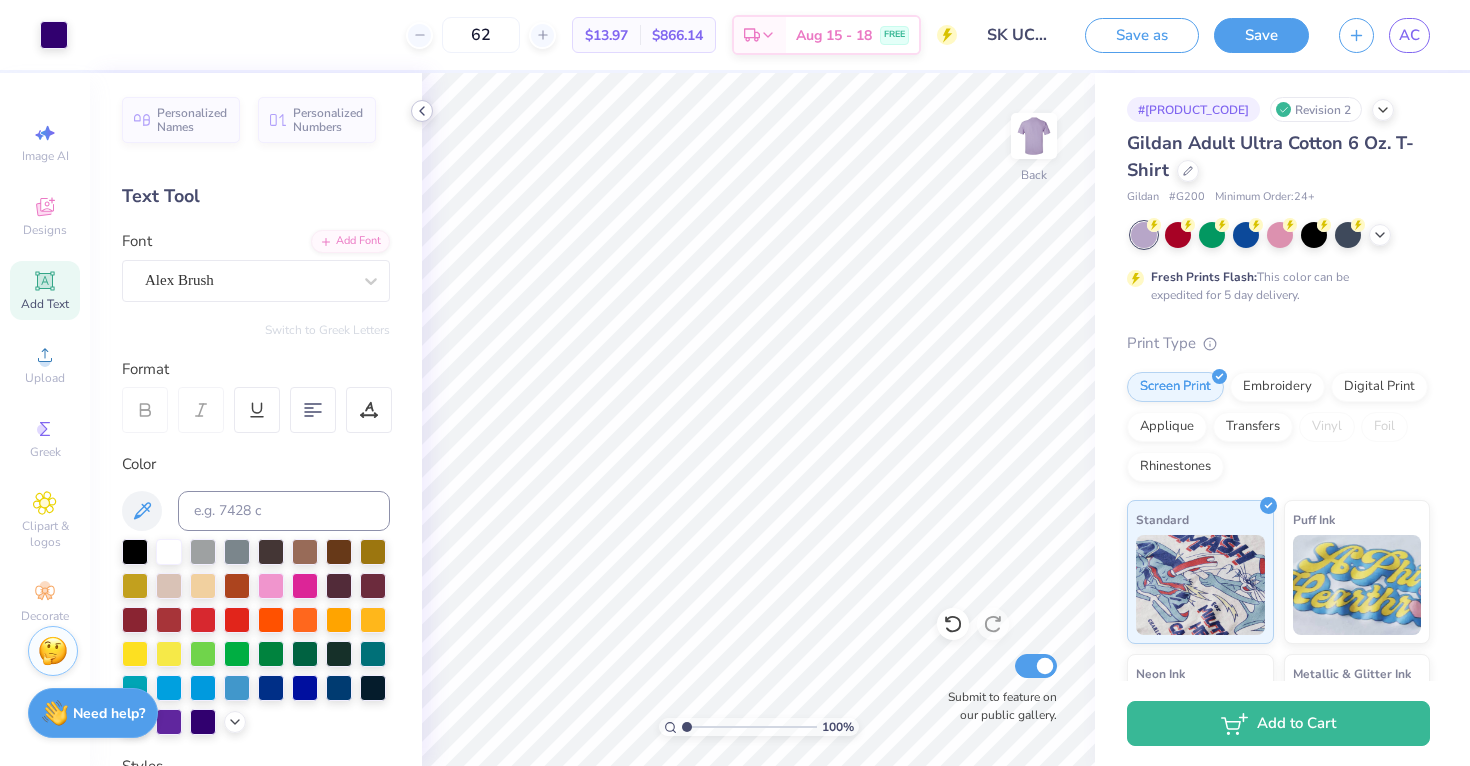 click 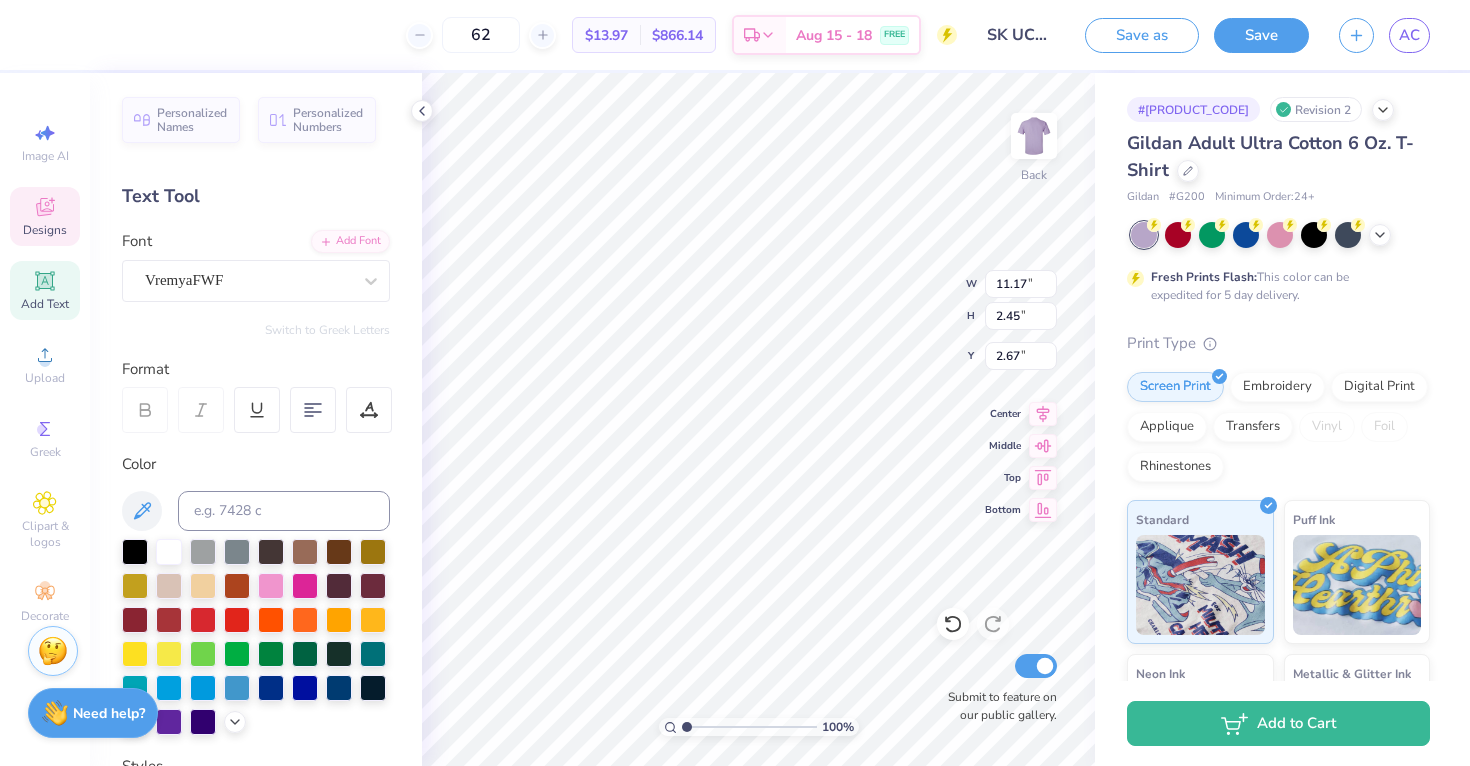 type on "9.31" 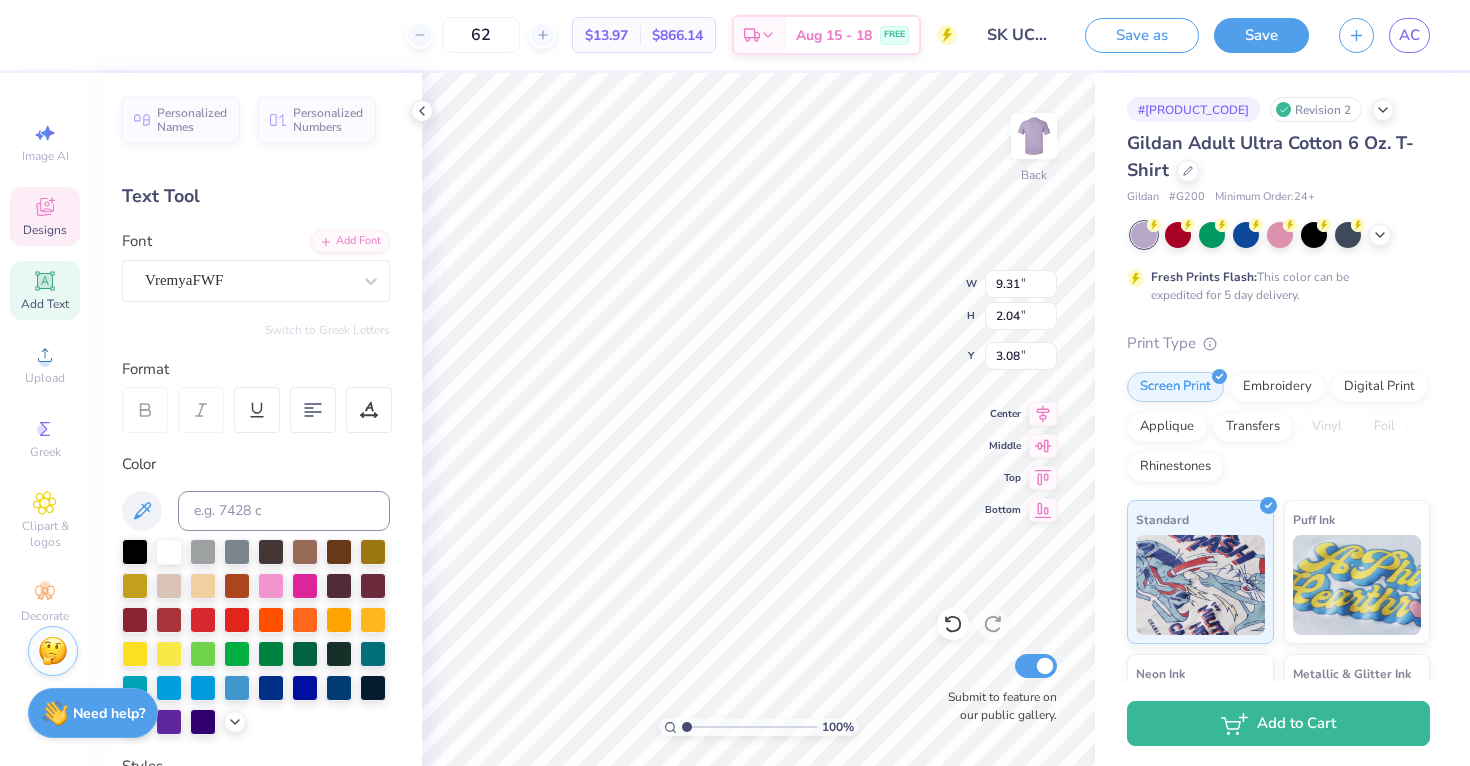 type on "3.00" 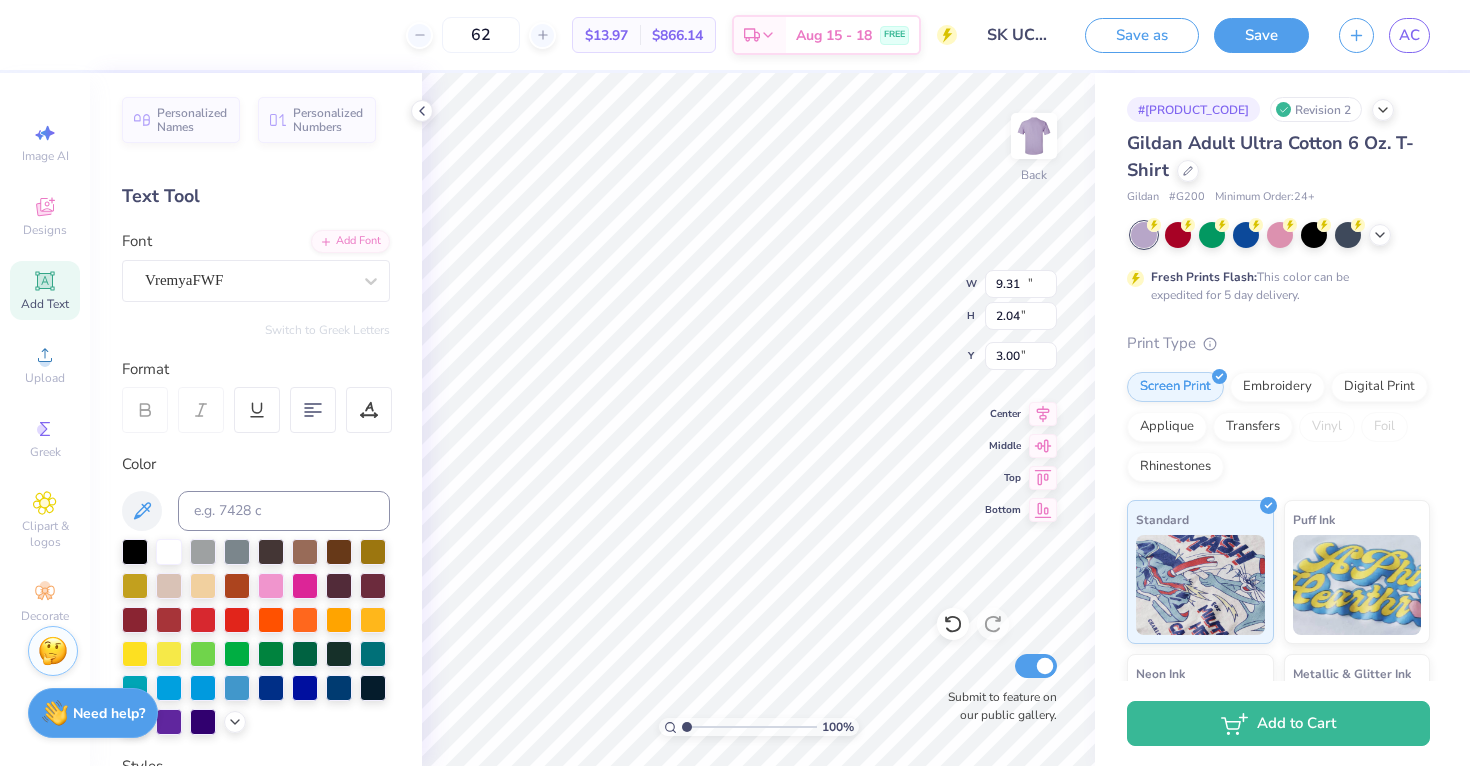 type on "11.82" 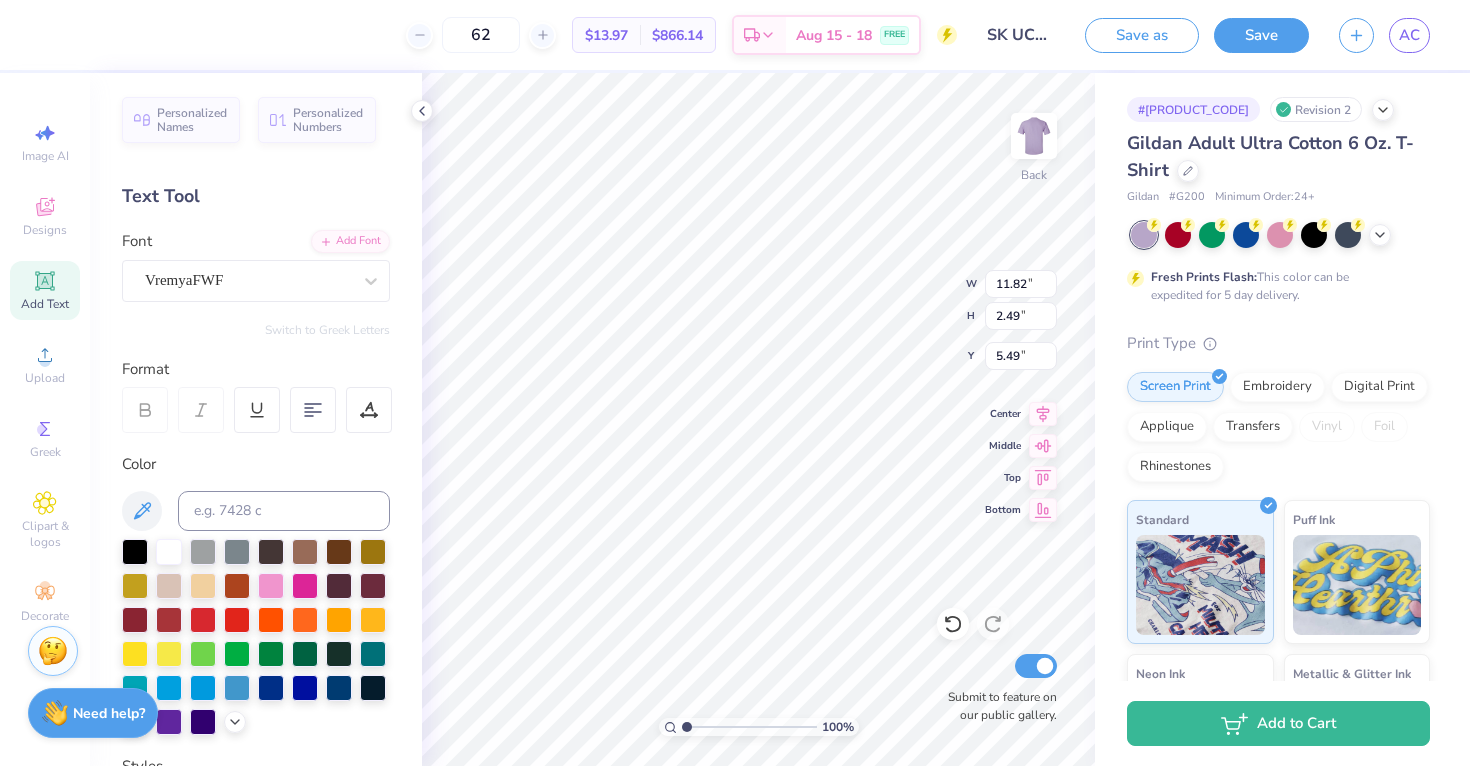 type on "11.23" 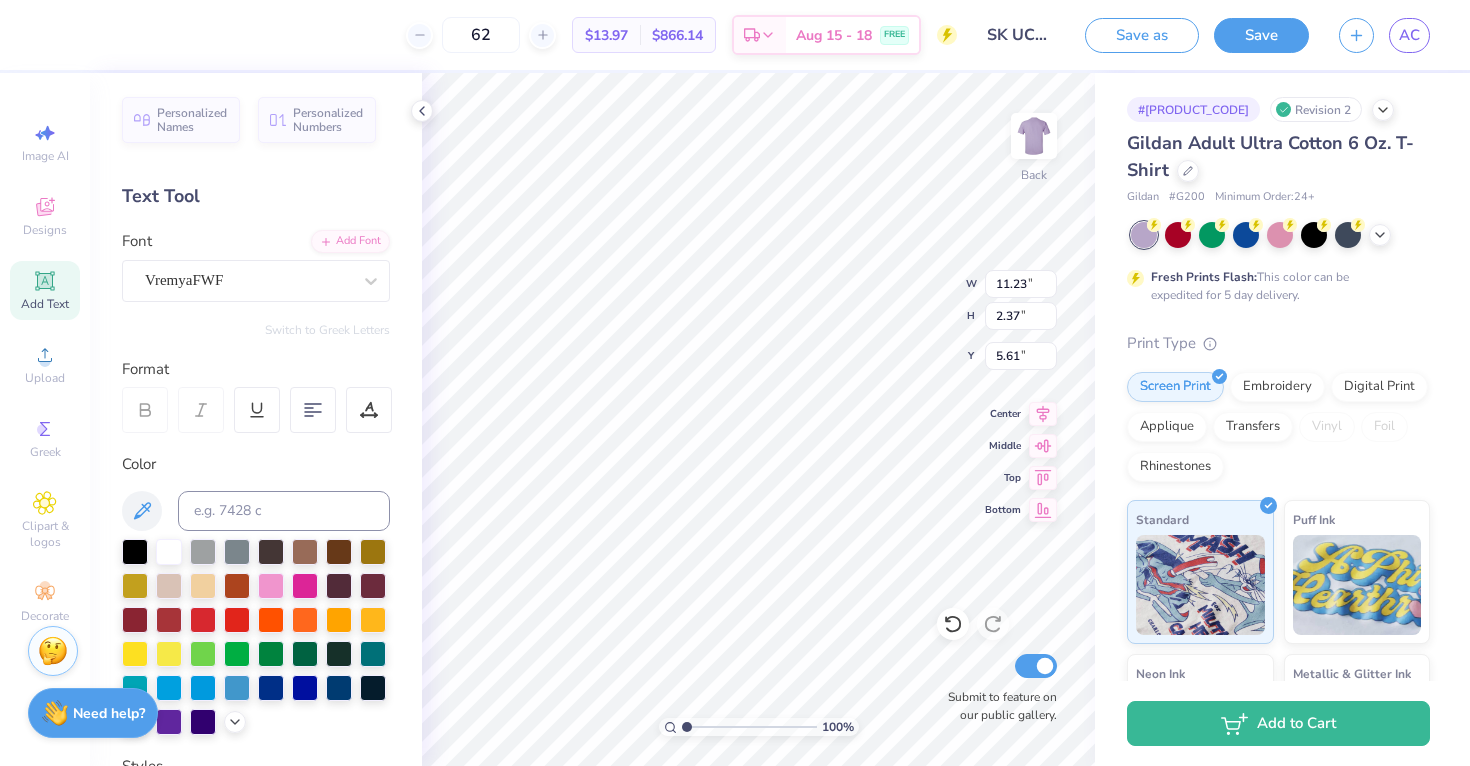 type on "11.79" 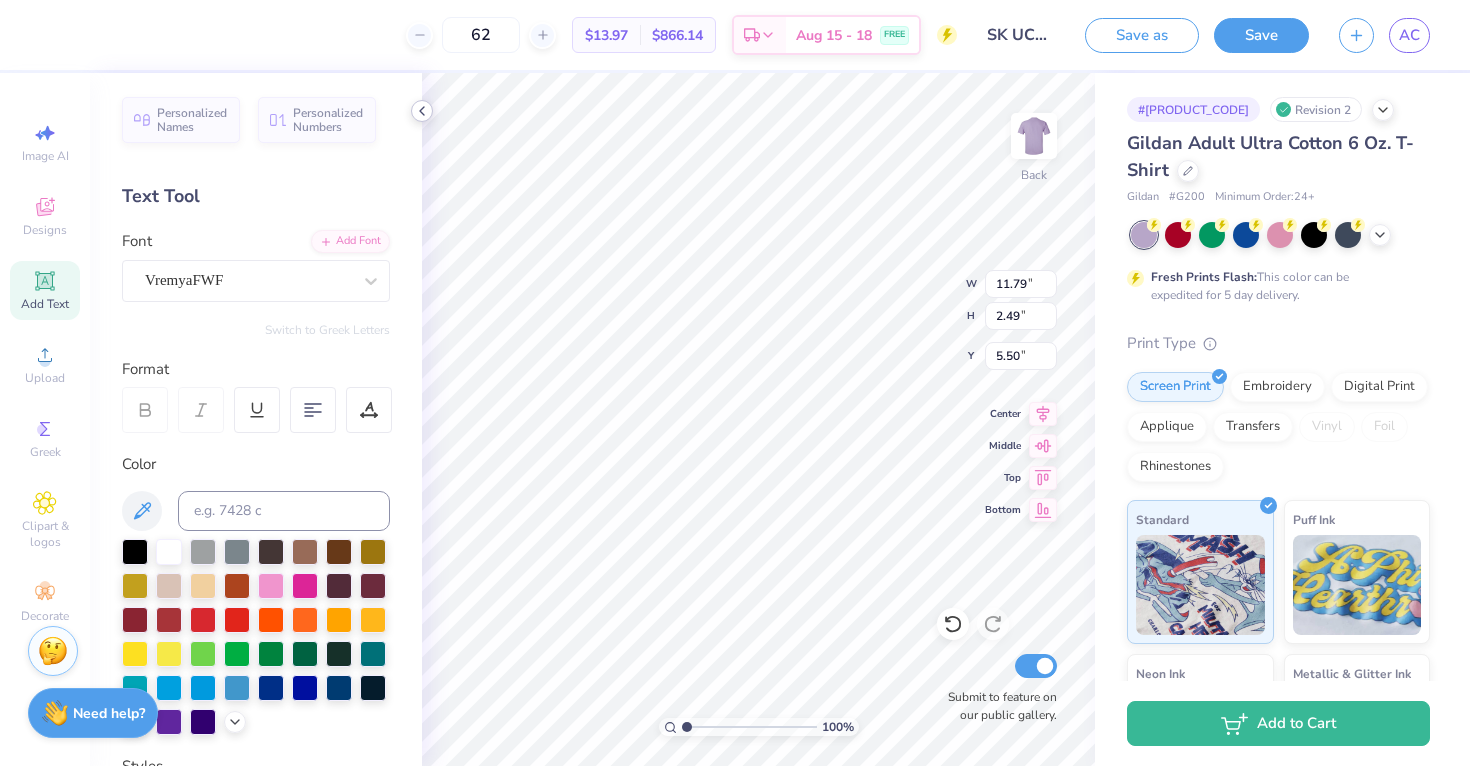 click 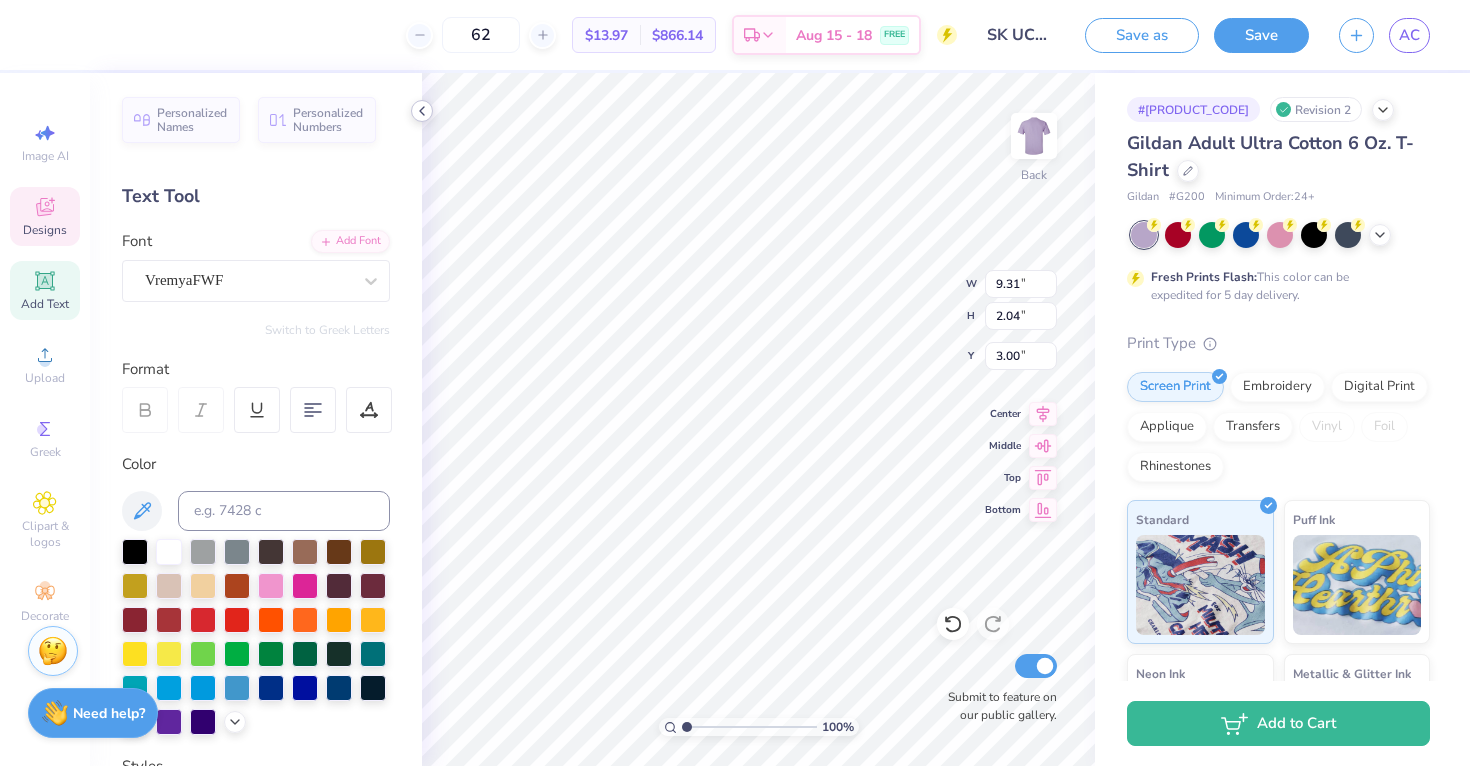 type on "10.27" 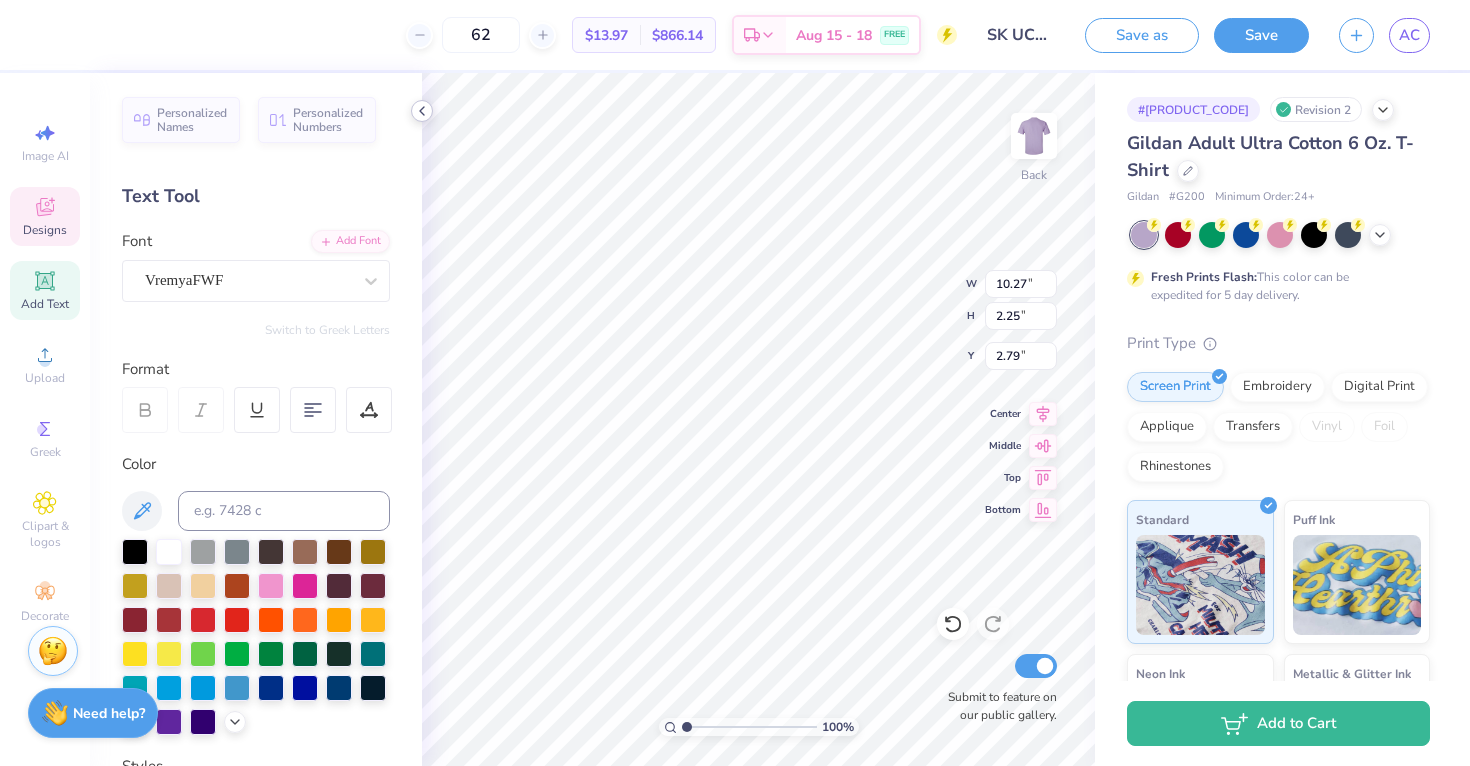 type on "11.02" 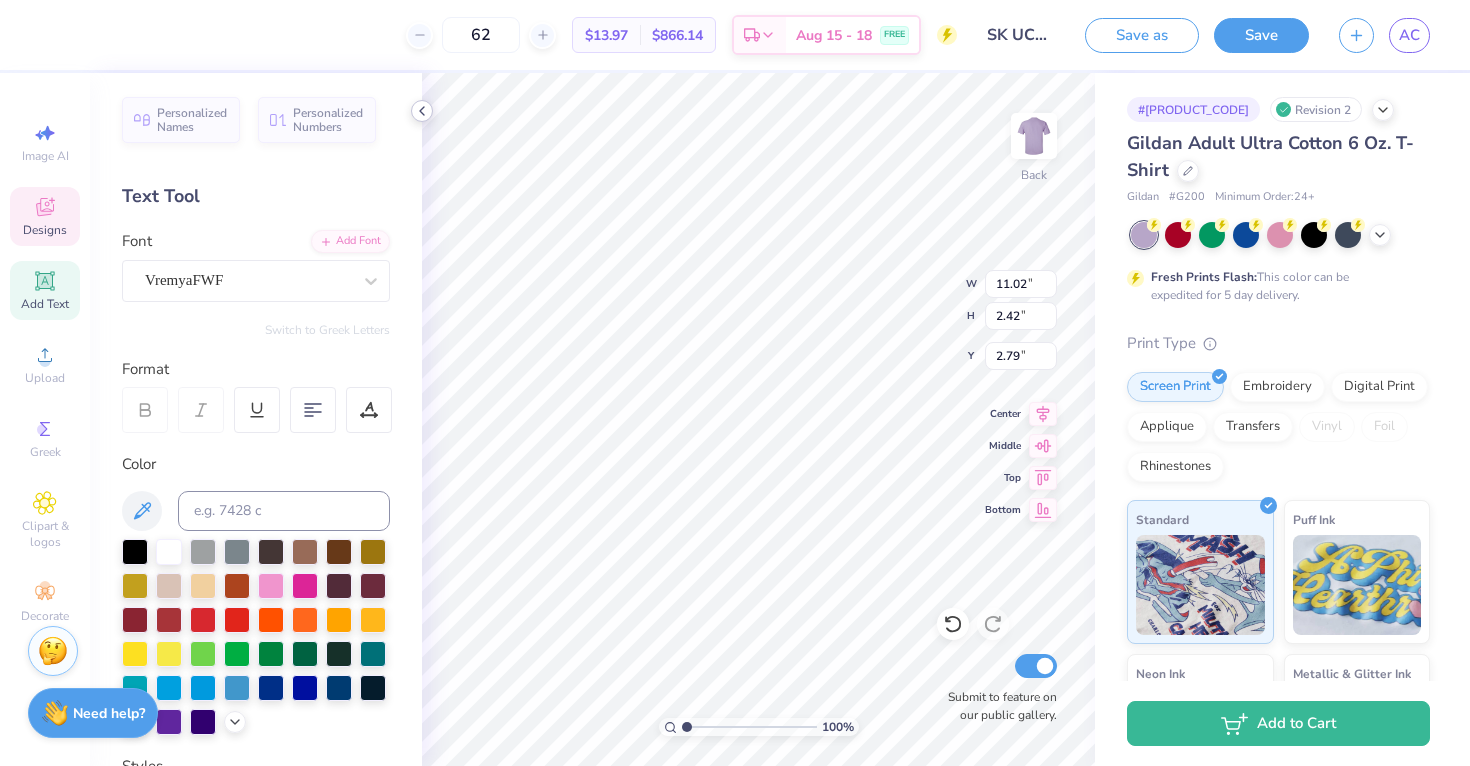 type on "11.34" 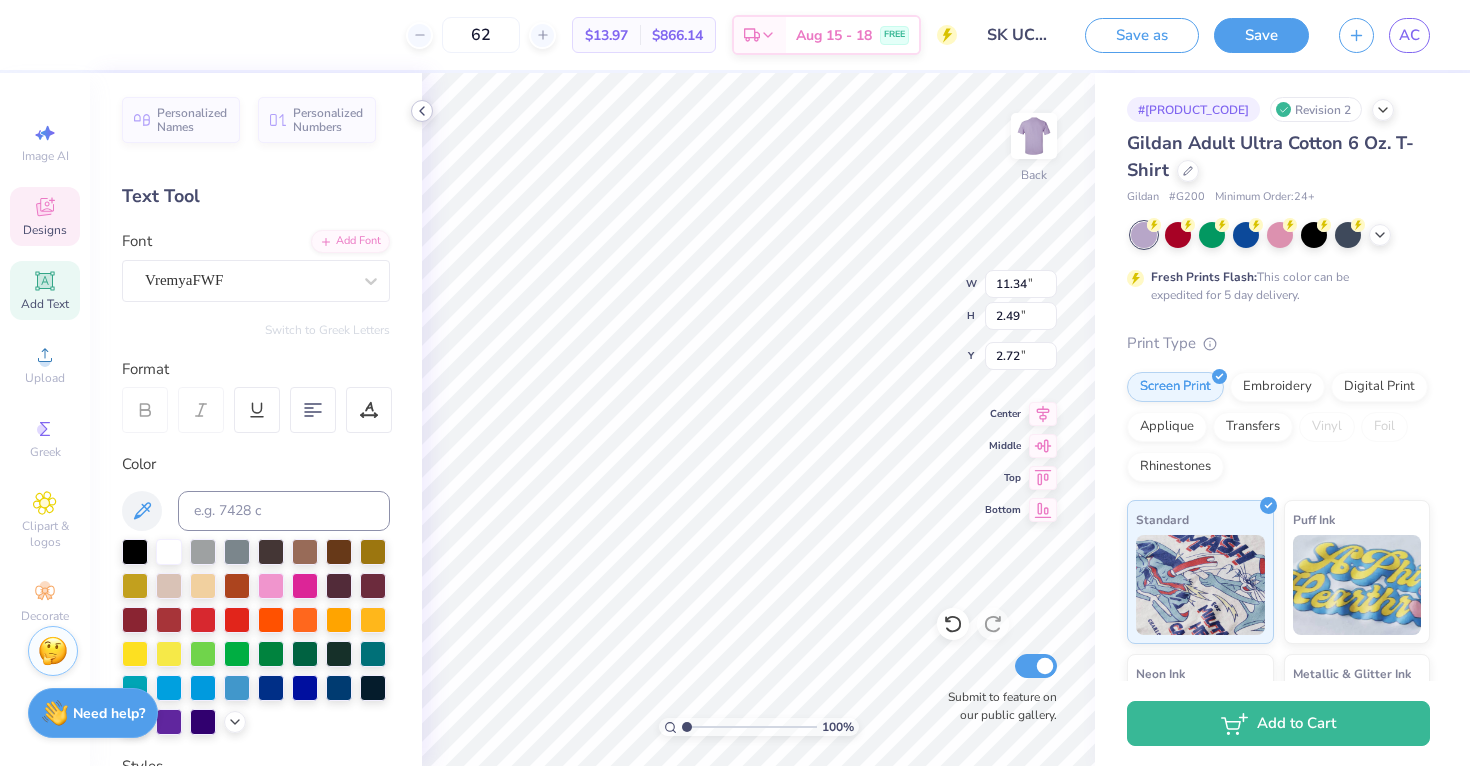 click 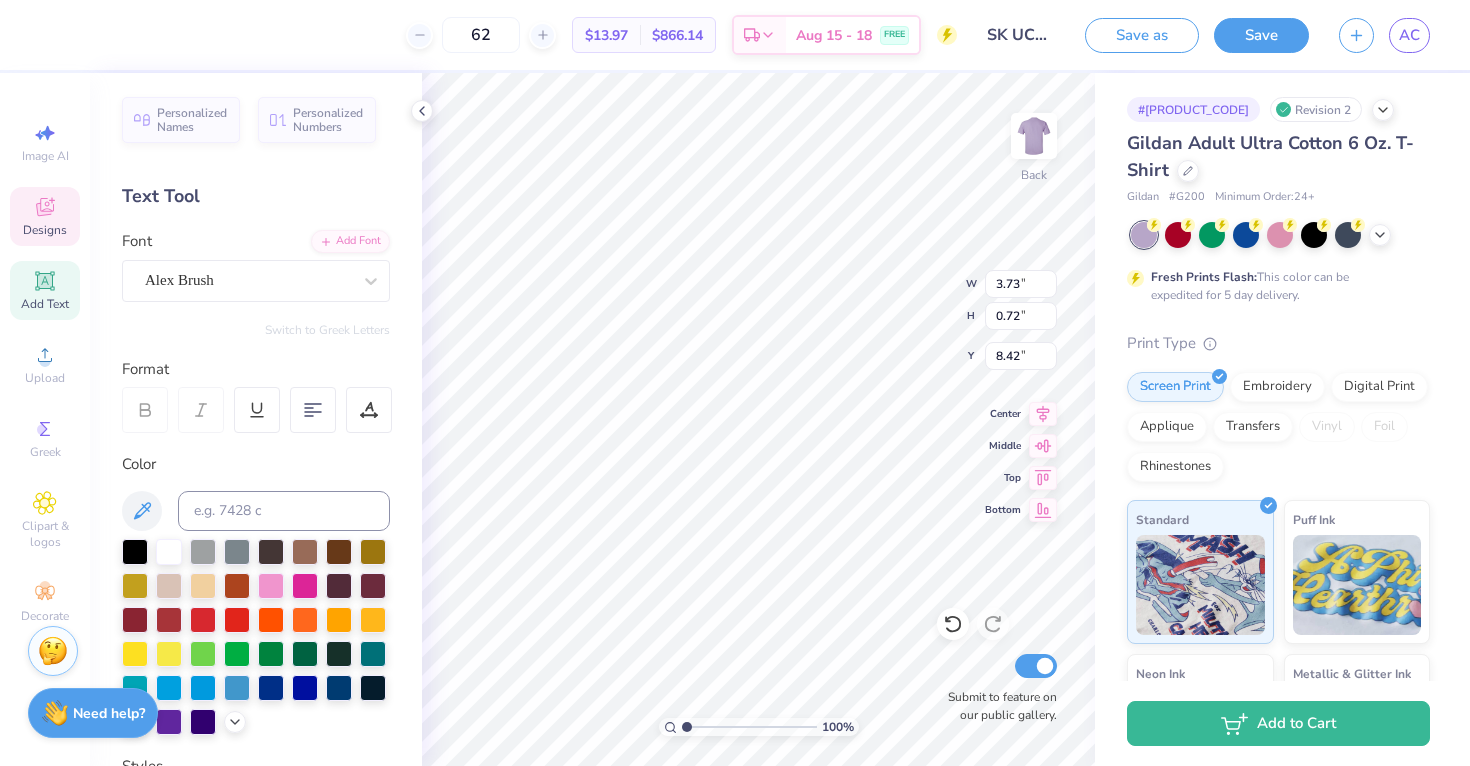 type on "3.24" 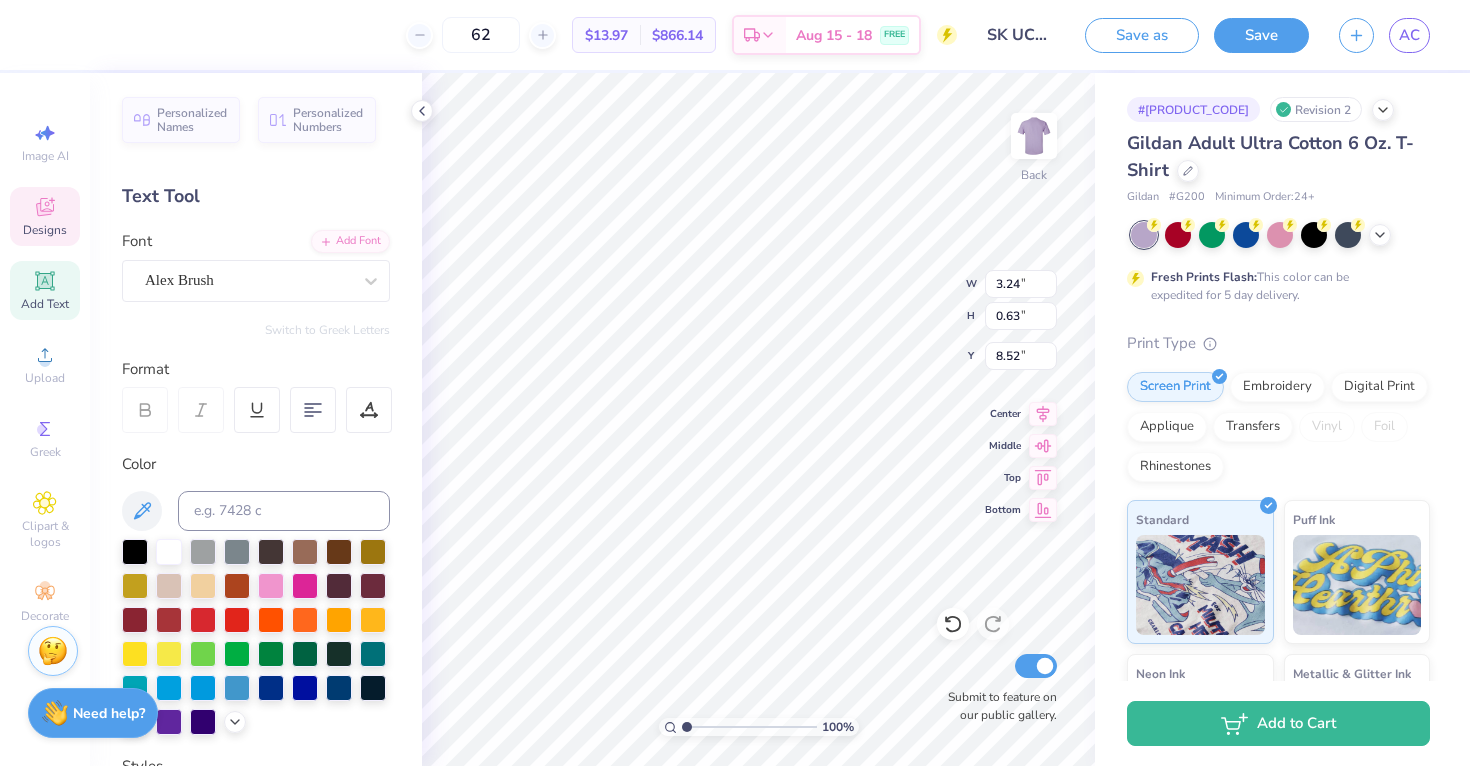 type on "8.41" 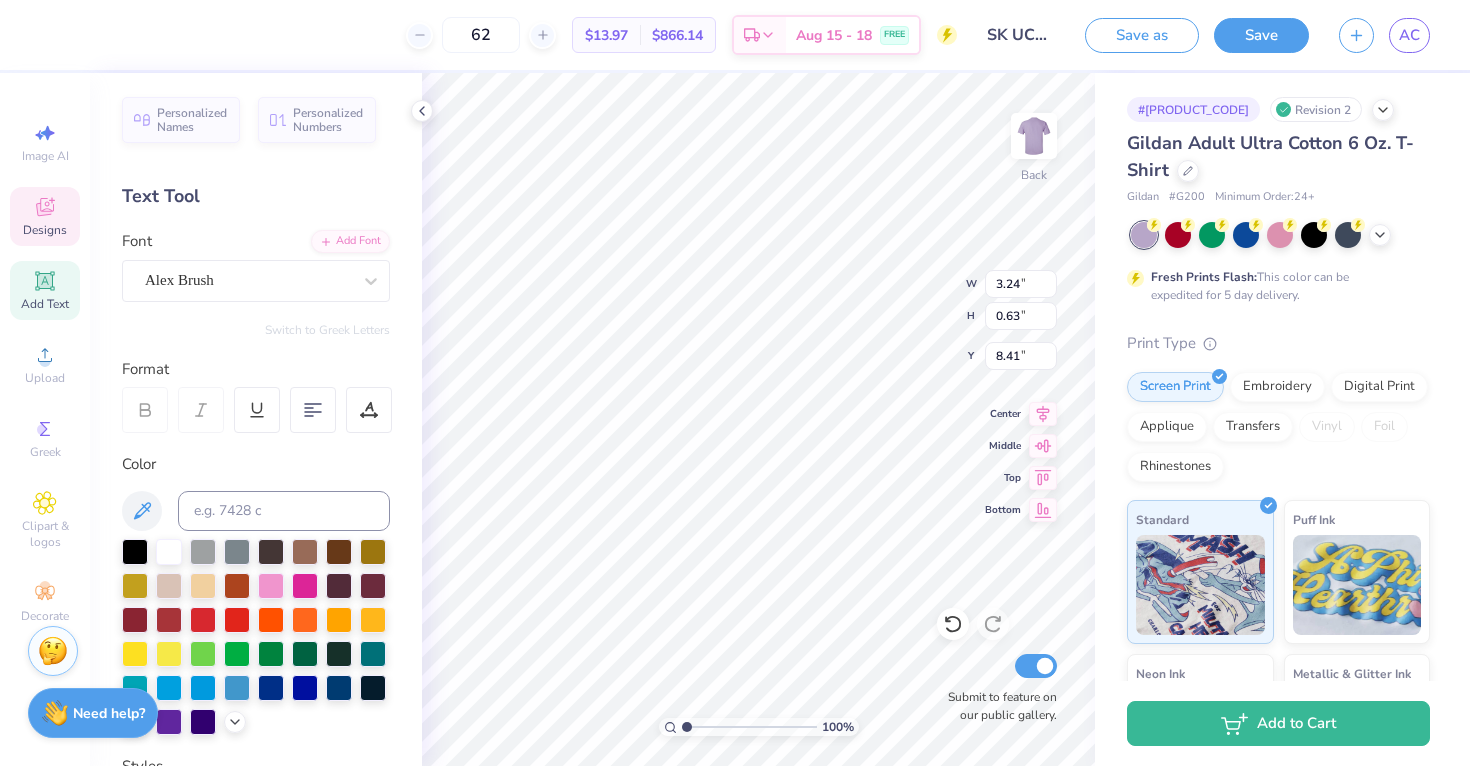 scroll, scrollTop: 0, scrollLeft: 0, axis: both 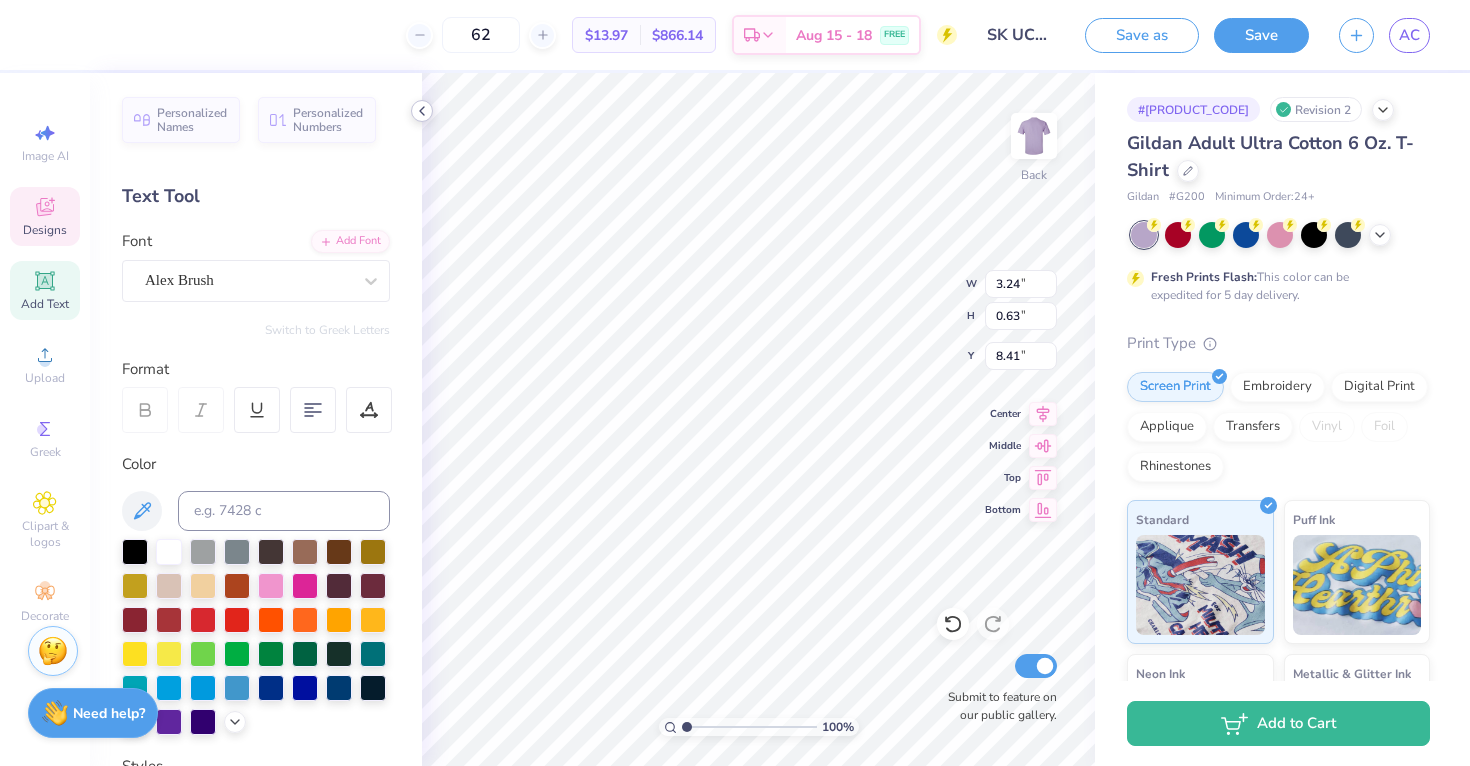 click 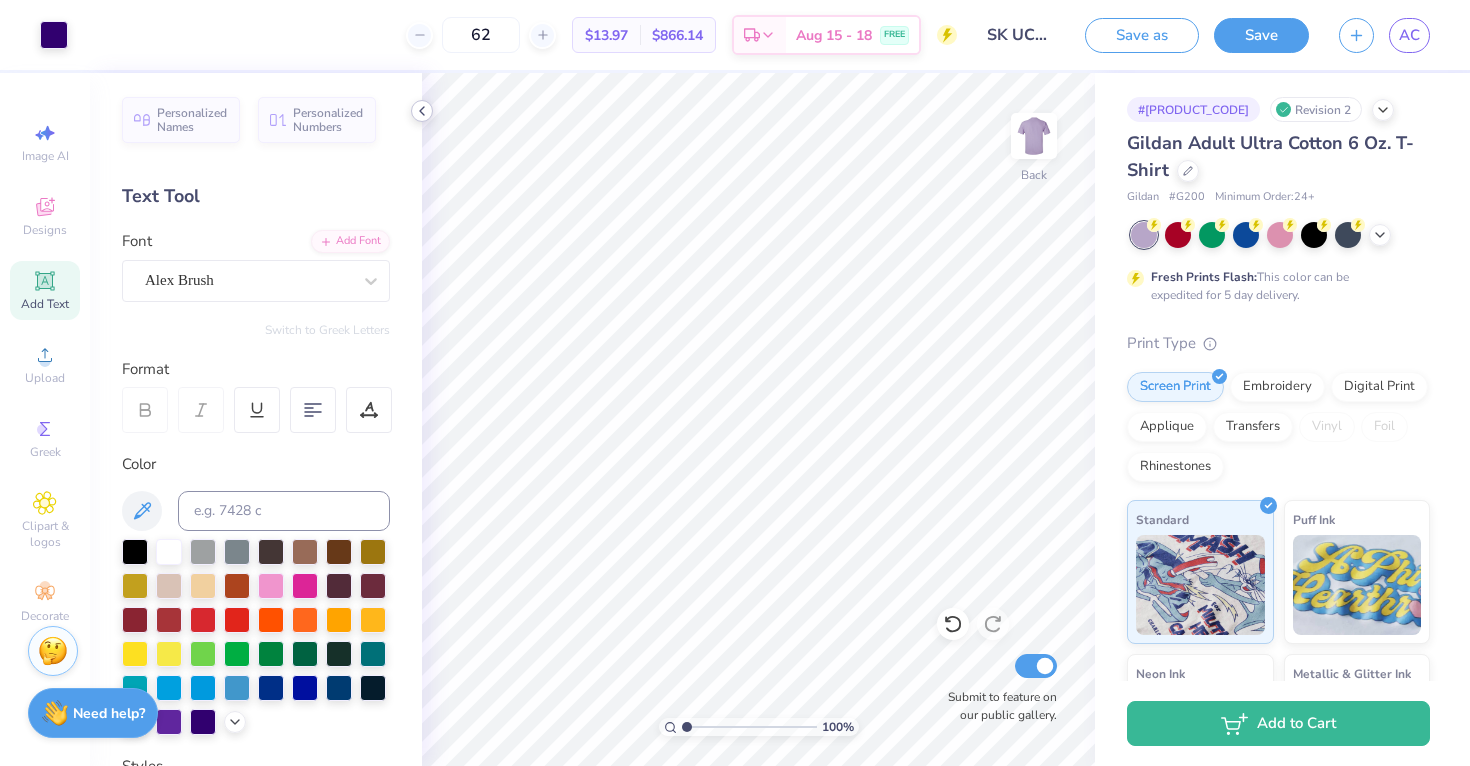 click 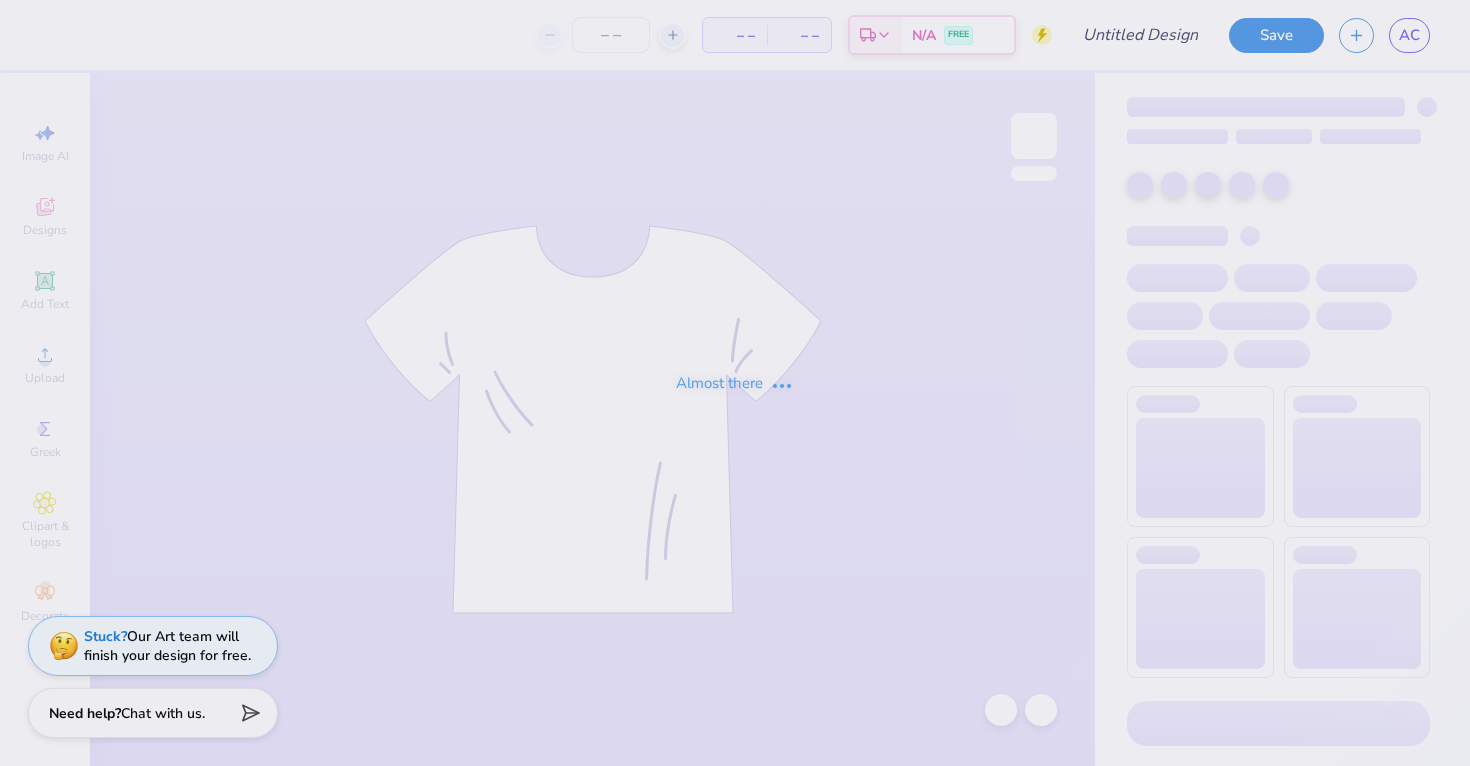 scroll, scrollTop: 0, scrollLeft: 0, axis: both 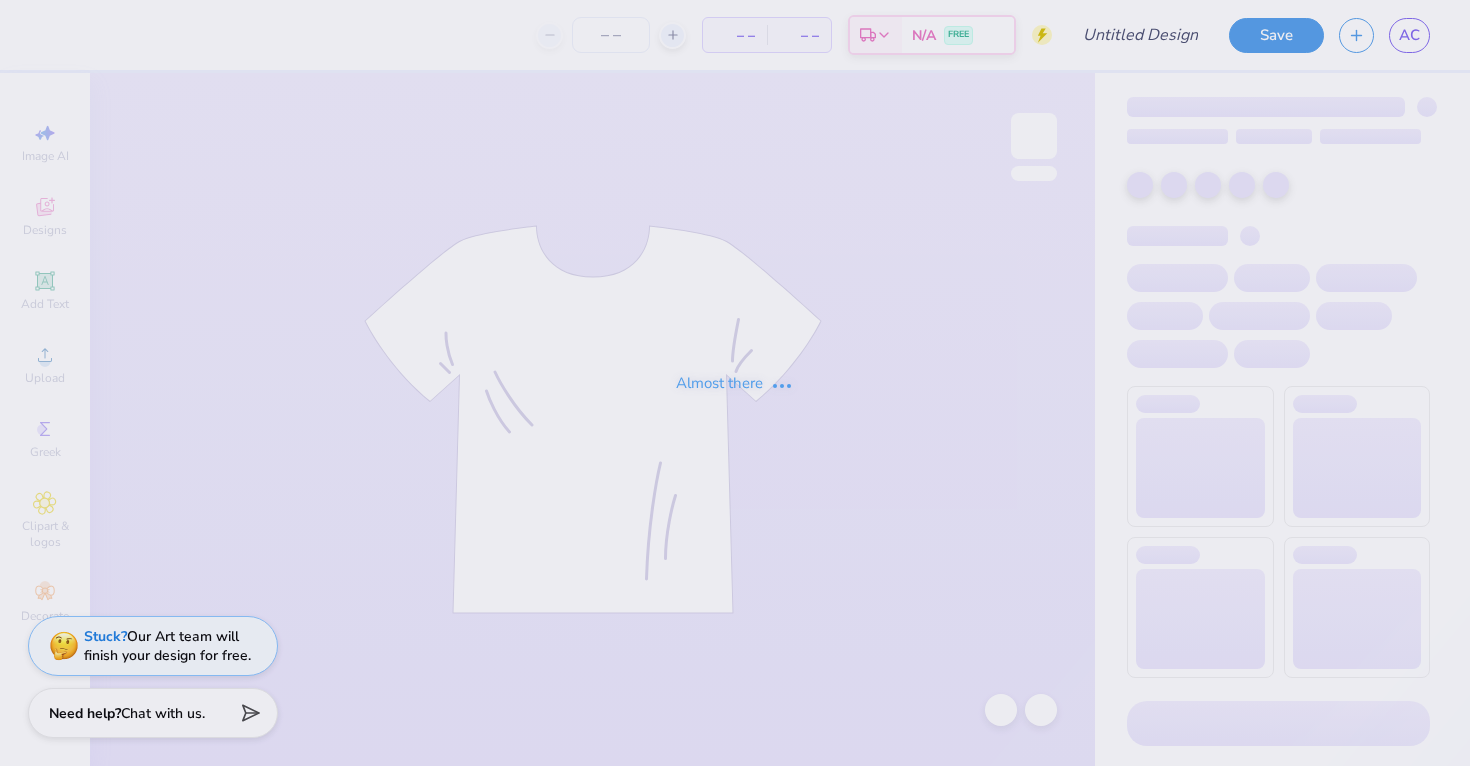 type on "Avery Boston : university of central oklahoma" 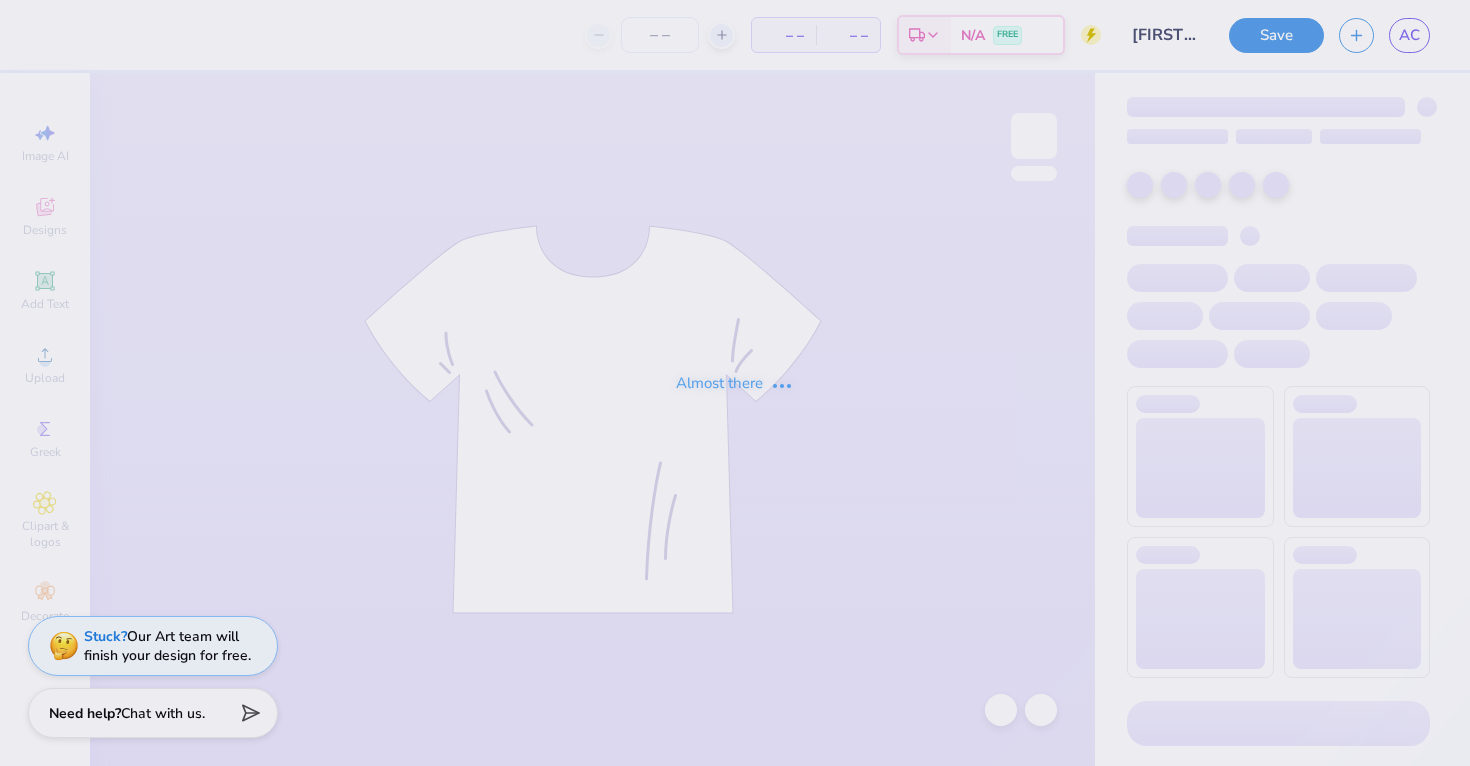type on "12" 